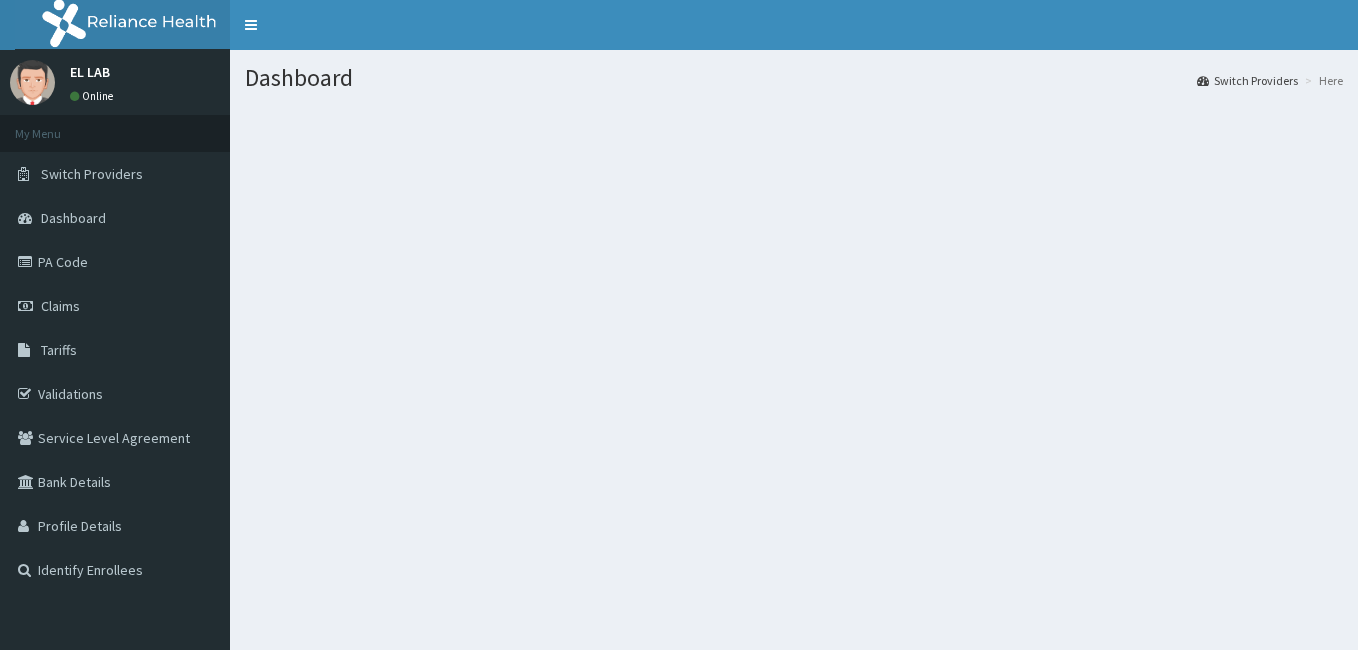 scroll, scrollTop: 0, scrollLeft: 0, axis: both 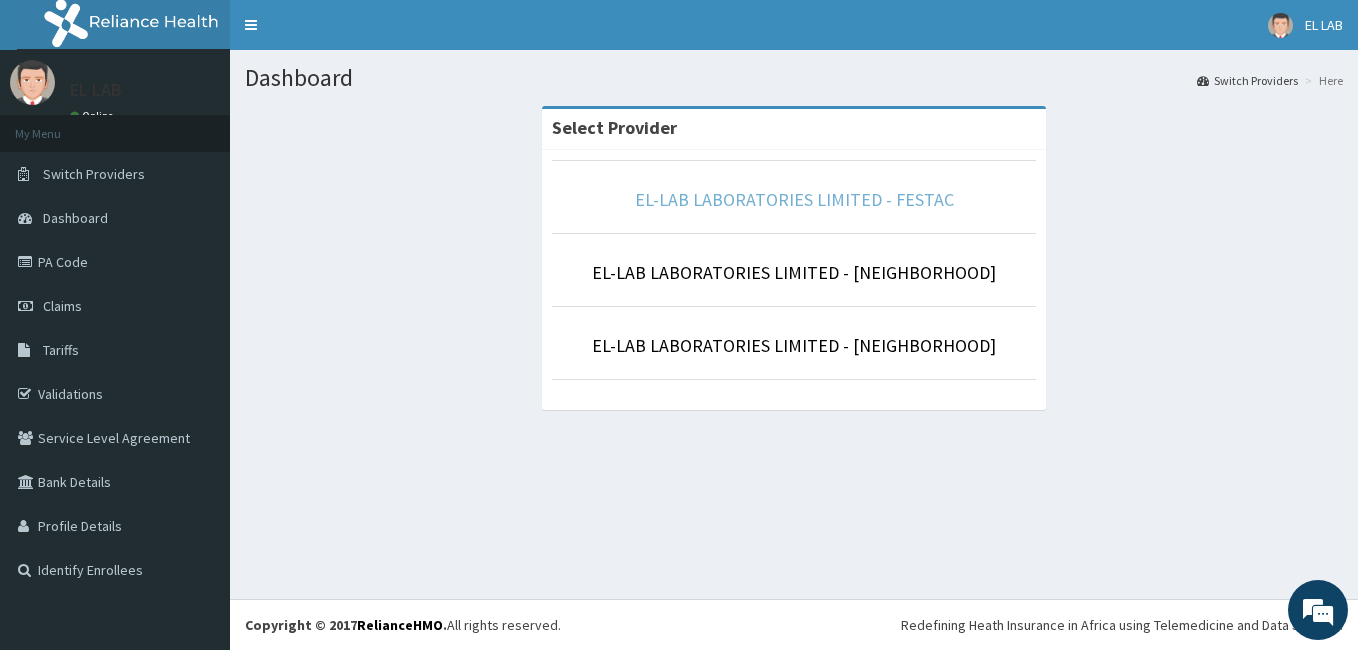 click on "EL-LAB LABORATORIES LIMITED - FESTAC" at bounding box center (794, 199) 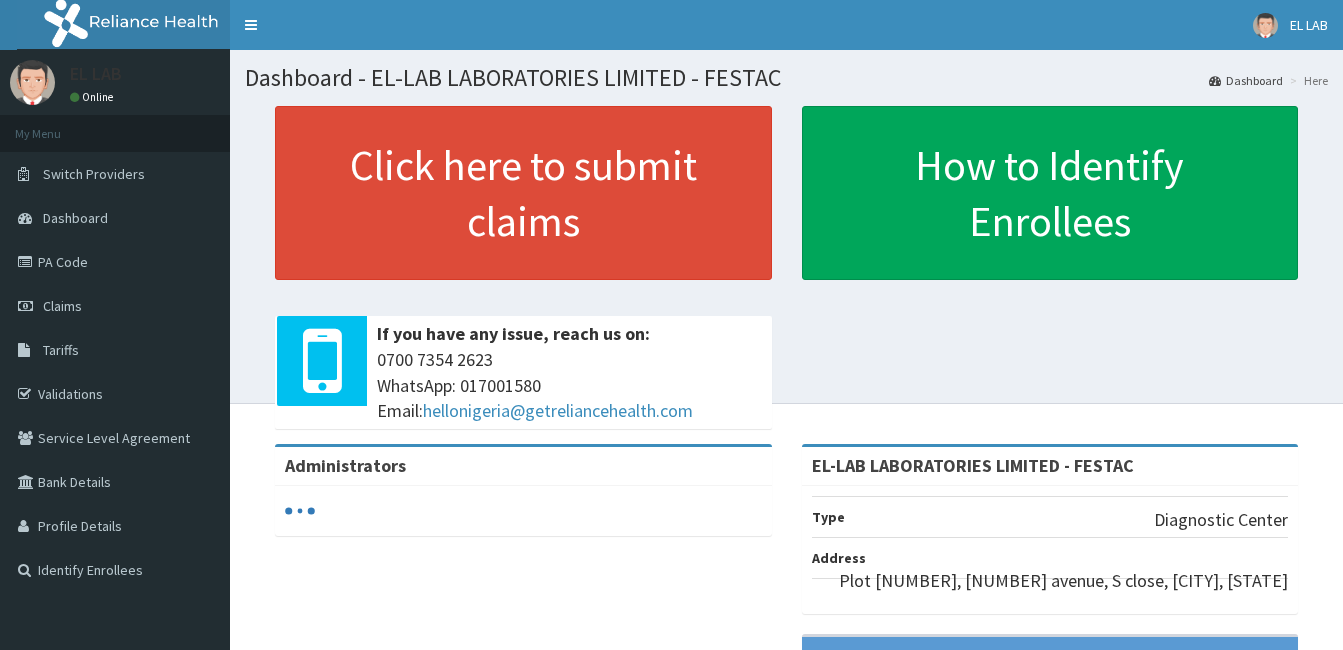 scroll, scrollTop: 0, scrollLeft: 0, axis: both 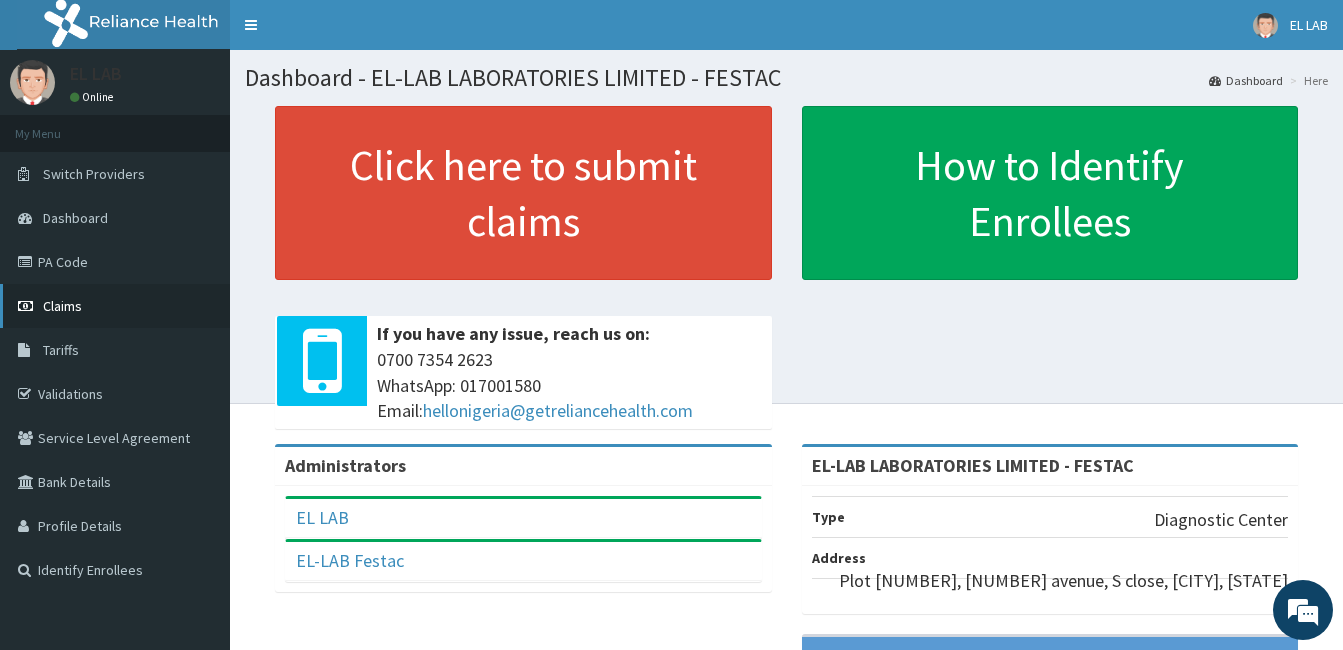 click on "Claims" at bounding box center (115, 306) 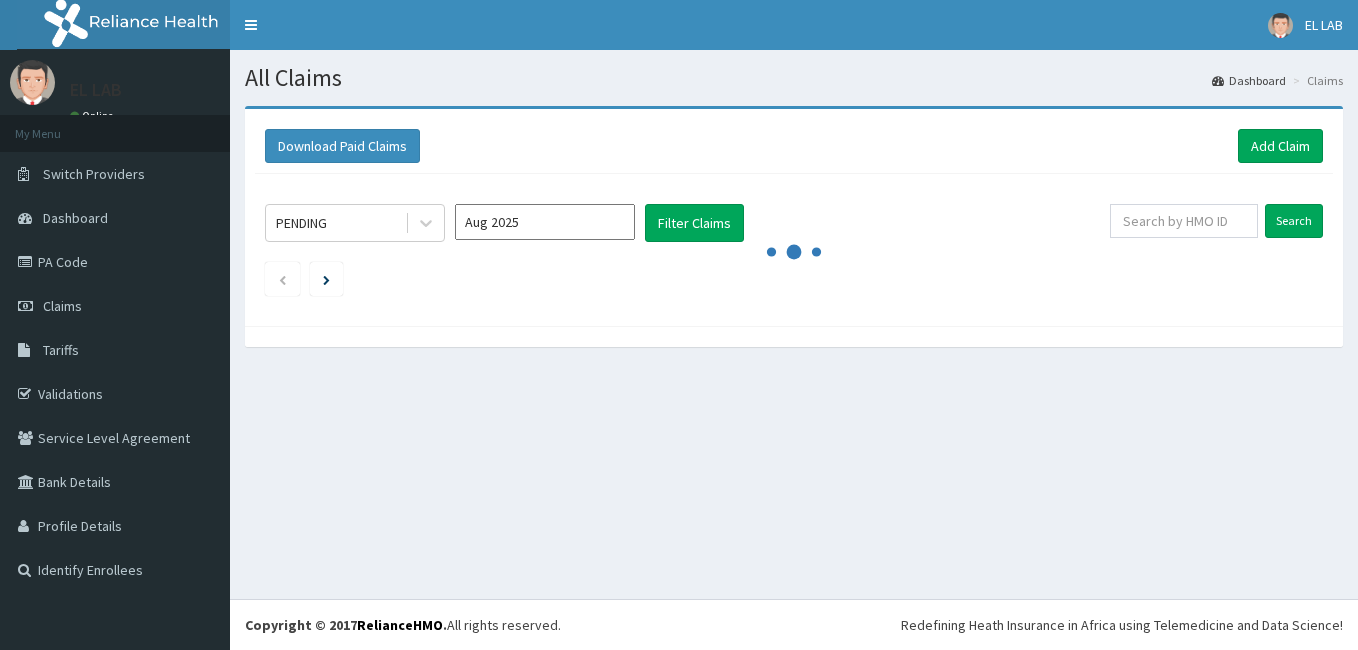 scroll, scrollTop: 0, scrollLeft: 0, axis: both 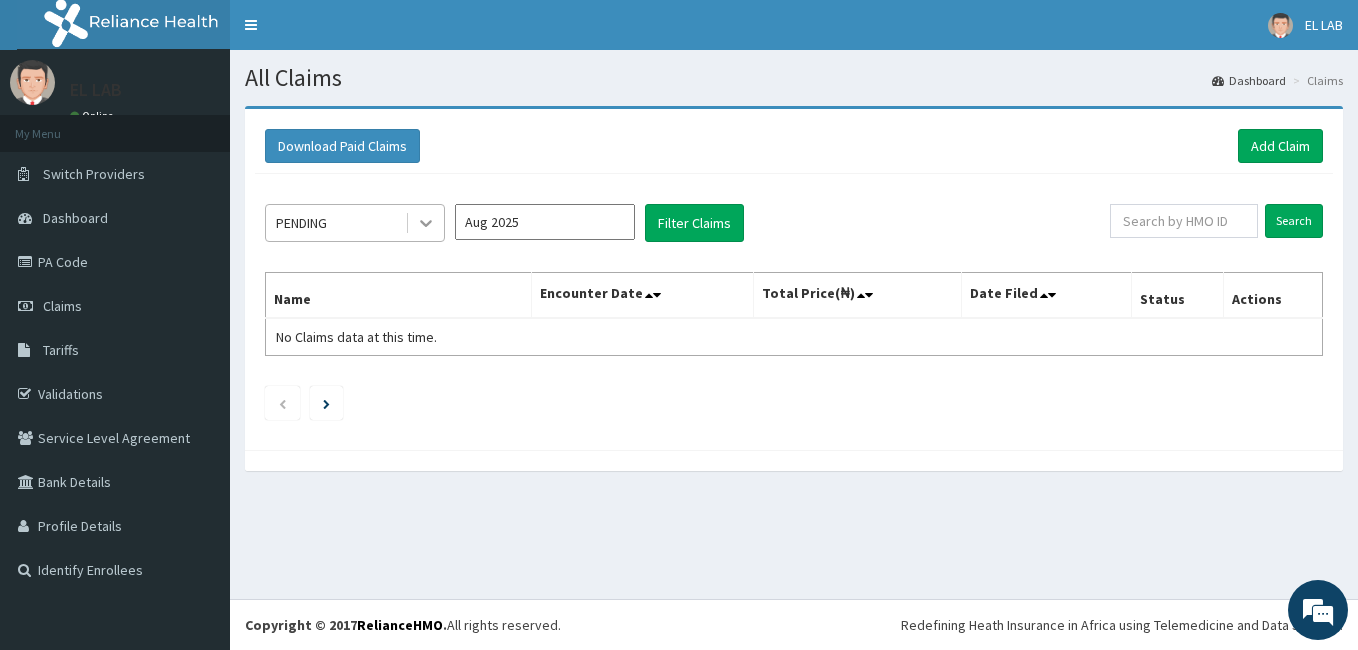 click 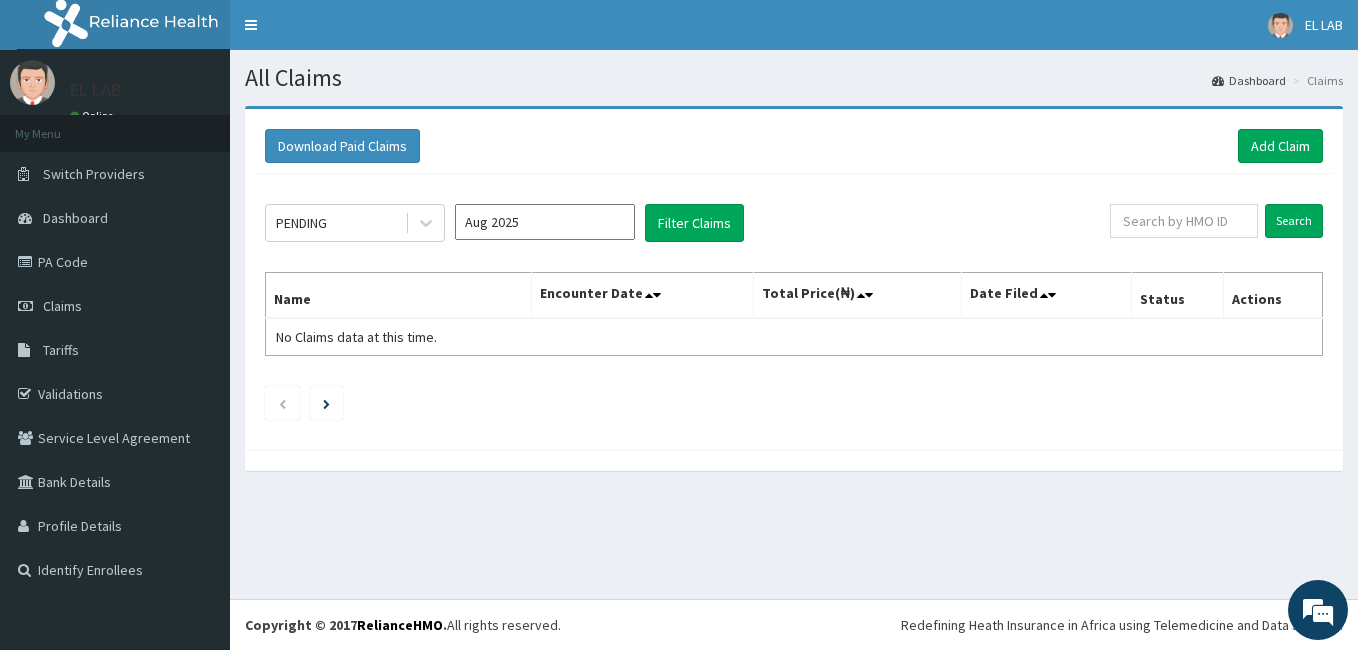 click on "Download Paid Claims Add Claim" at bounding box center (794, 146) 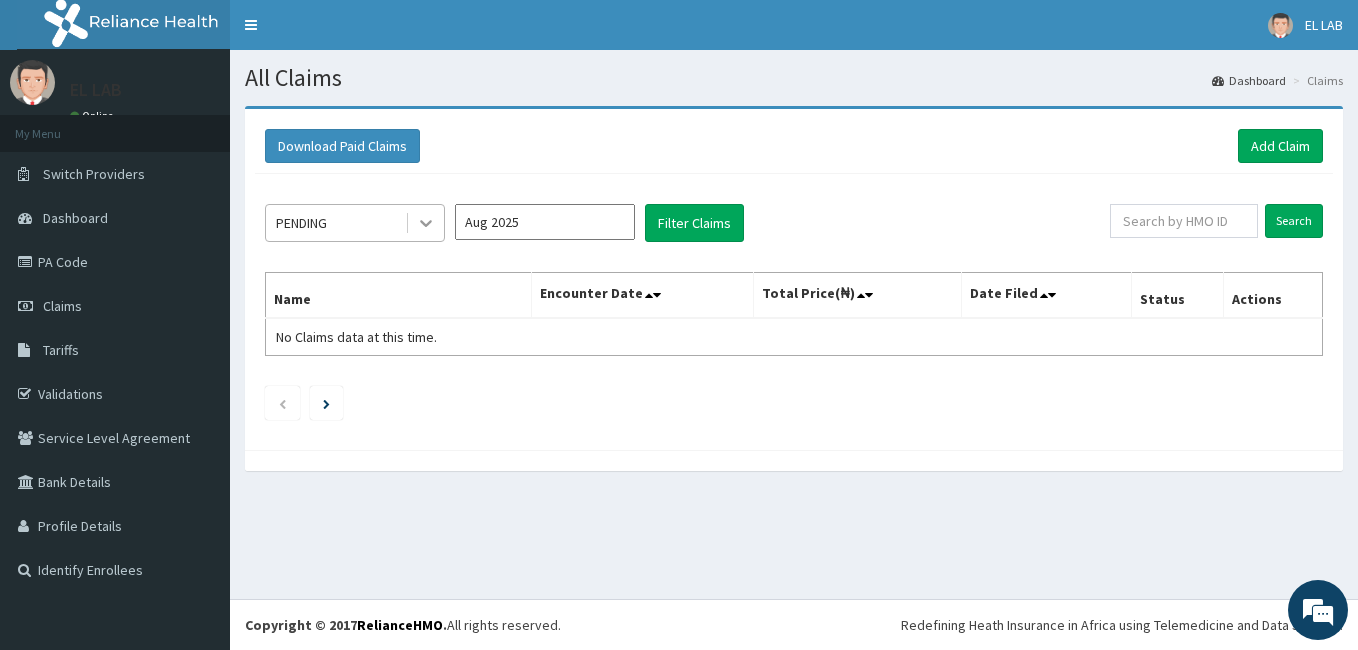 click at bounding box center (426, 223) 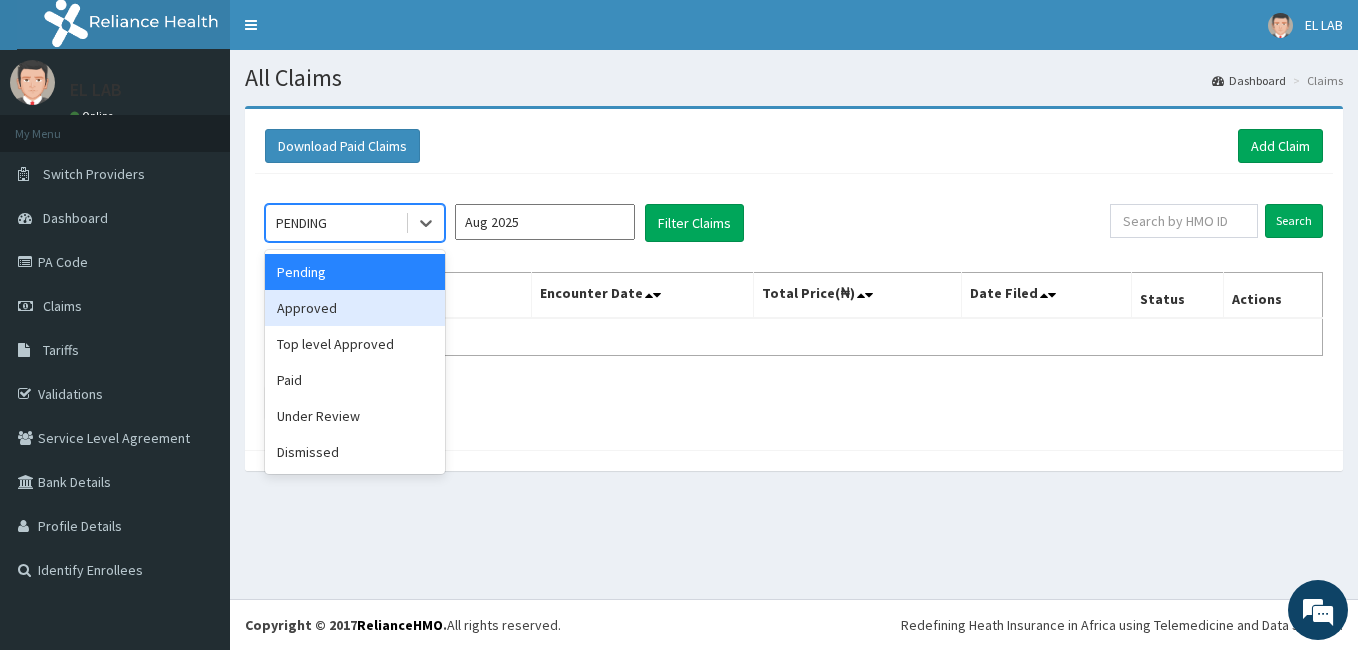 click on "Approved" at bounding box center [355, 308] 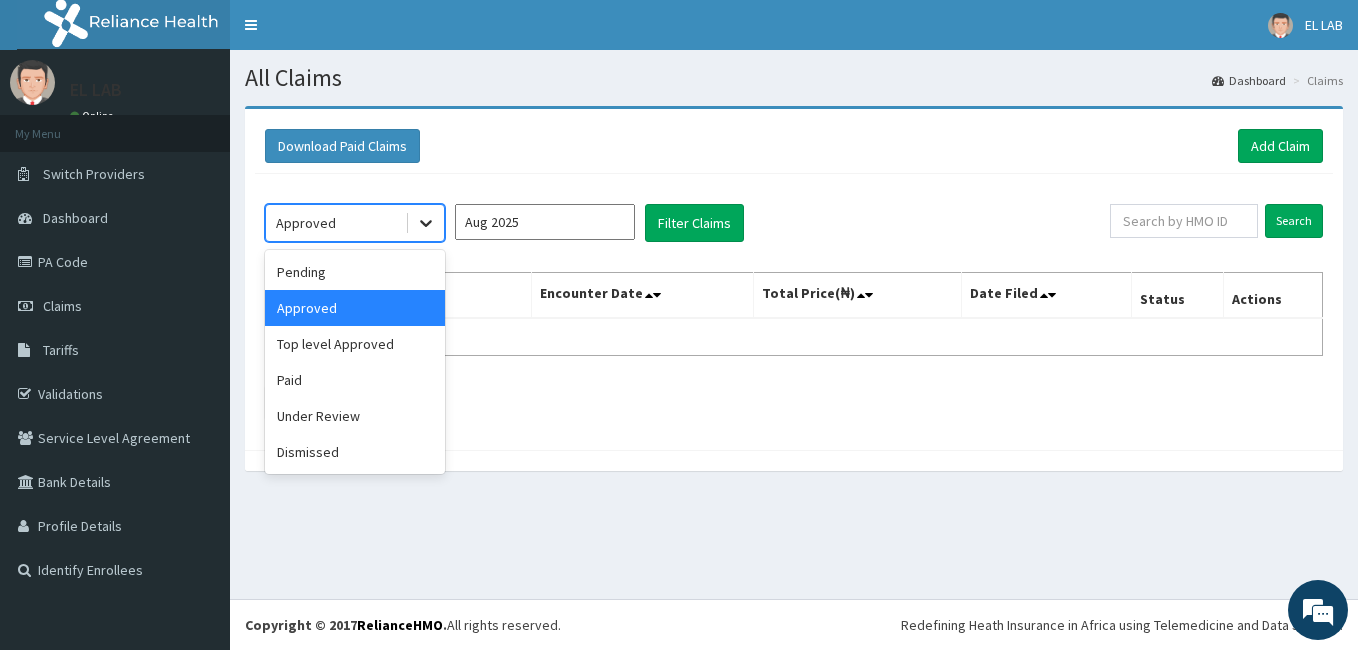 click at bounding box center [426, 223] 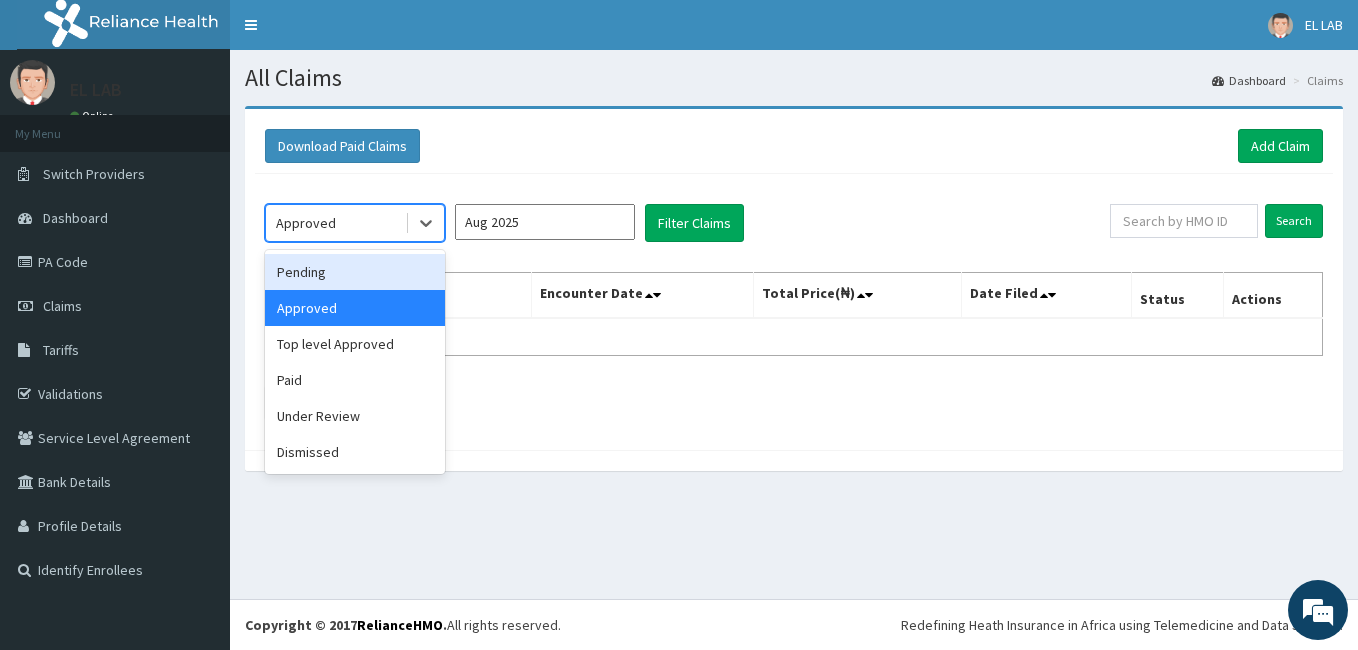 click on "Pending" at bounding box center (355, 272) 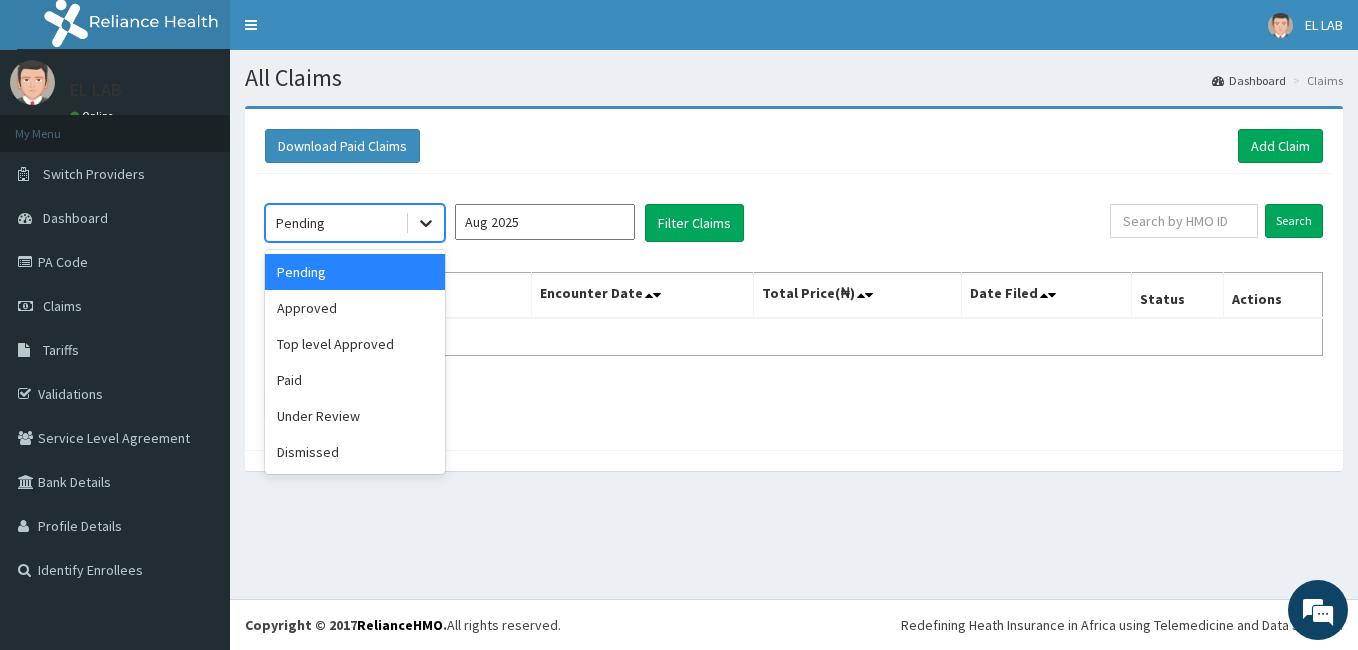 click 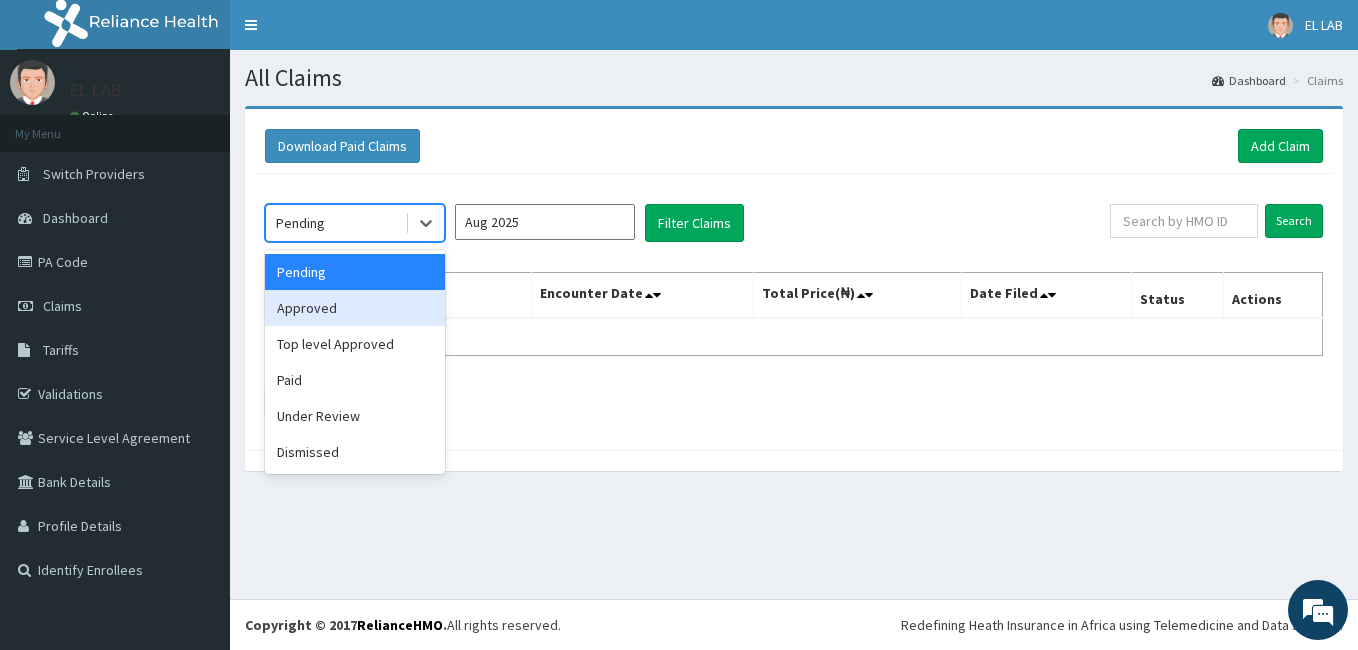 click on "Approved" at bounding box center [355, 308] 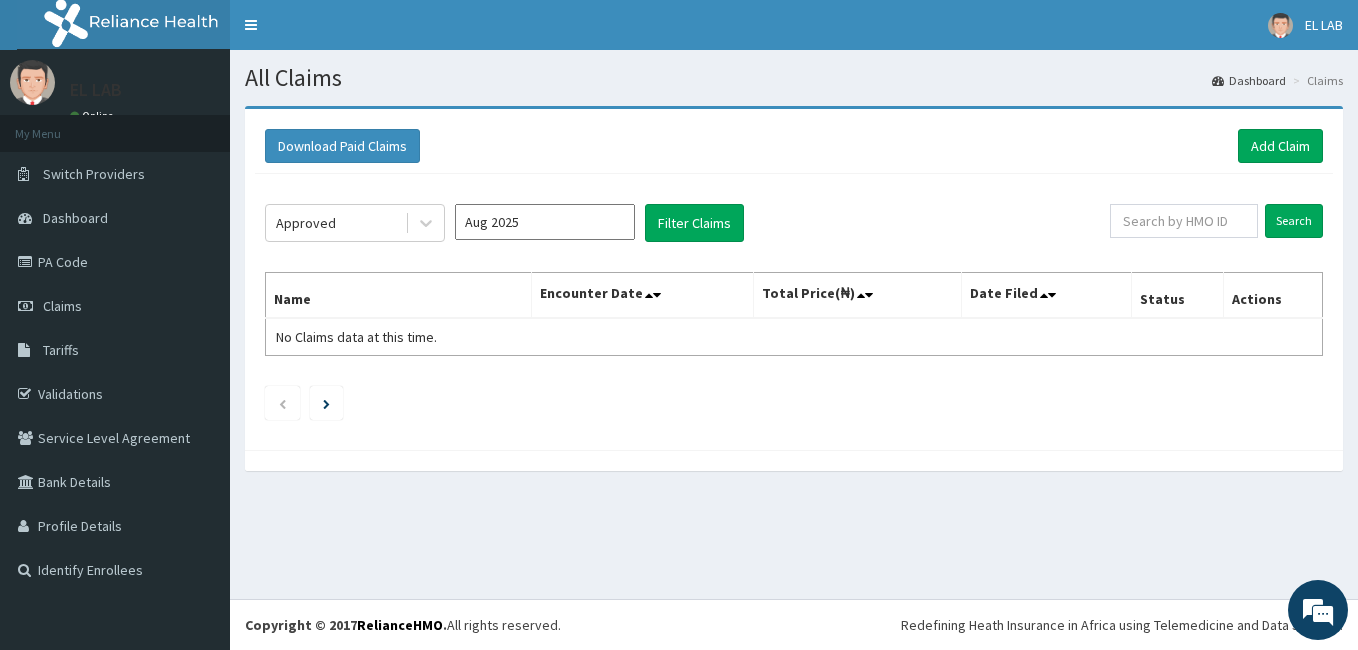 click on "All Claims
Dashboard
Claims
Download Paid Claims Add Claim × Note you can only download claims within a maximum of 1 year and the dates will auto-adjust when you select range that is greater than 1 year From 05-05-2025 To 05-08-2025 Close Download Approved Aug 2025 Filter Claims Search Name Encounter Date Total Price(₦) Date Filed Status Actions No Claims data at this time." at bounding box center (794, 324) 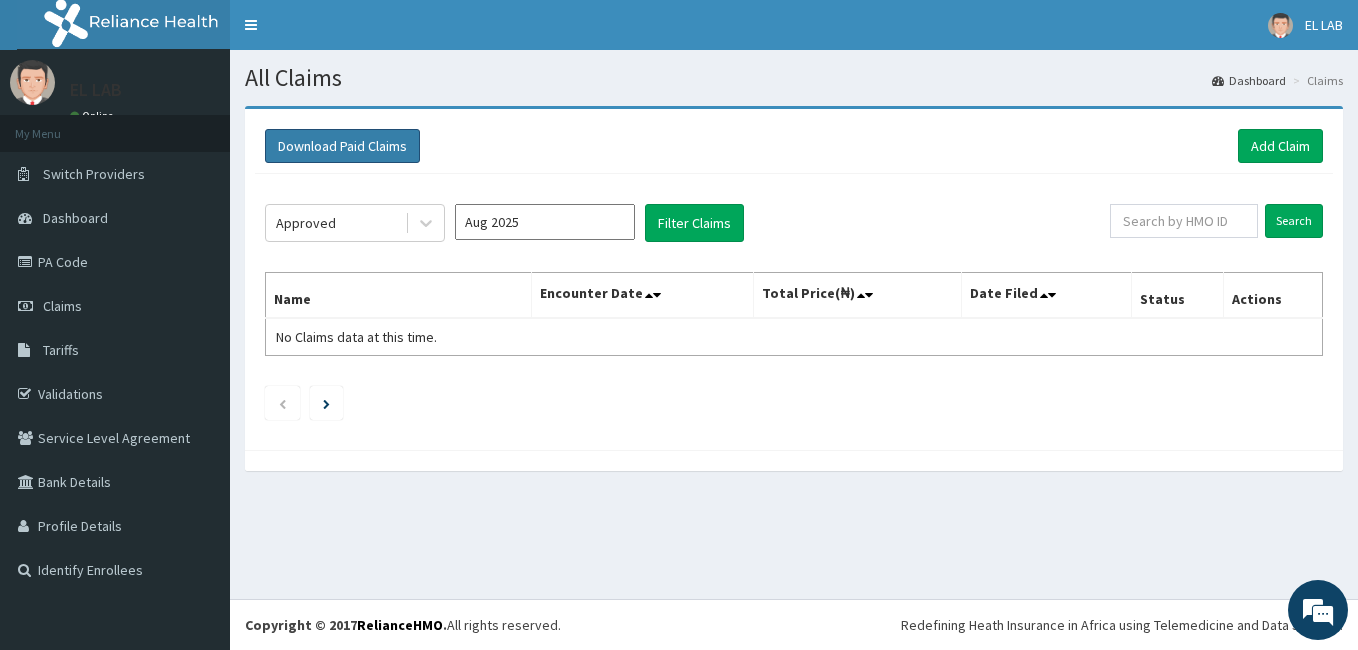 click on "Download Paid Claims" at bounding box center [342, 146] 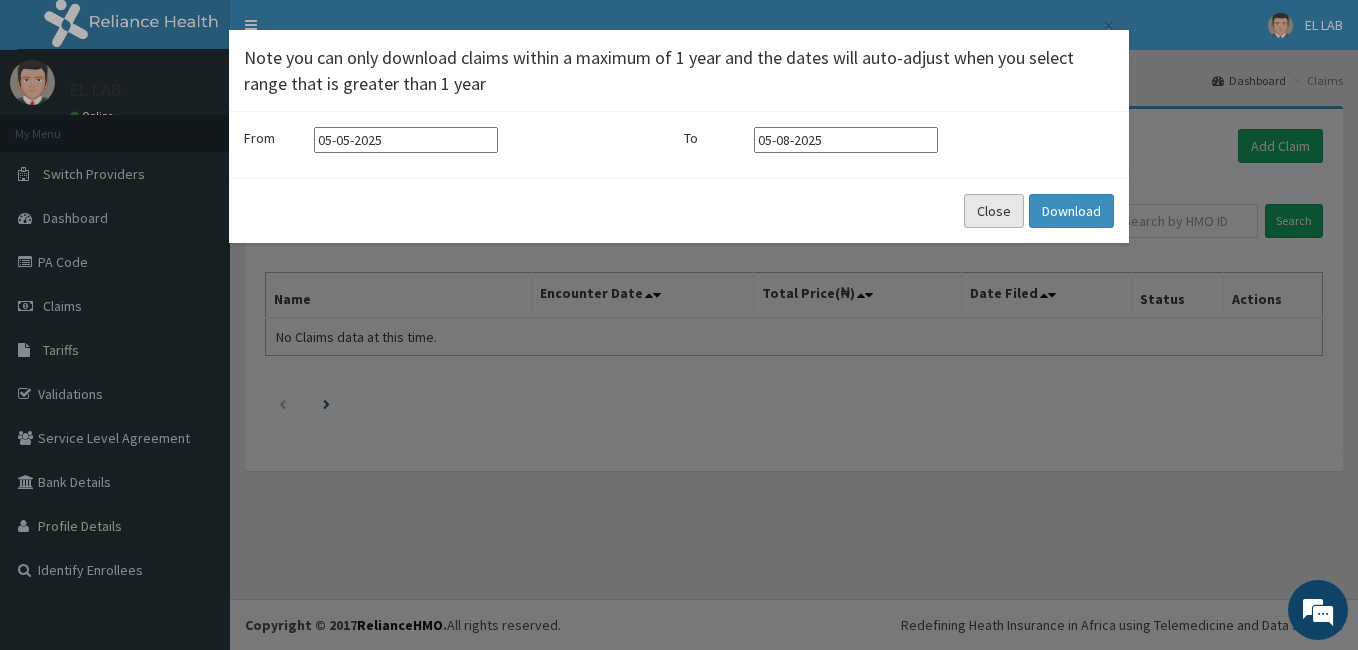 click on "Close" at bounding box center [994, 211] 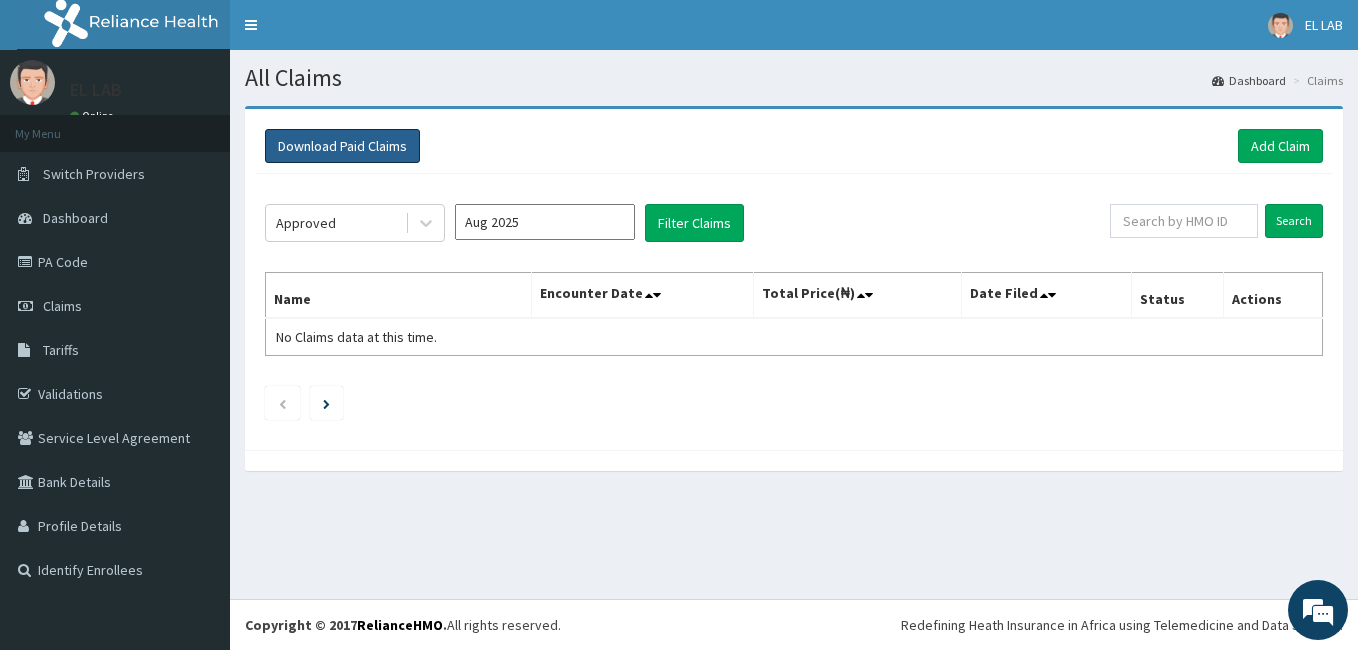 drag, startPoint x: 991, startPoint y: 214, endPoint x: 481, endPoint y: 471, distance: 571.09454 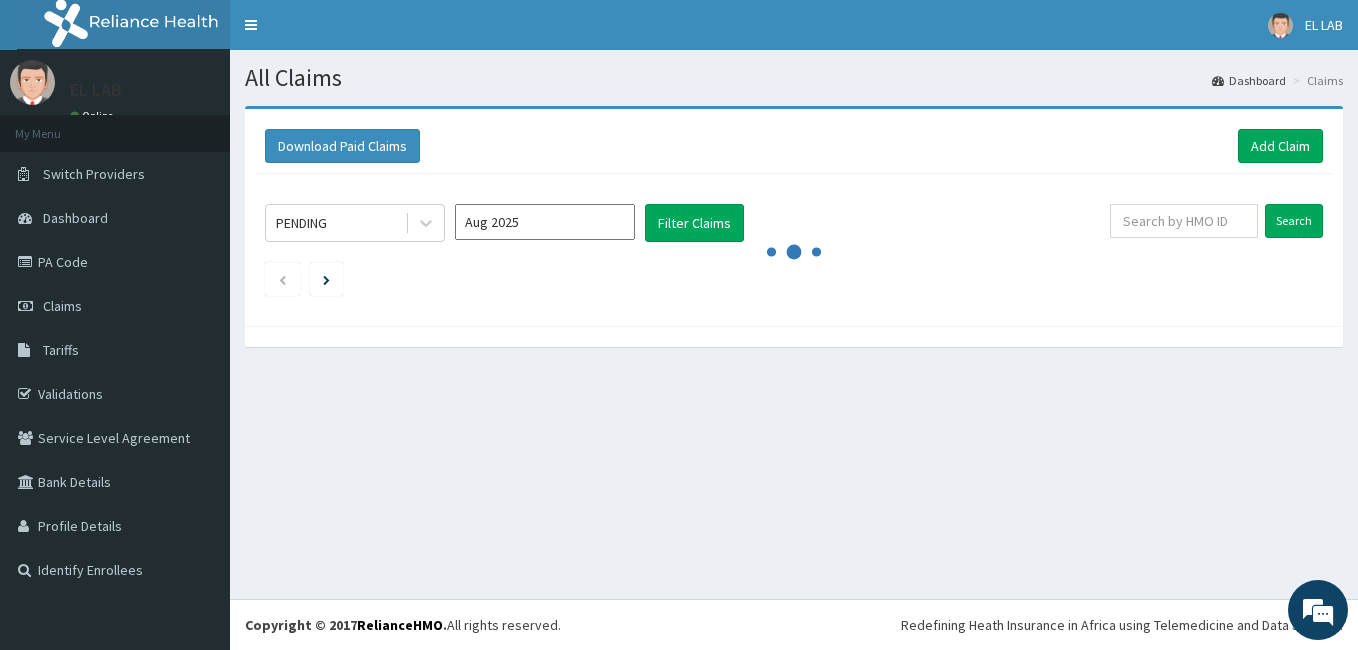 scroll, scrollTop: 0, scrollLeft: 0, axis: both 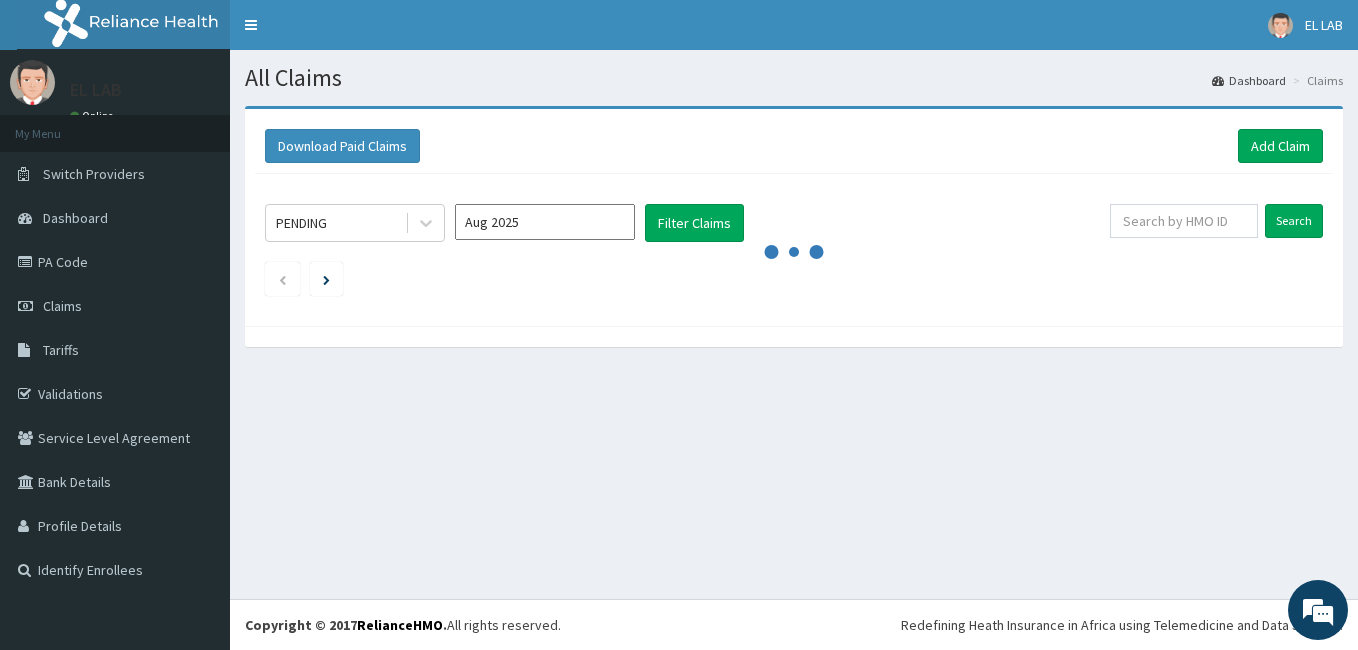 click on "All Claims
Dashboard
Claims
Download Paid Claims Add Claim × Note you can only download claims within a maximum of 1 year and the dates will auto-adjust when you select range that is greater than 1 year From 05-05-2025 To 05-08-2025 Close Download PENDING Aug 2025 Filter Claims Search" at bounding box center [794, 324] 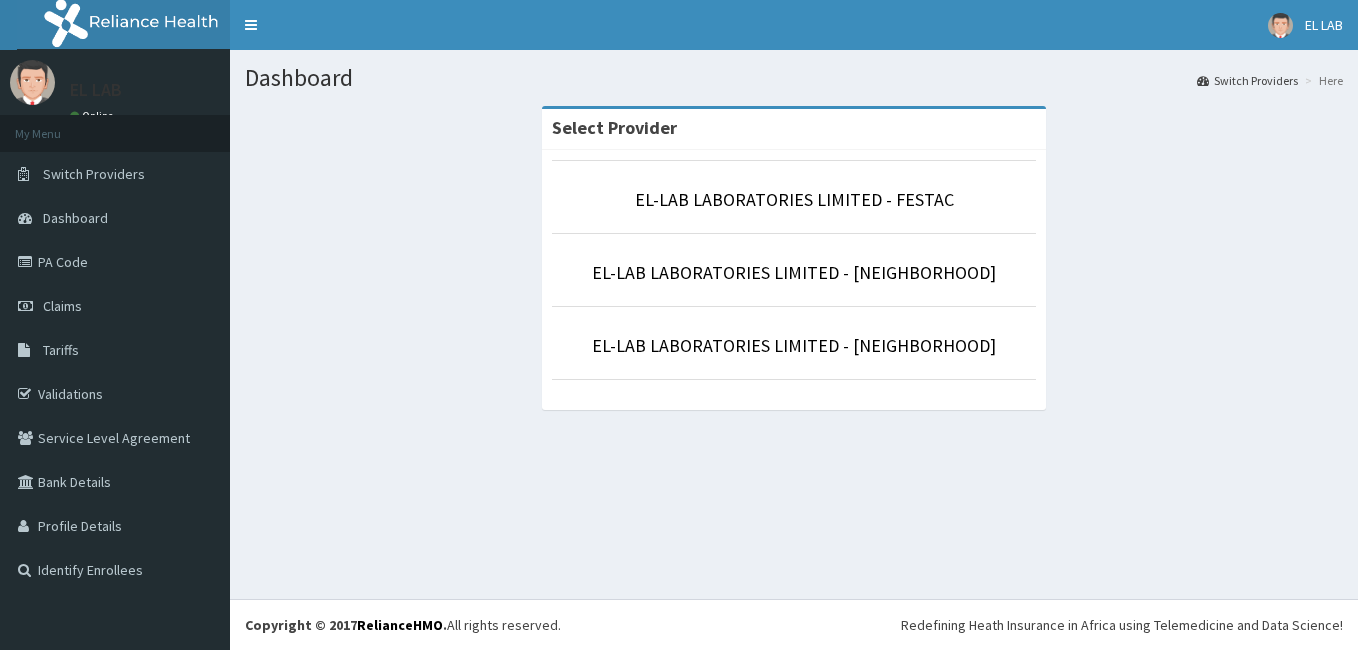 scroll, scrollTop: 0, scrollLeft: 0, axis: both 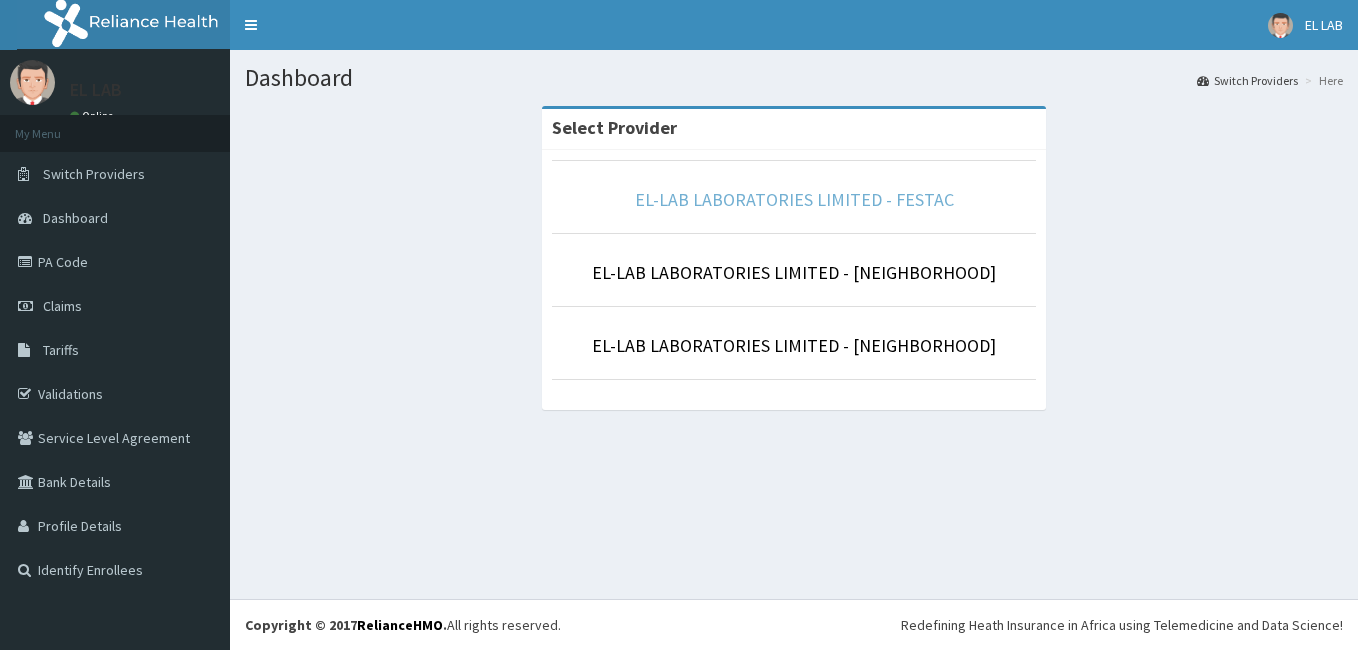 click on "EL-LAB LABORATORIES LIMITED - FESTAC" at bounding box center [794, 199] 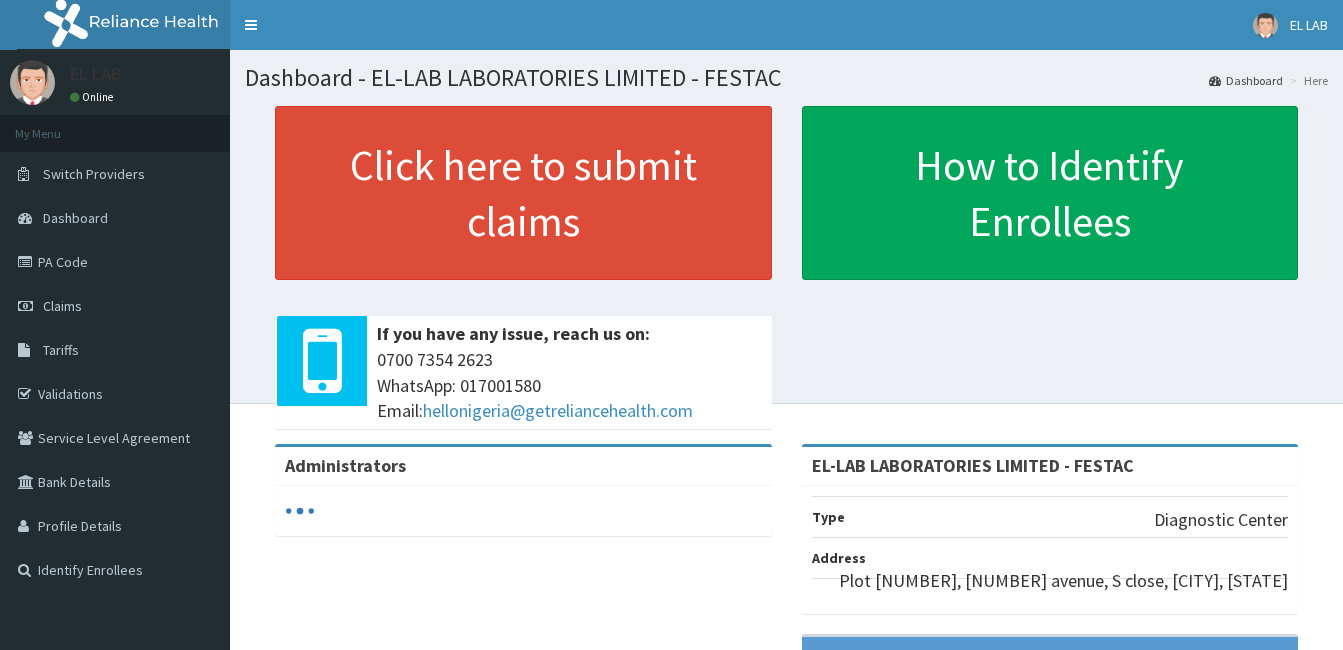 scroll, scrollTop: 0, scrollLeft: 0, axis: both 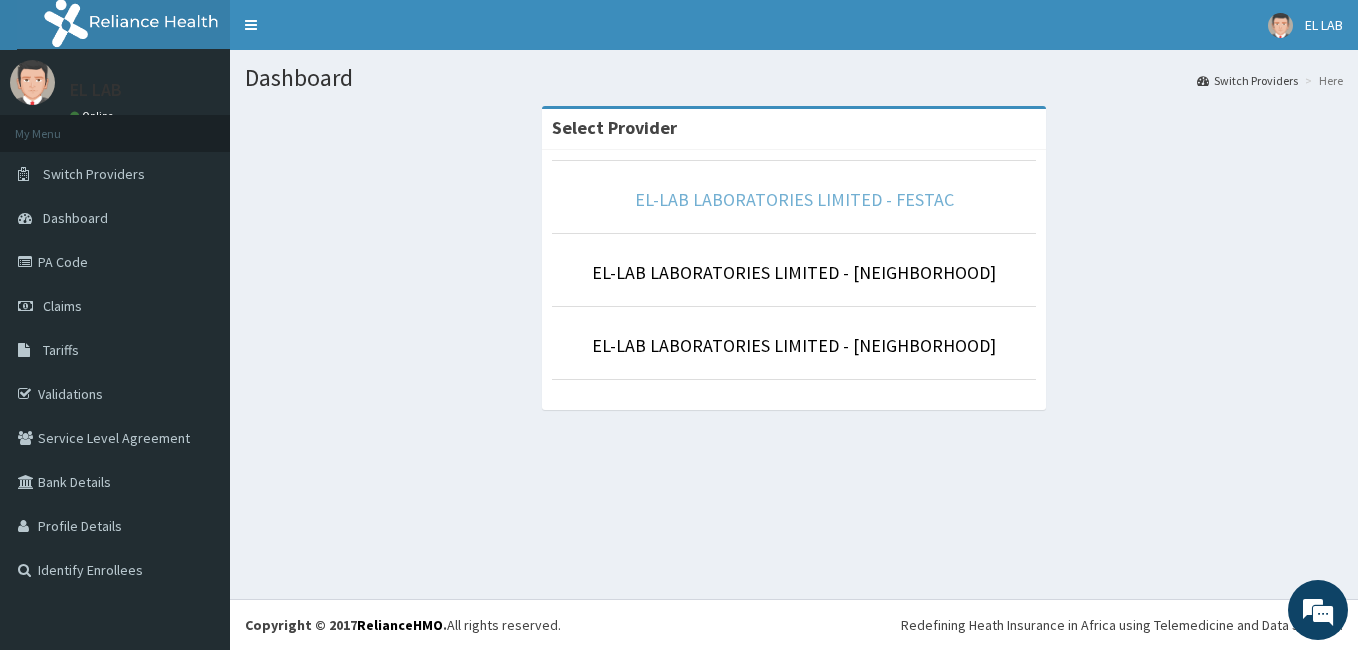 click on "EL-LAB LABORATORIES LIMITED - FESTAC" at bounding box center [794, 199] 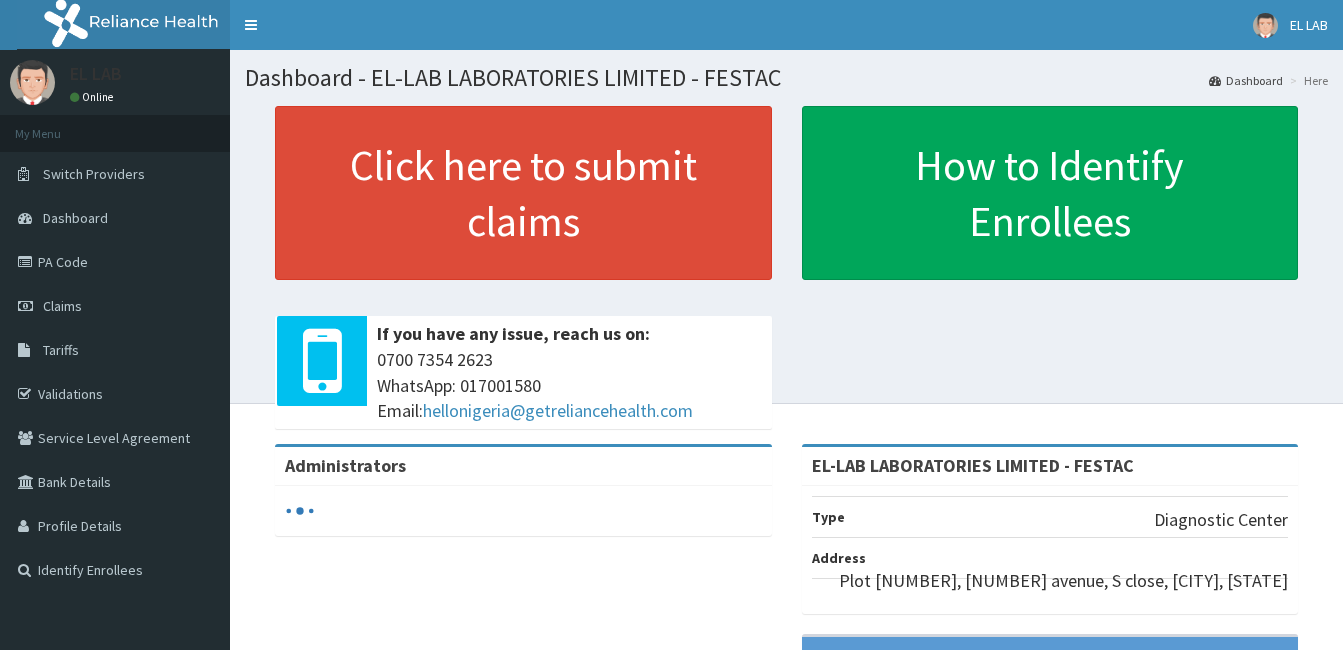 scroll, scrollTop: 0, scrollLeft: 0, axis: both 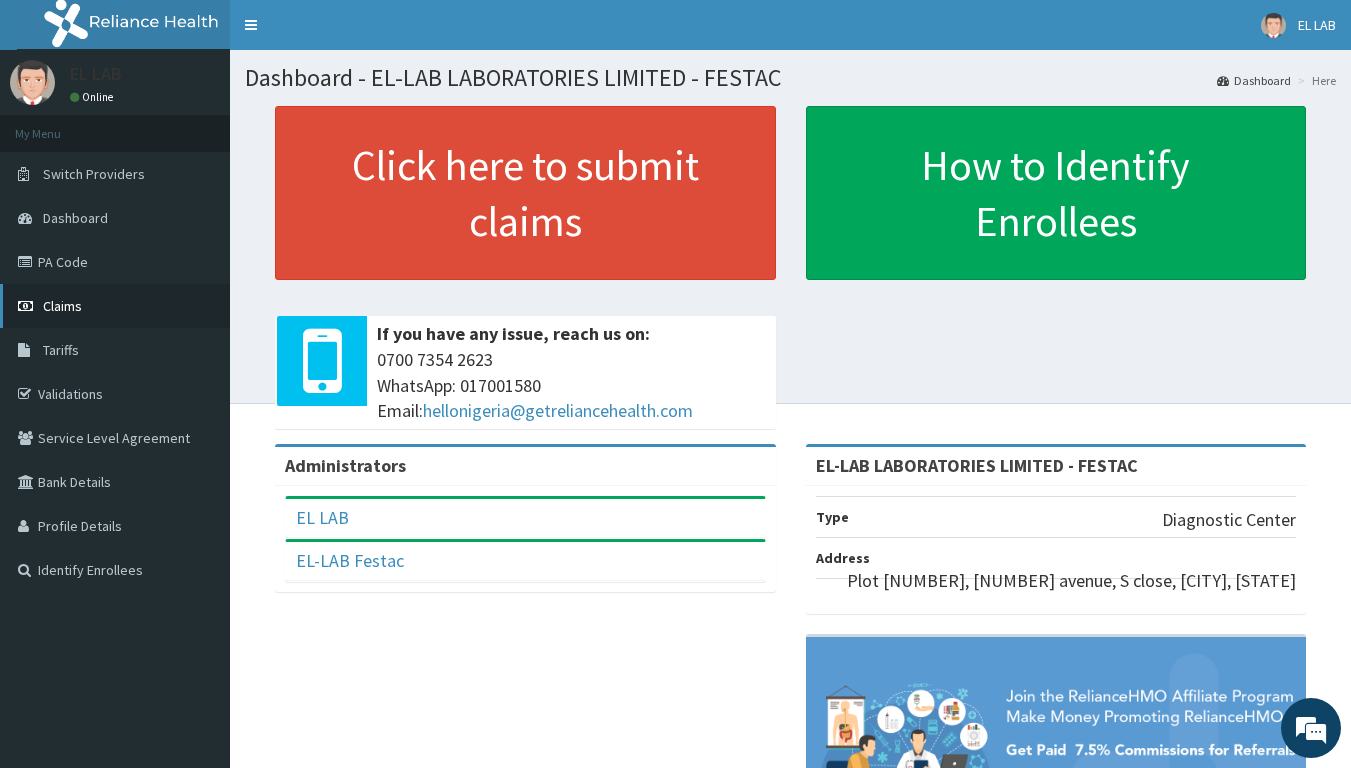 click on "Claims" at bounding box center [115, 306] 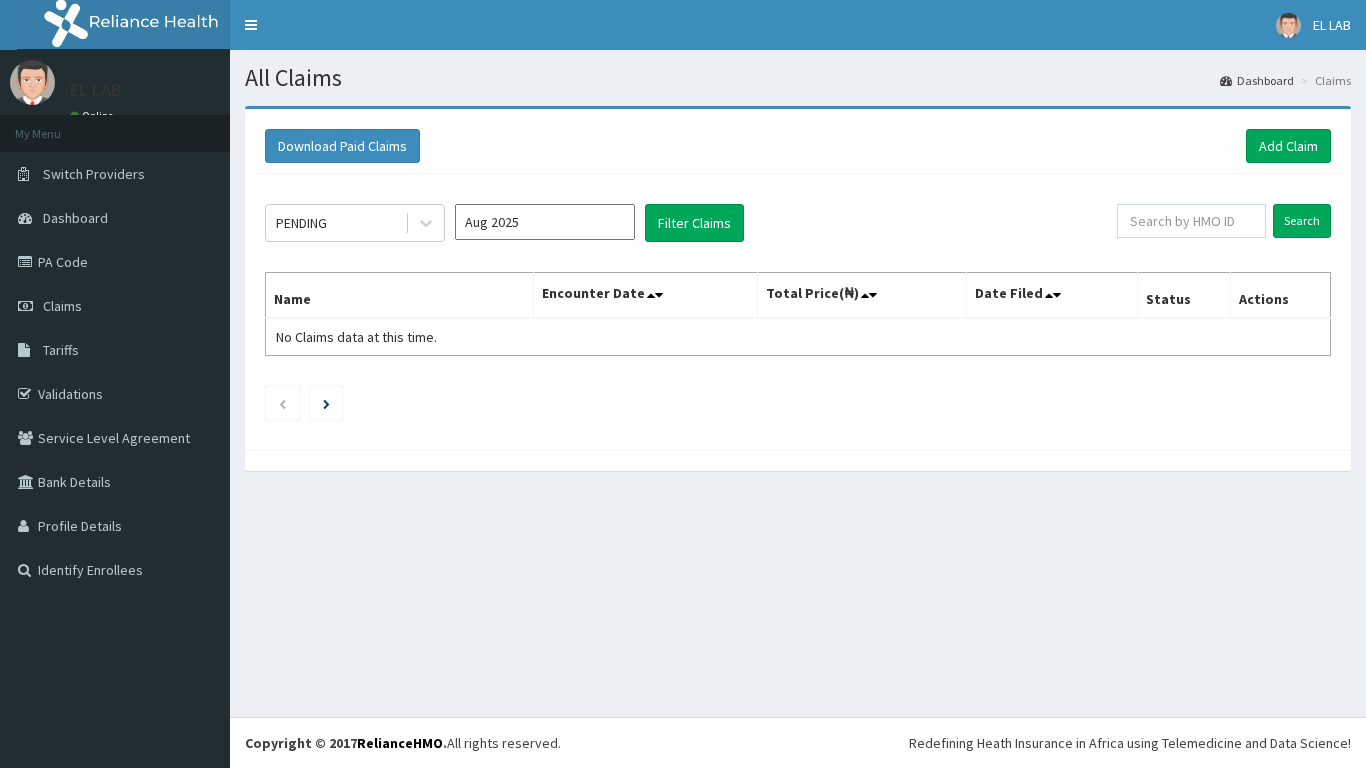 scroll, scrollTop: 0, scrollLeft: 0, axis: both 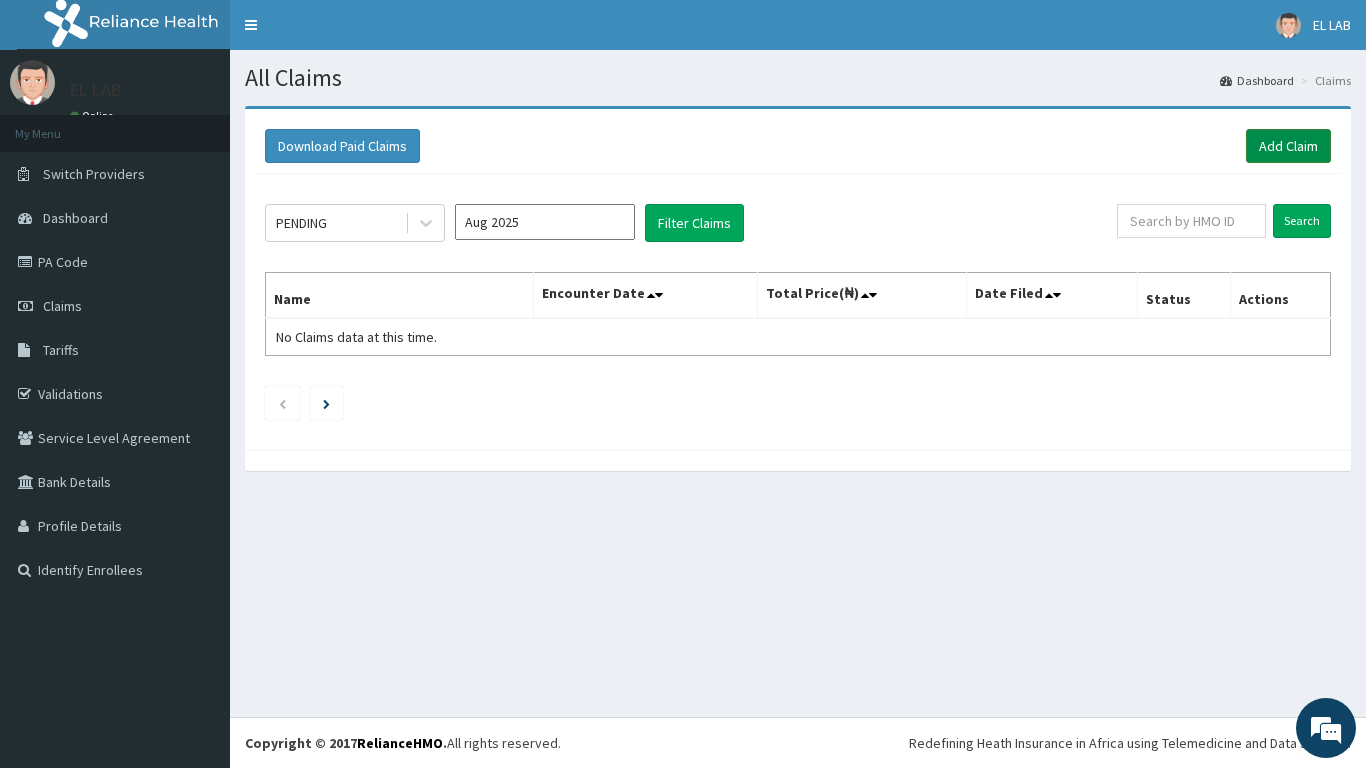 click on "Add Claim" at bounding box center (1288, 146) 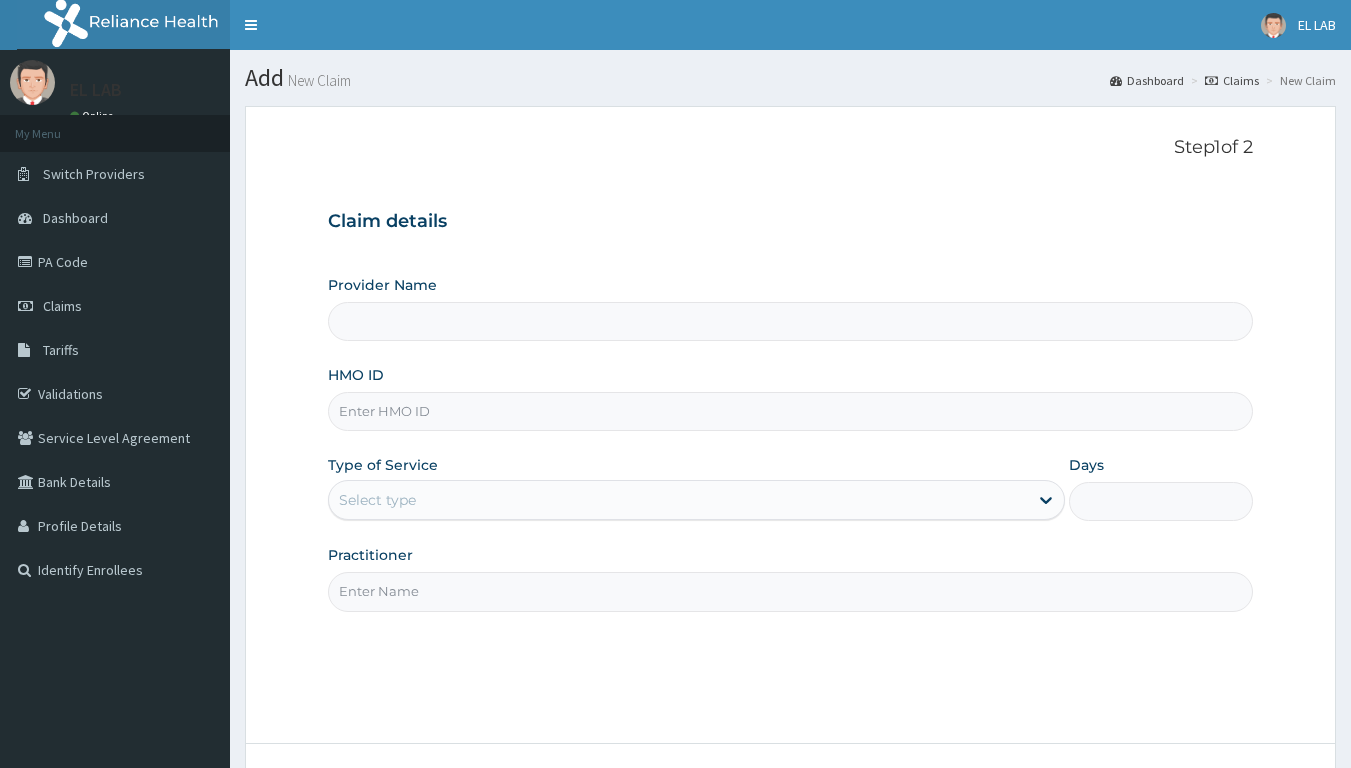 scroll, scrollTop: 0, scrollLeft: 0, axis: both 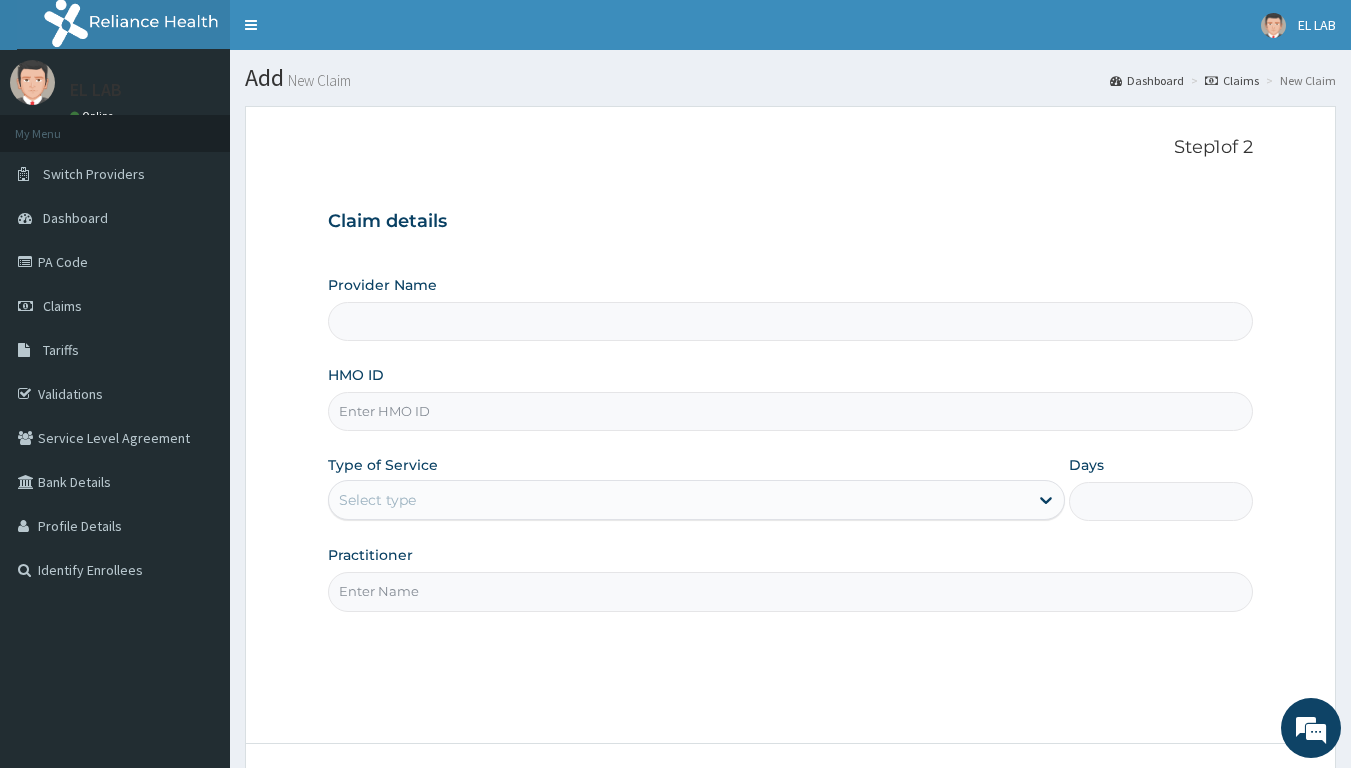 type on "EL-LAB LABORATORIES LIMITED - FESTAC" 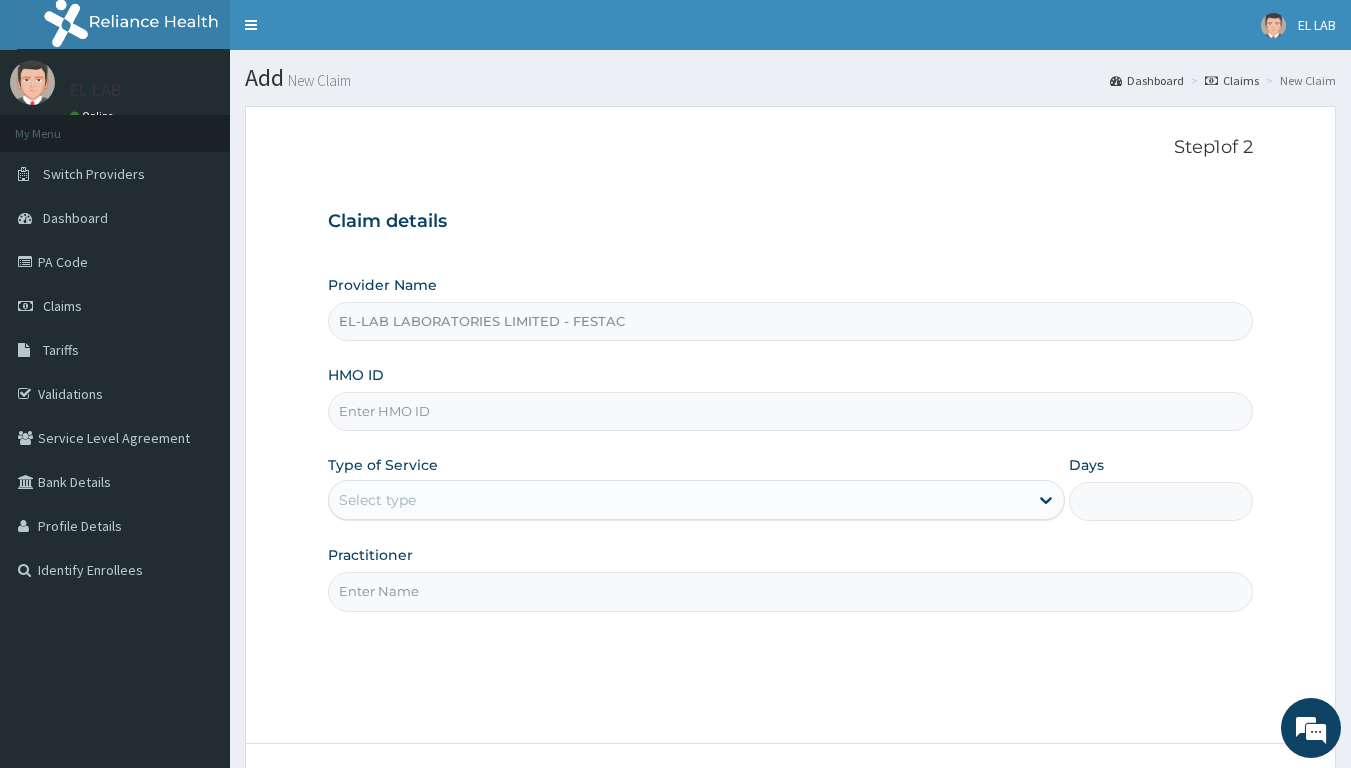 click on "My Menu" at bounding box center (115, 133) 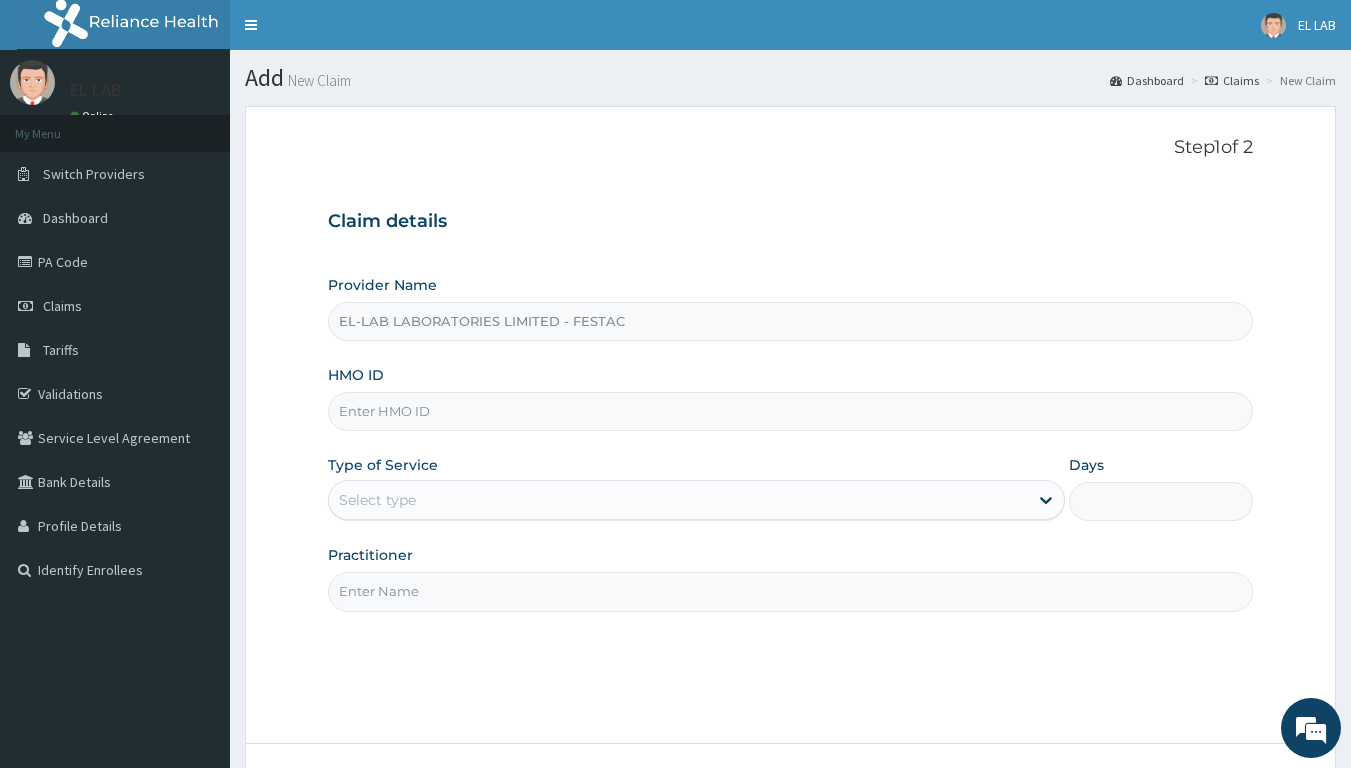 scroll, scrollTop: 0, scrollLeft: 0, axis: both 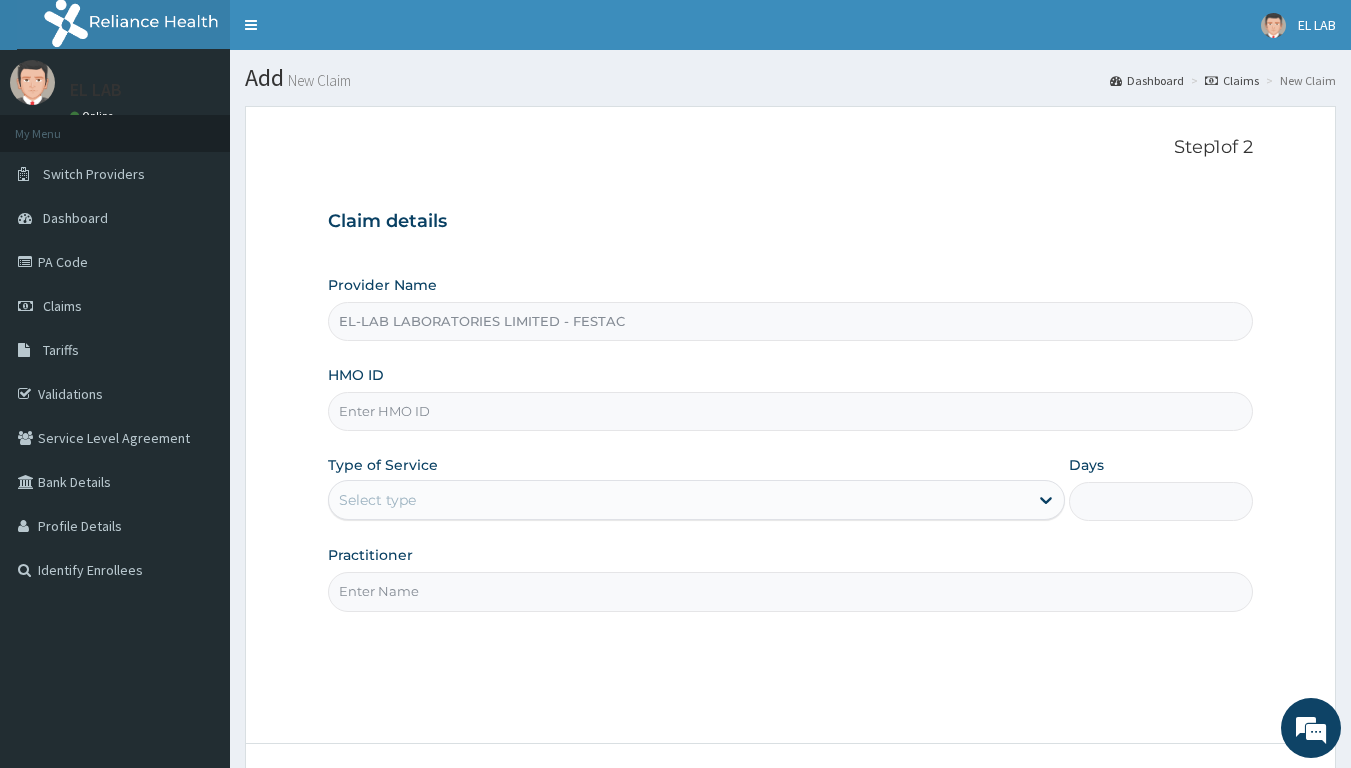 click on "My Menu" at bounding box center [115, 133] 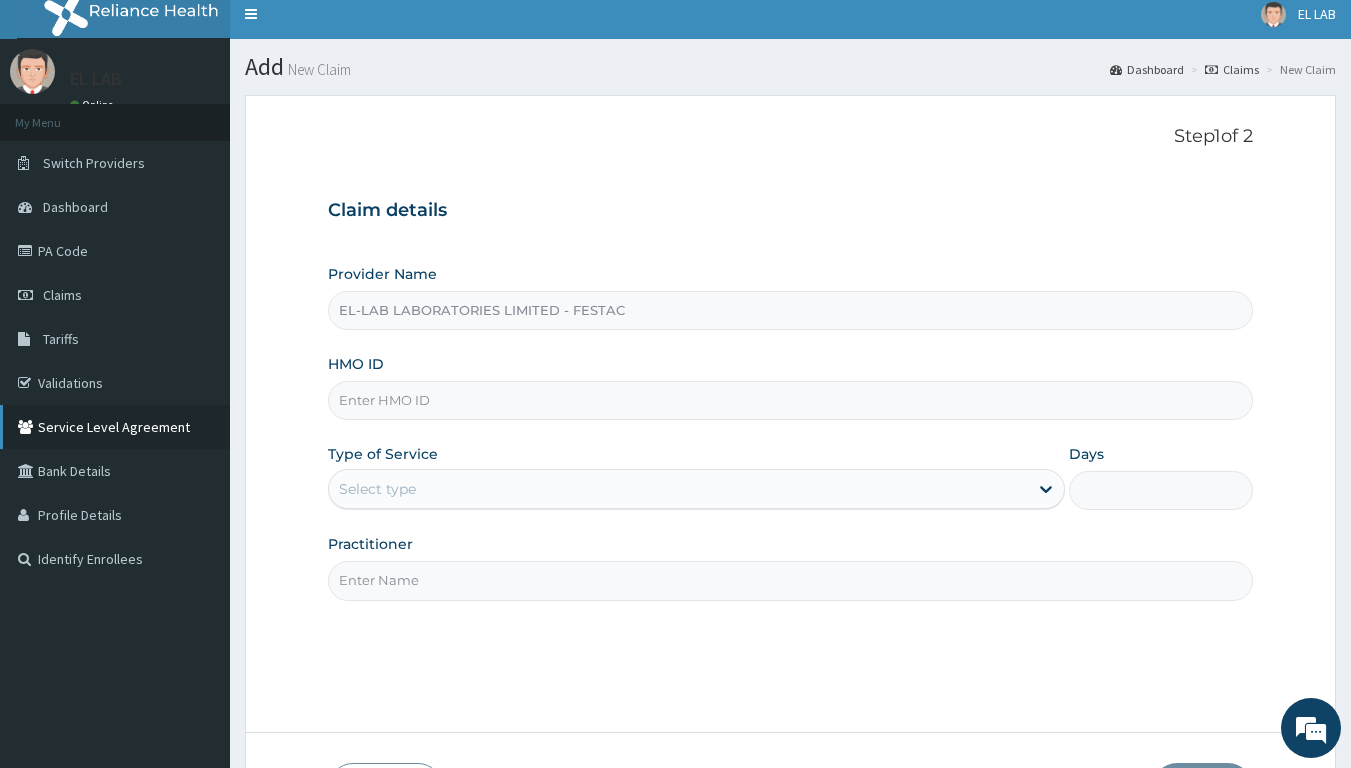 scroll, scrollTop: 0, scrollLeft: 0, axis: both 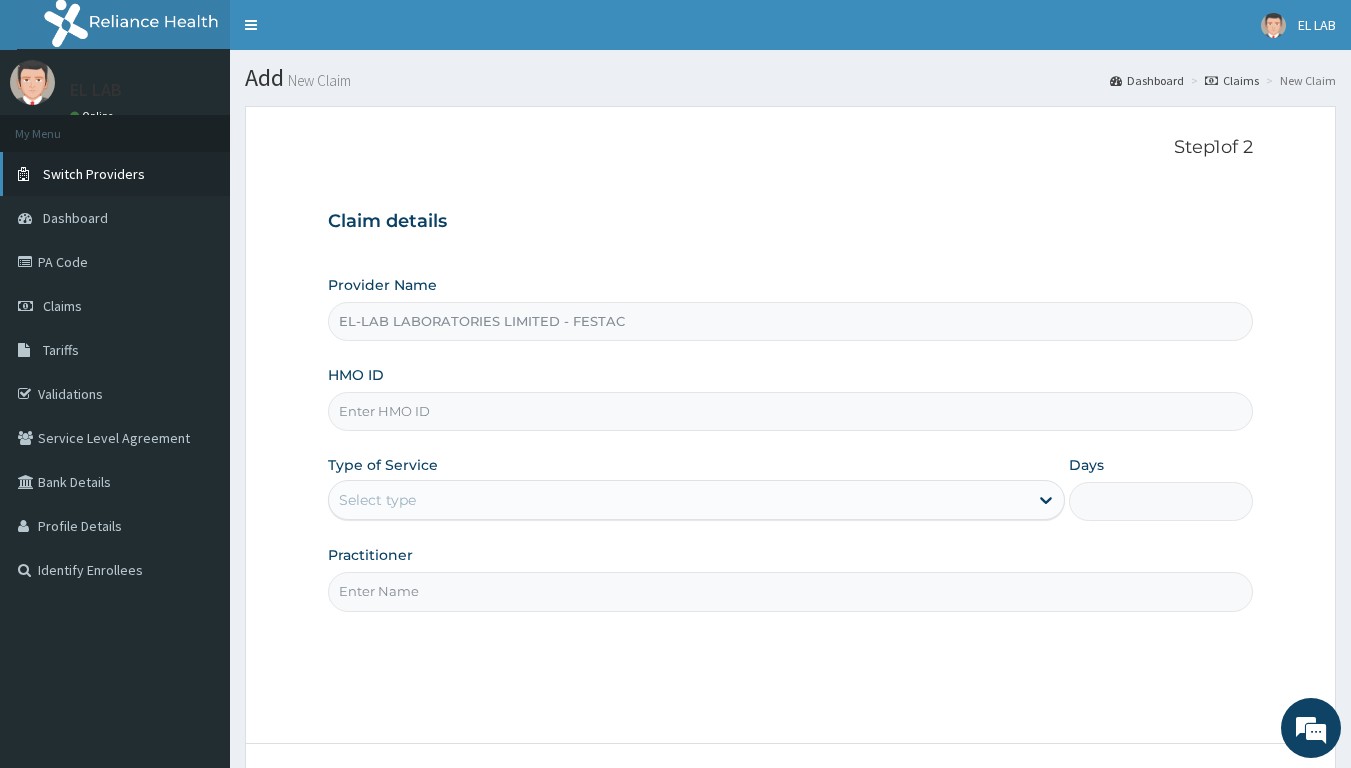 click on "Switch Providers" at bounding box center [115, 174] 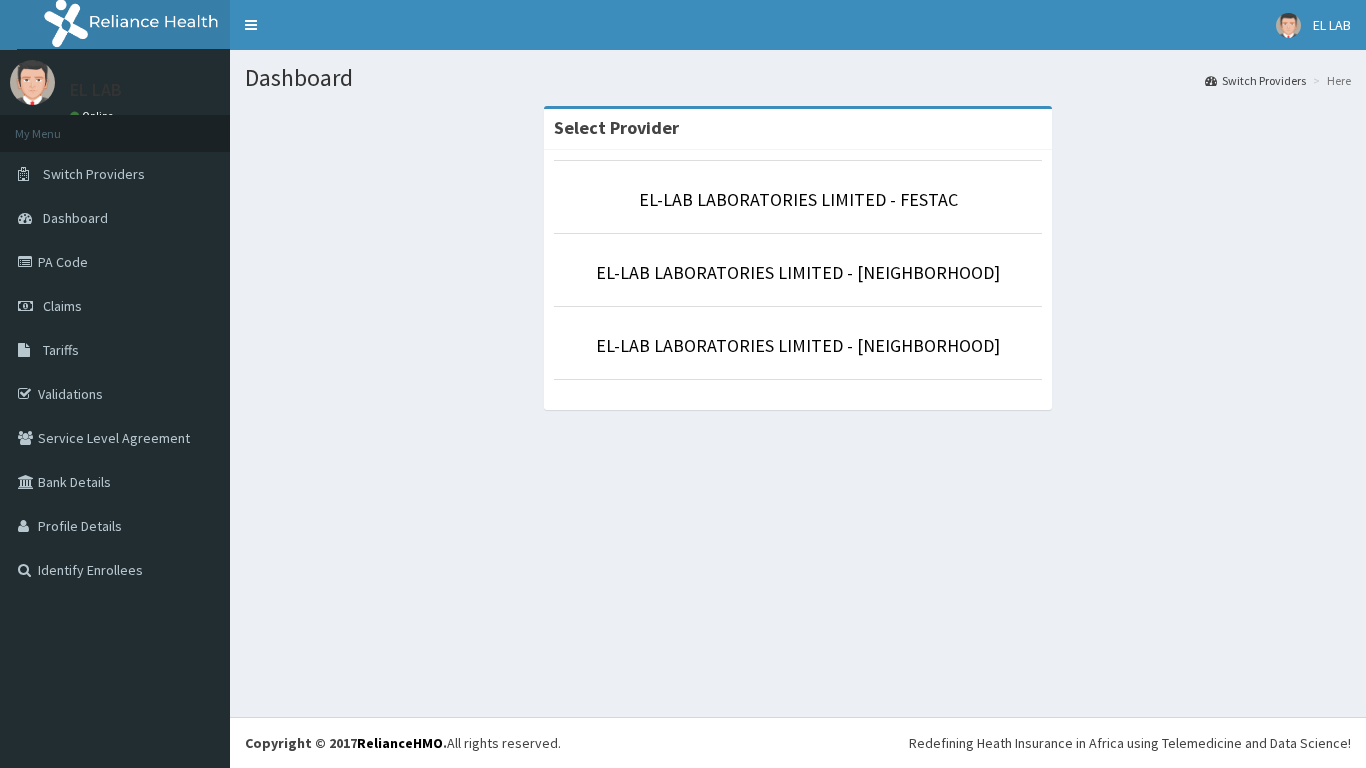 scroll, scrollTop: 0, scrollLeft: 0, axis: both 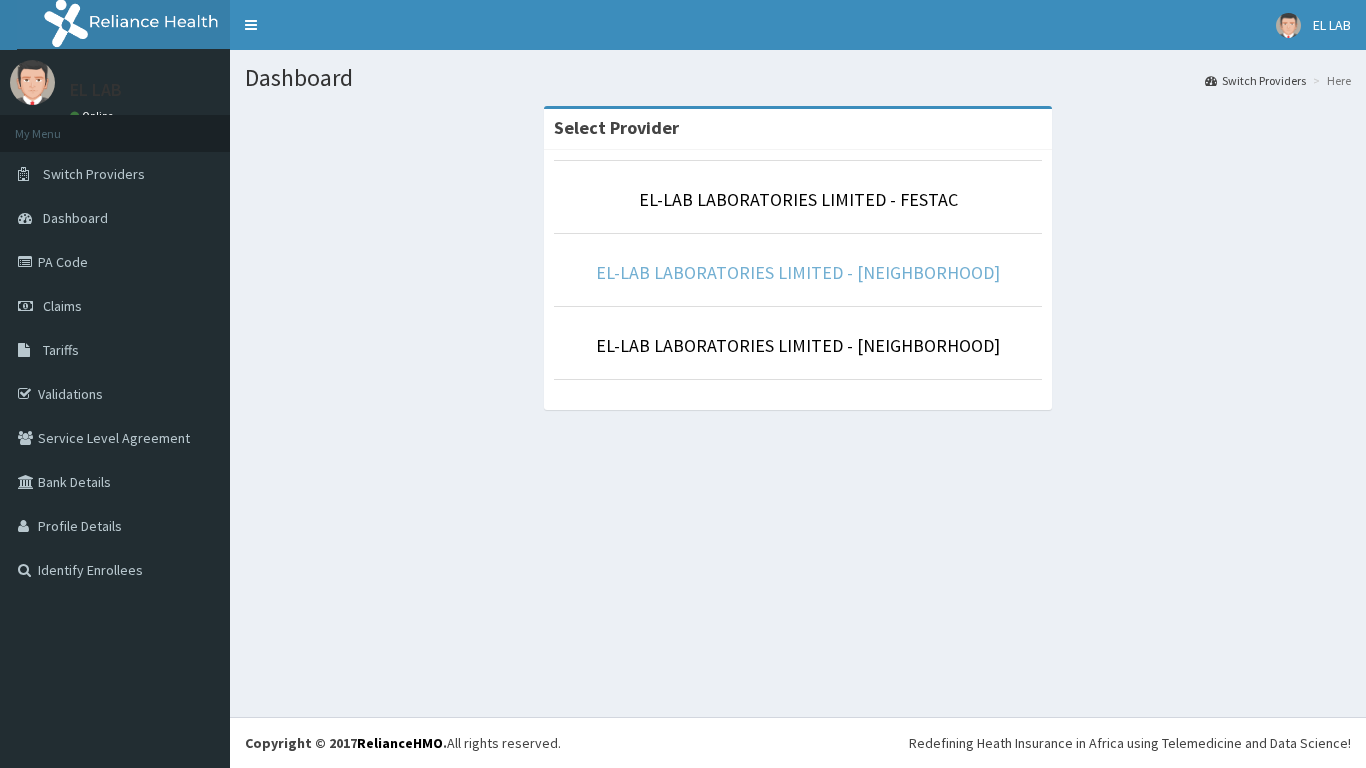 click on "EL-LAB LABORATORIES LIMITED - [NEIGHBORHOOD]" at bounding box center (798, 272) 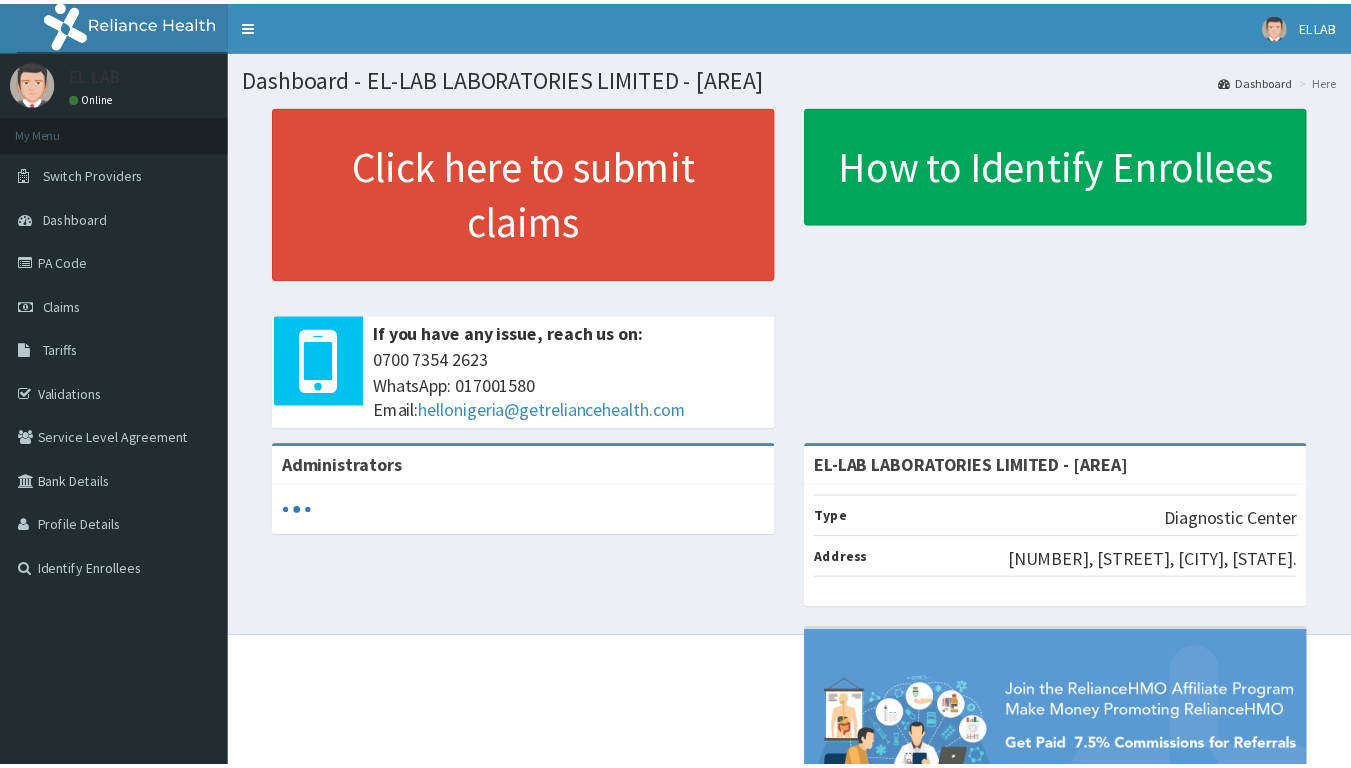 scroll, scrollTop: 0, scrollLeft: 0, axis: both 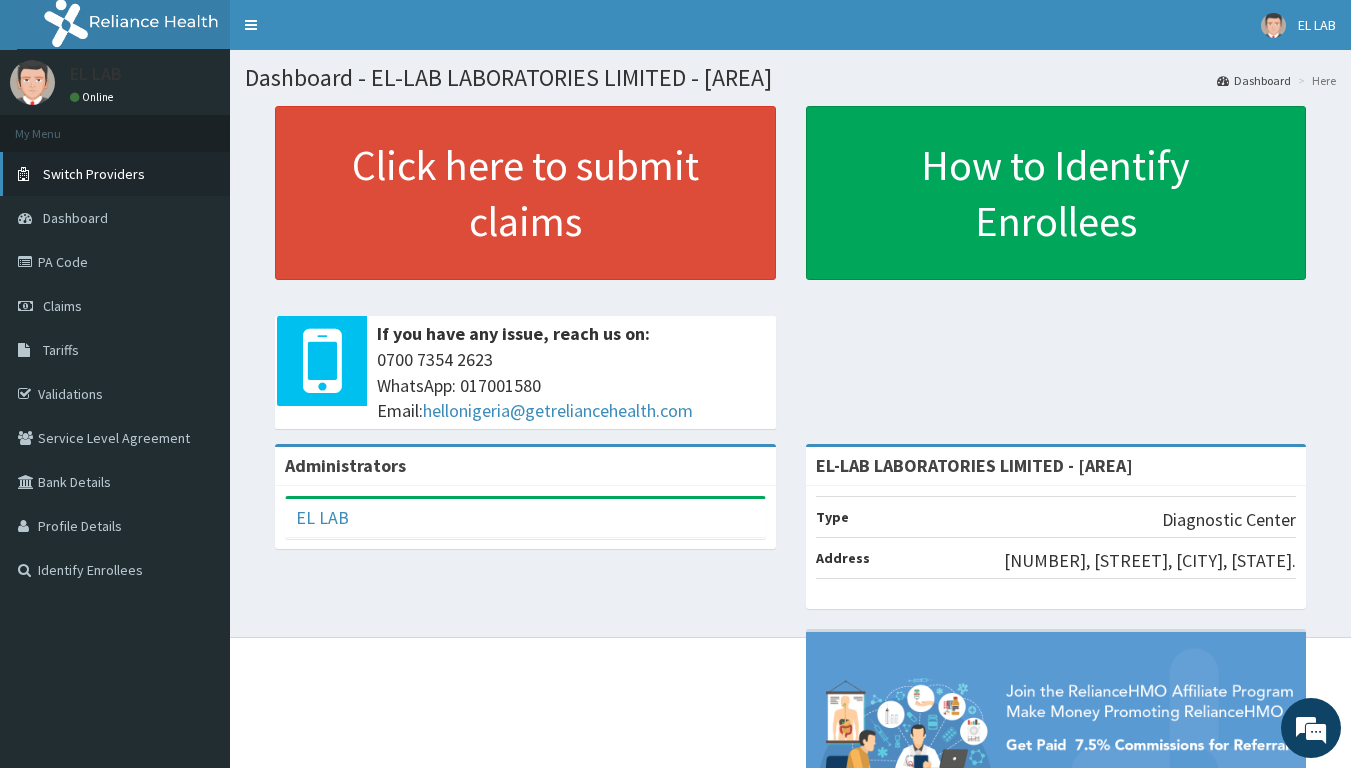 click on "Switch Providers" at bounding box center [94, 174] 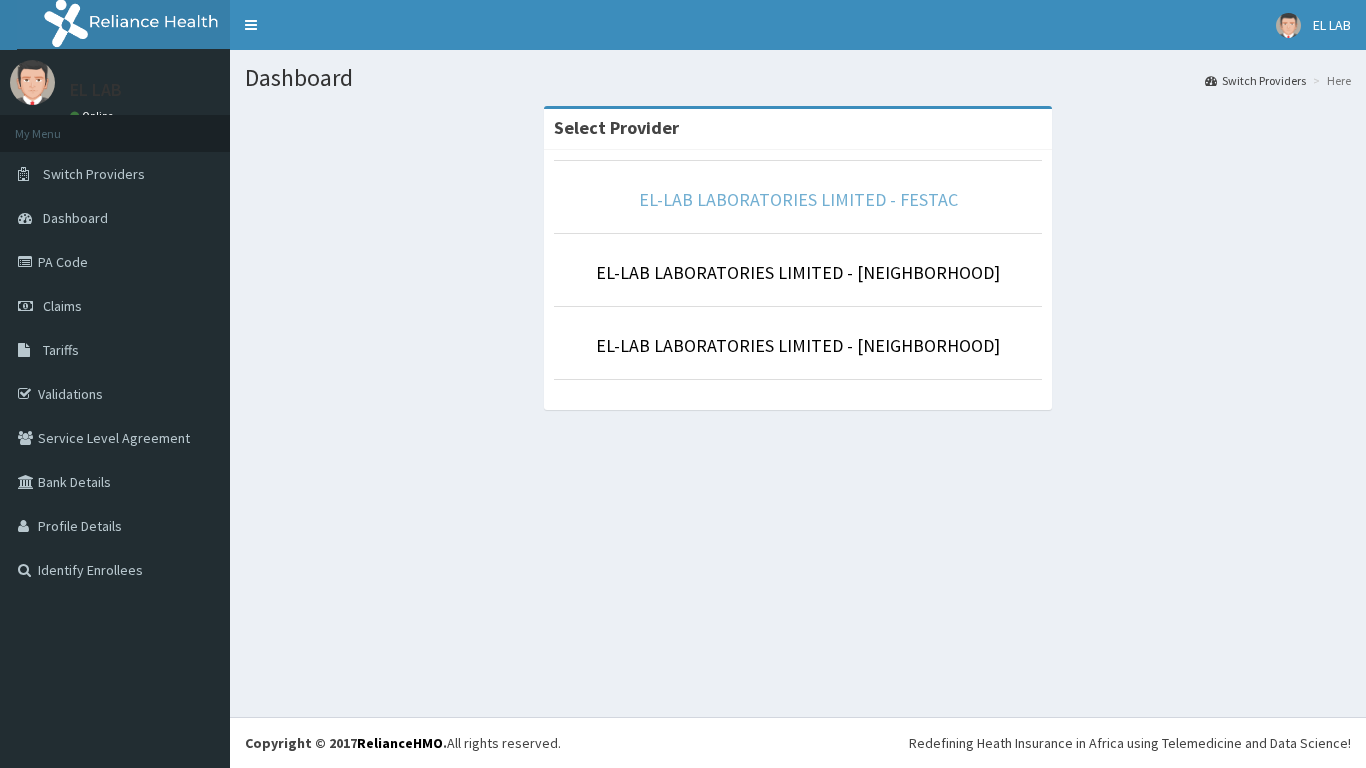 scroll, scrollTop: 0, scrollLeft: 0, axis: both 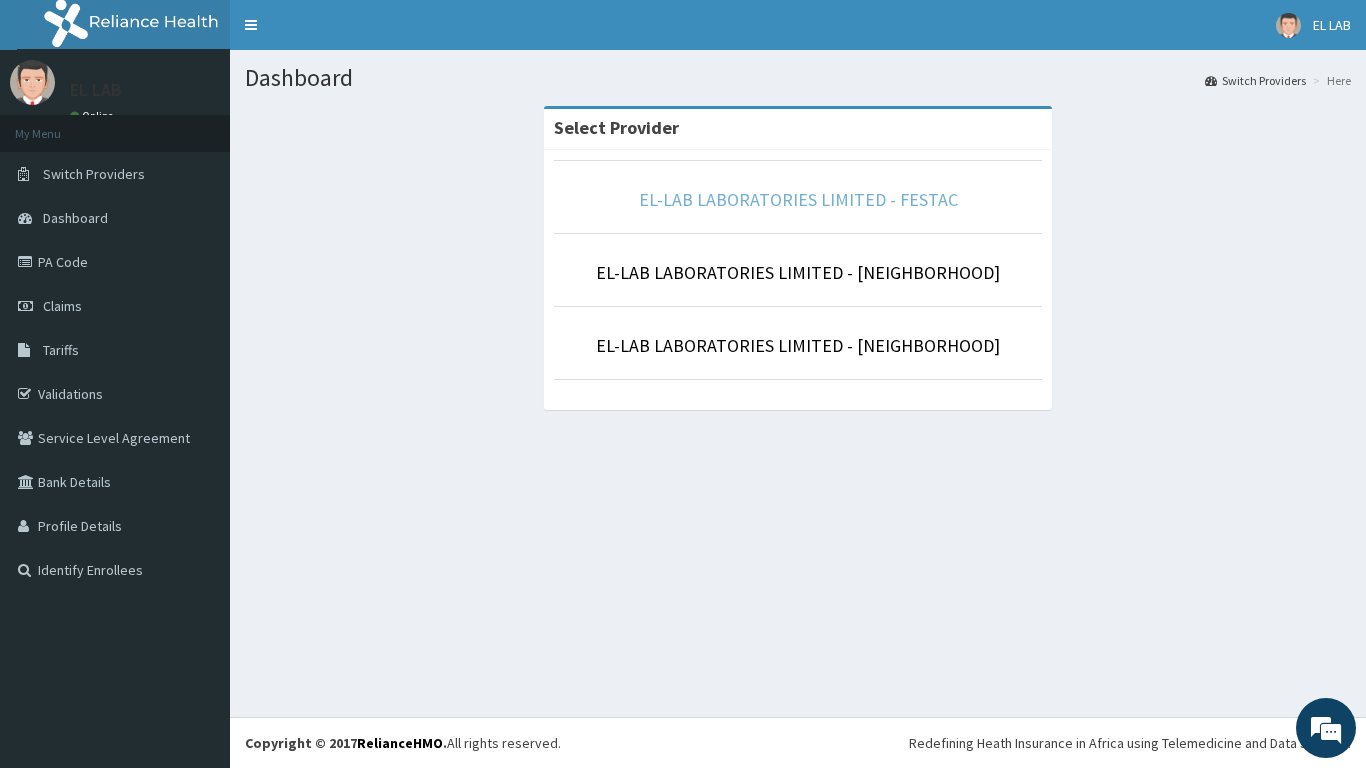 click on "EL-LAB LABORATORIES LIMITED - FESTAC" at bounding box center [798, 199] 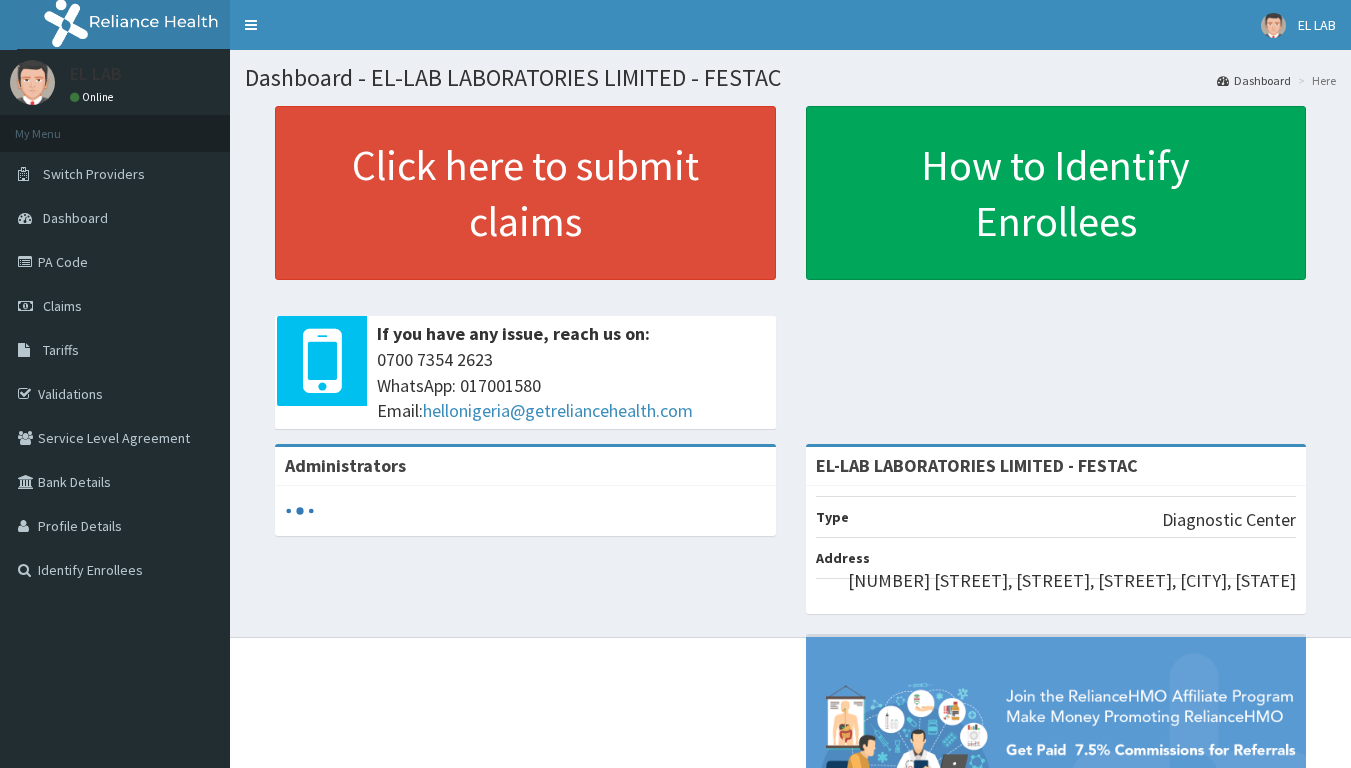 scroll, scrollTop: 0, scrollLeft: 0, axis: both 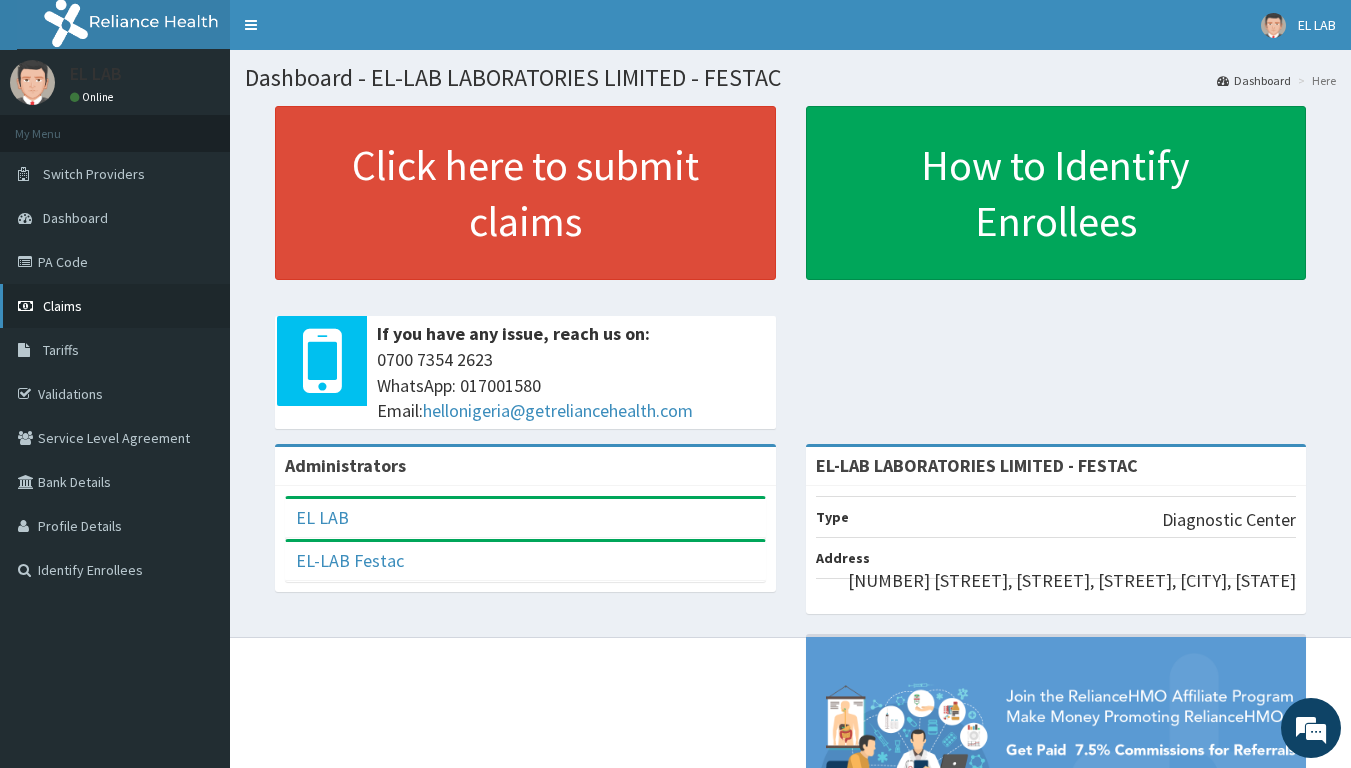 click on "Claims" at bounding box center [115, 306] 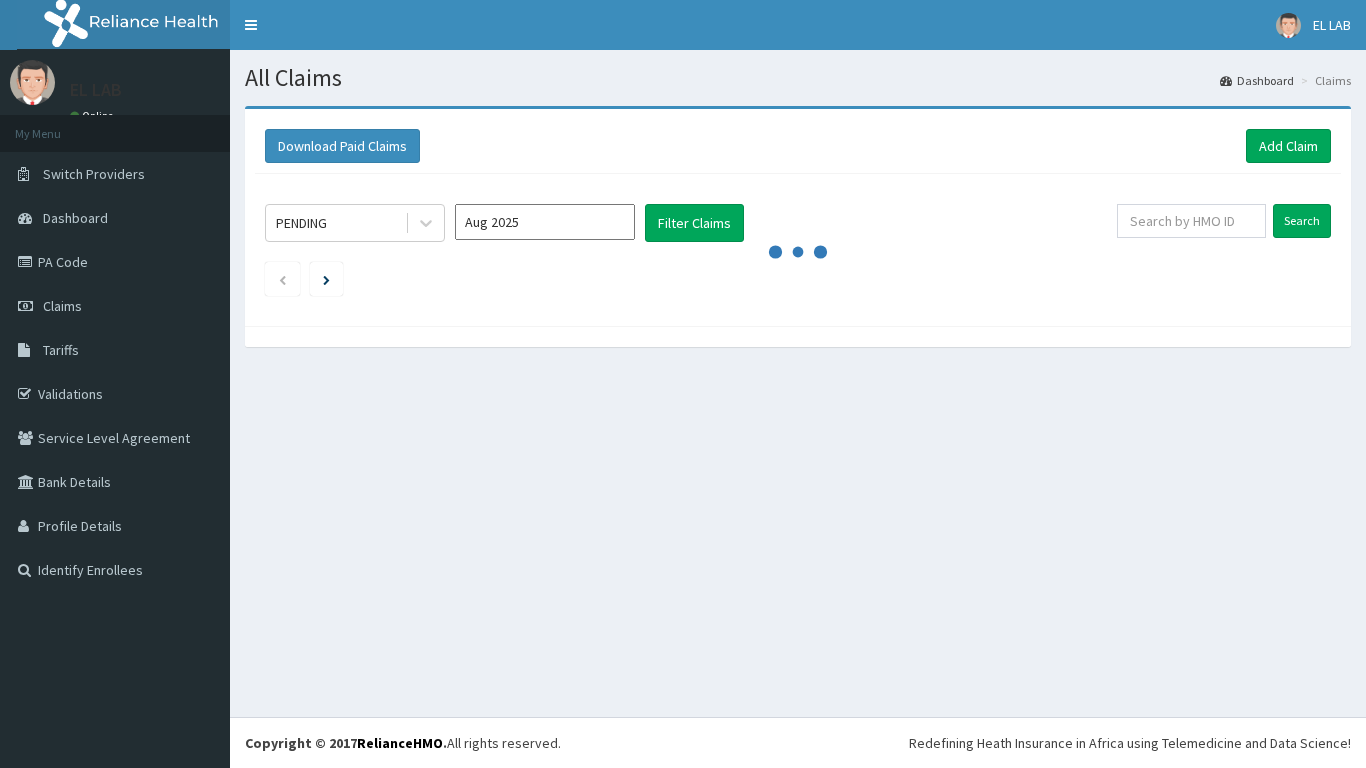scroll, scrollTop: 0, scrollLeft: 0, axis: both 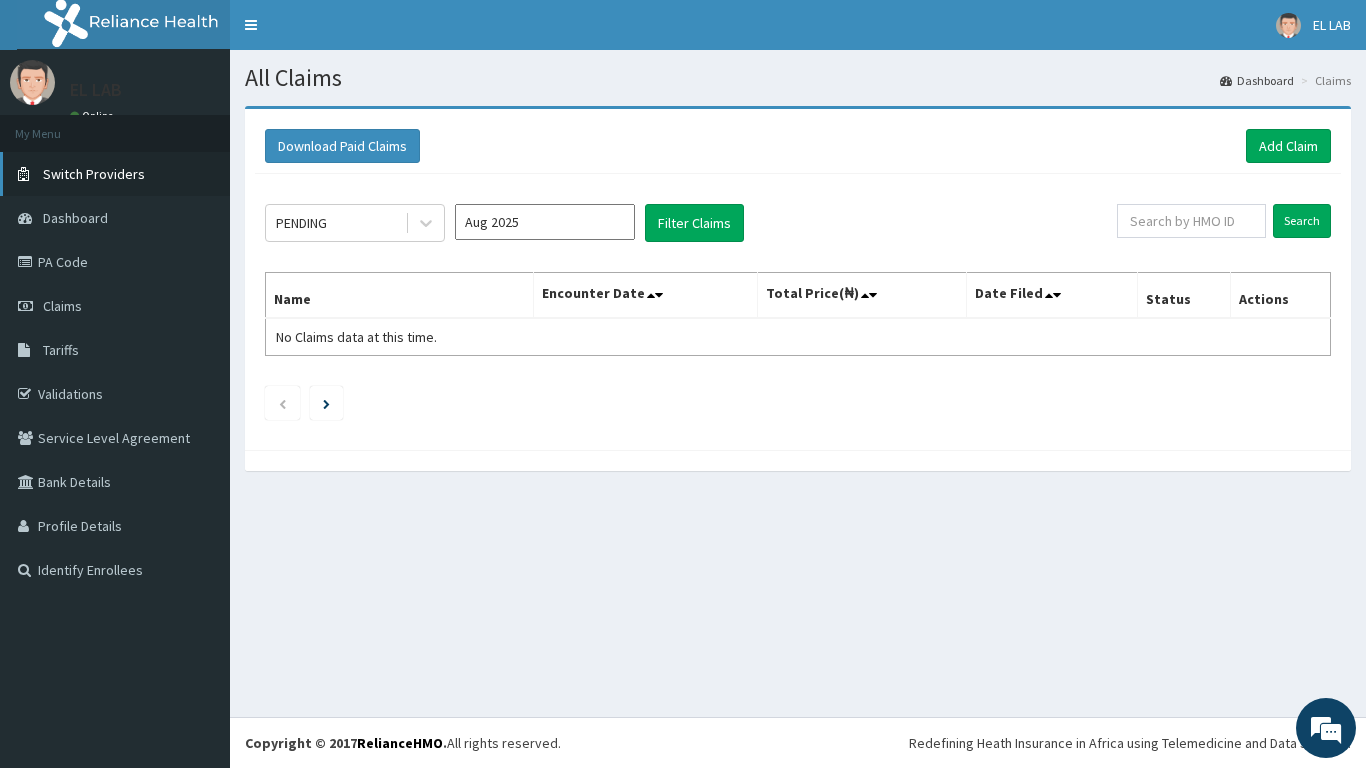 click on "Switch Providers" at bounding box center [115, 174] 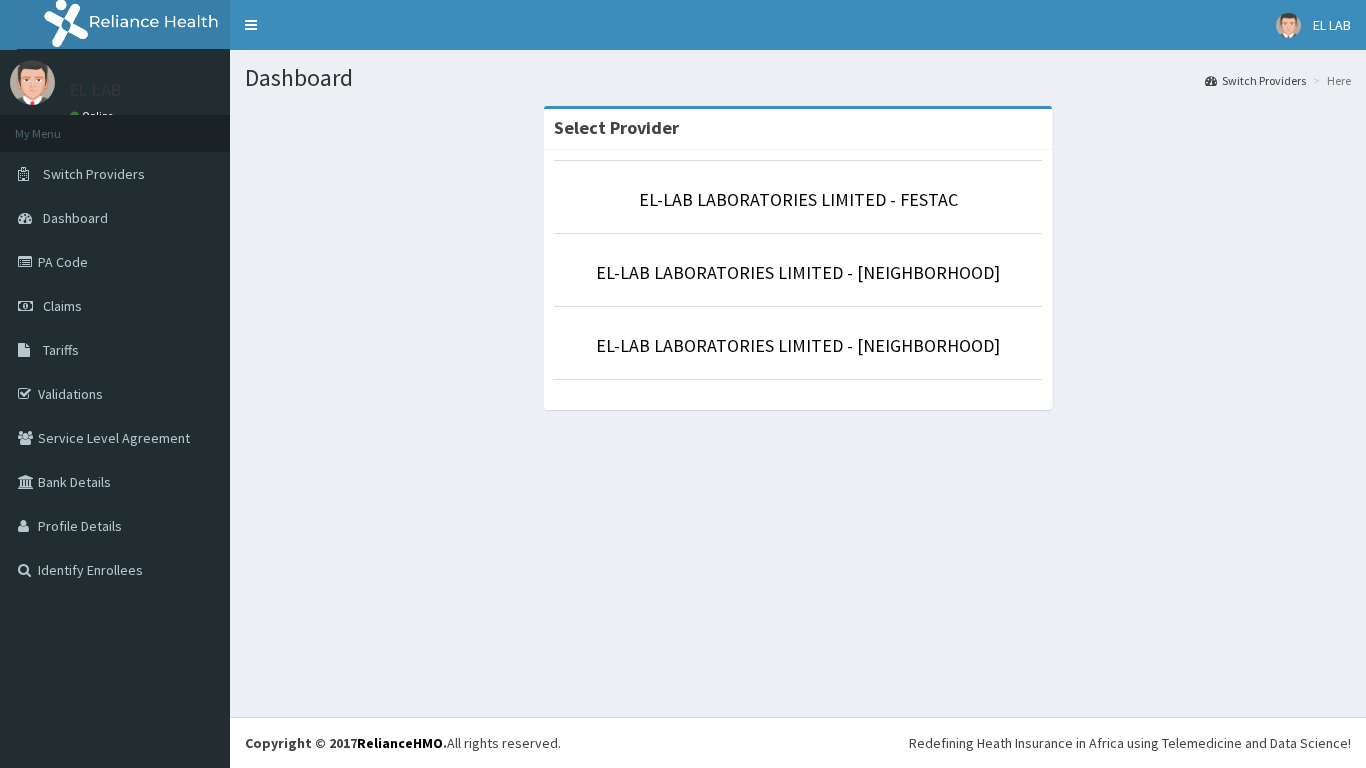 scroll, scrollTop: 0, scrollLeft: 0, axis: both 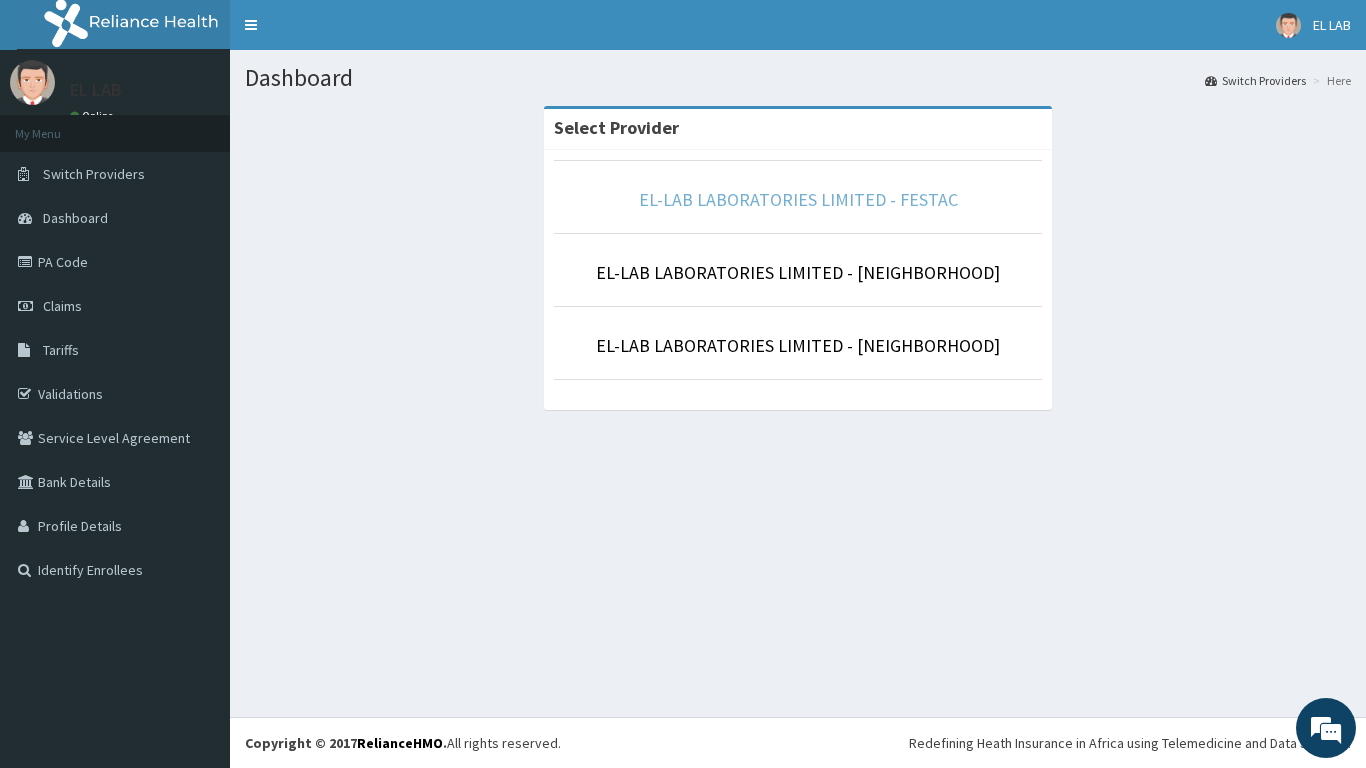 click on "EL-LAB LABORATORIES LIMITED - FESTAC" at bounding box center (798, 199) 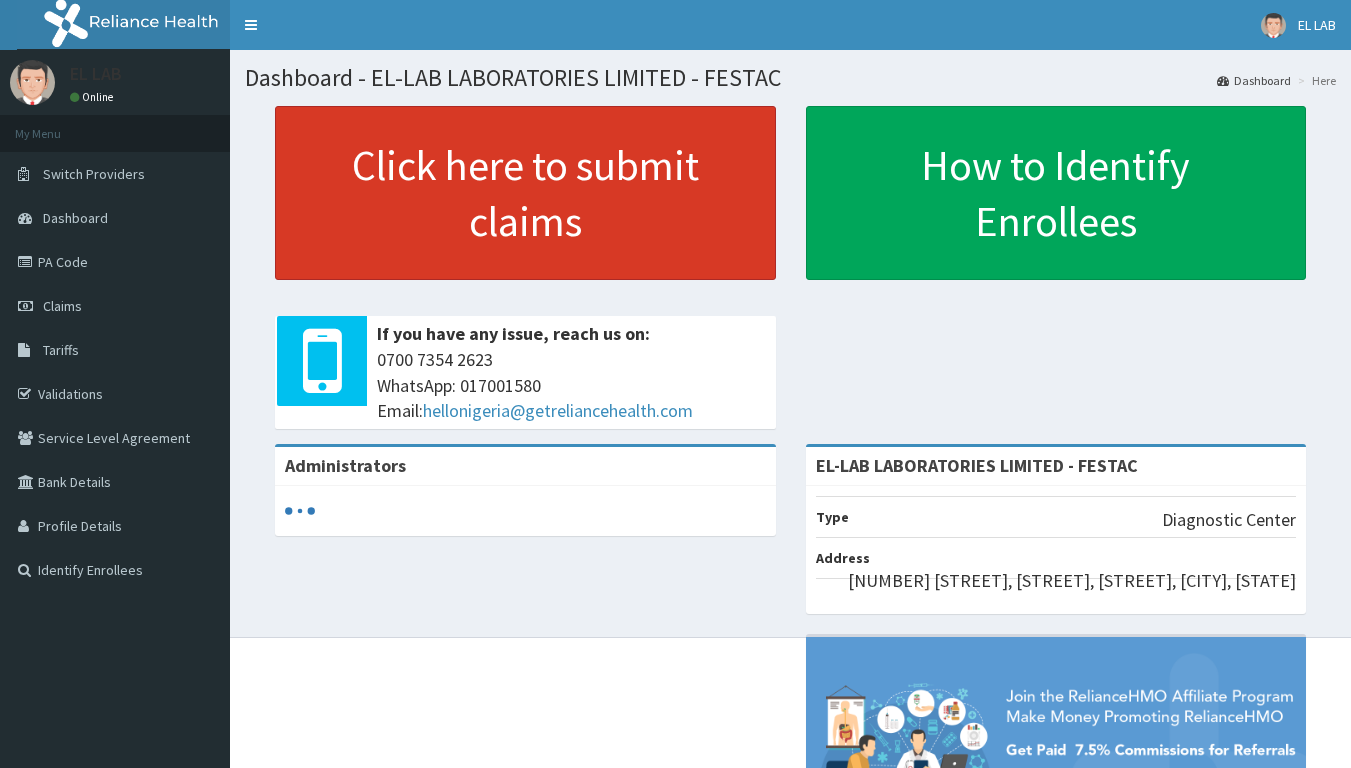 scroll, scrollTop: 0, scrollLeft: 0, axis: both 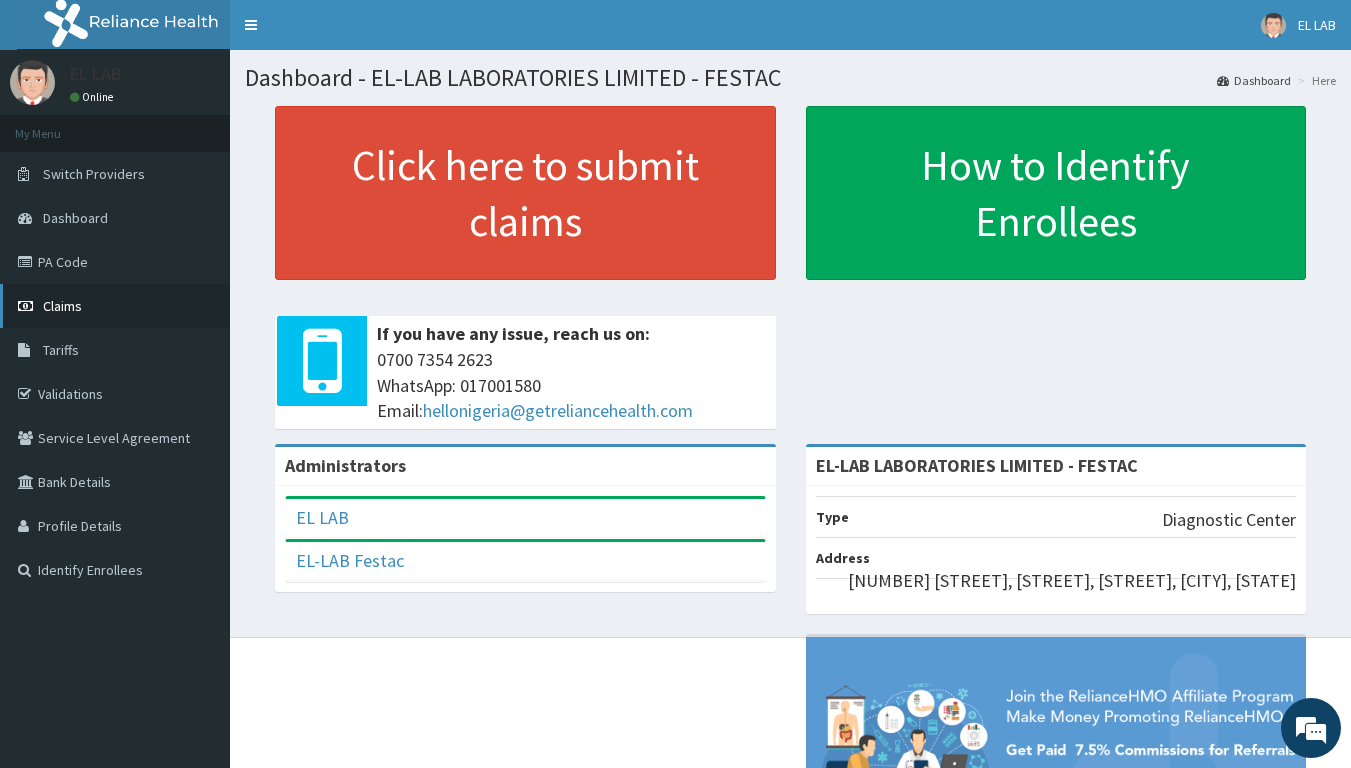 click on "Claims" at bounding box center [62, 306] 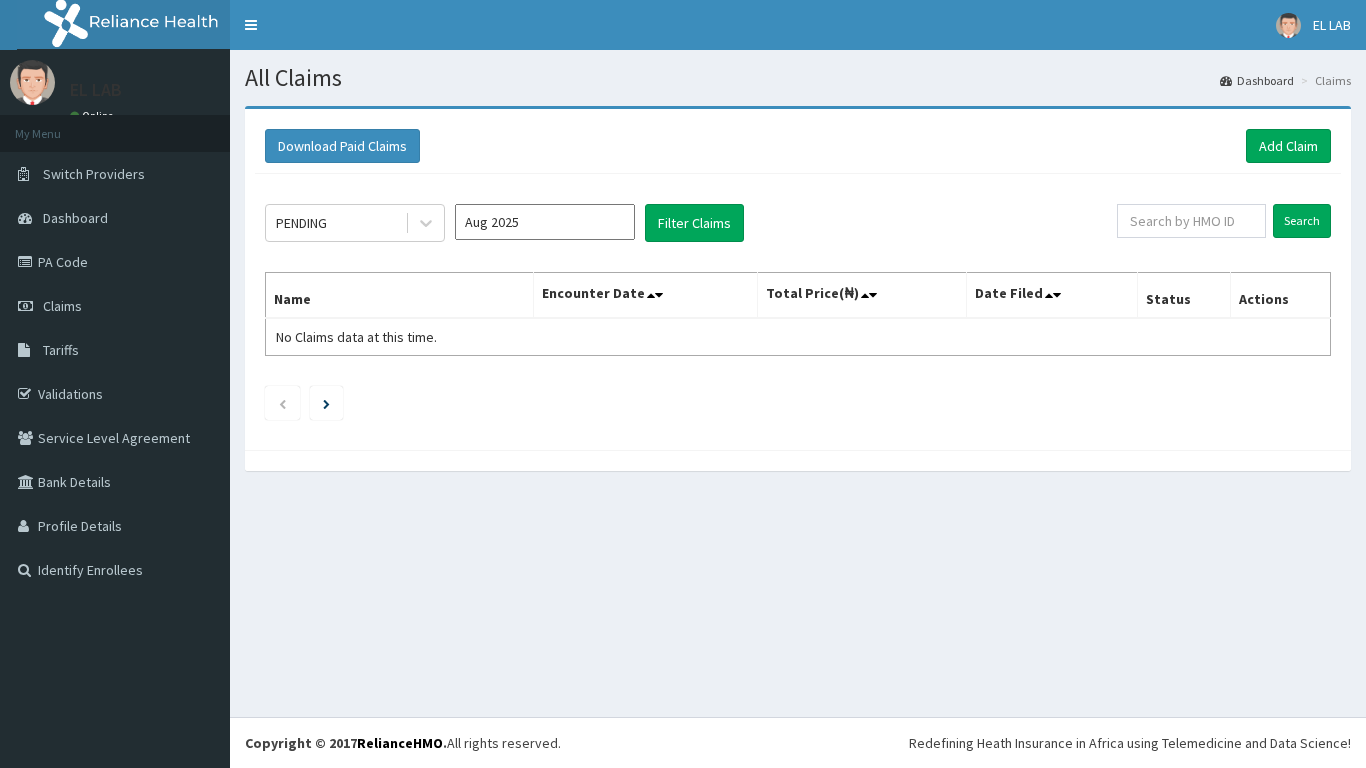 scroll, scrollTop: 0, scrollLeft: 0, axis: both 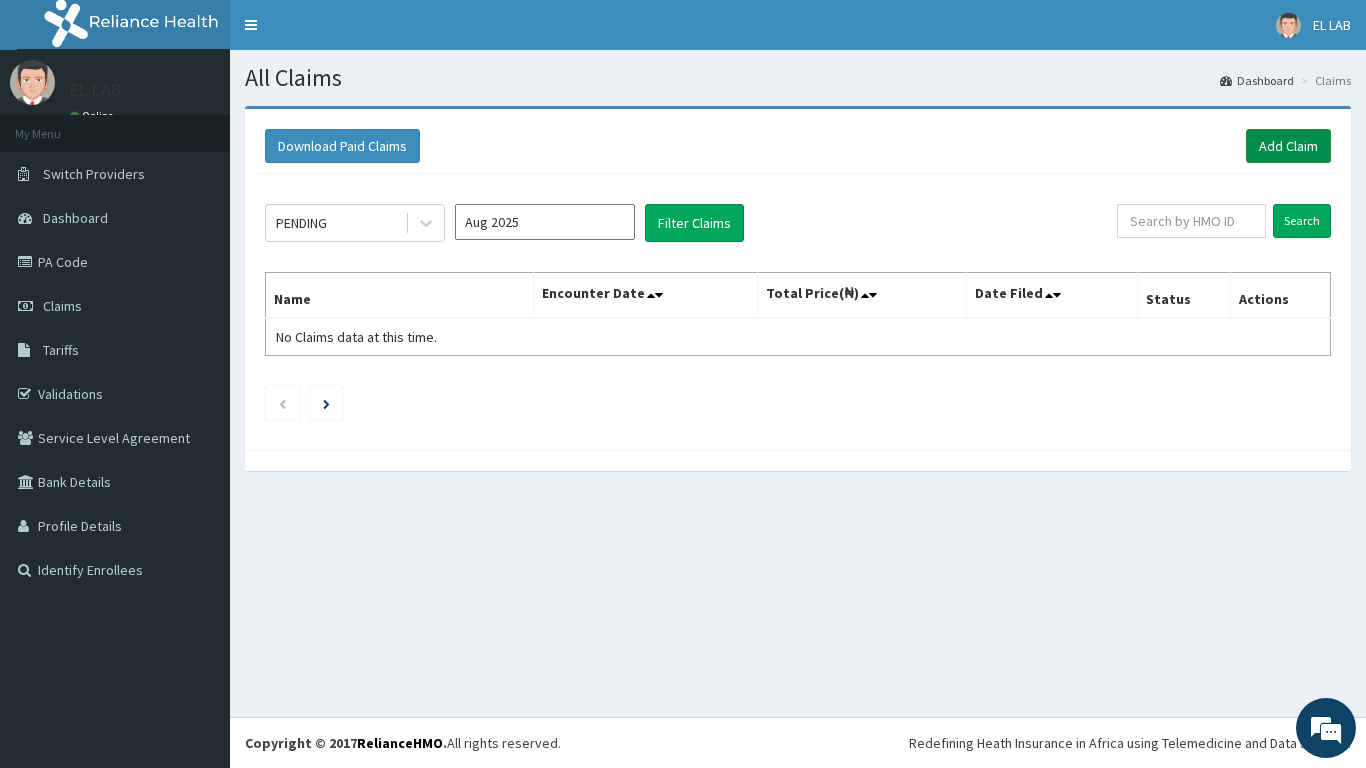 click on "Add Claim" at bounding box center (1288, 146) 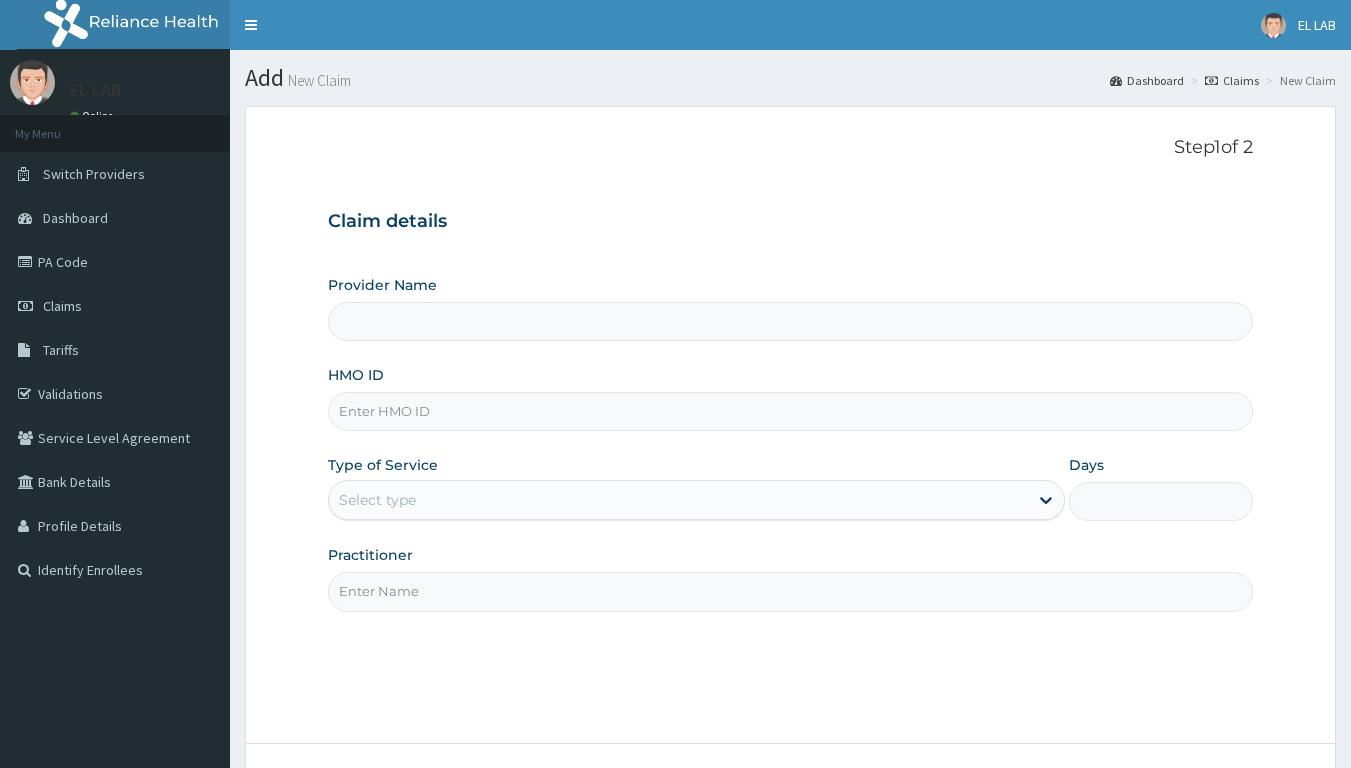 scroll, scrollTop: 0, scrollLeft: 0, axis: both 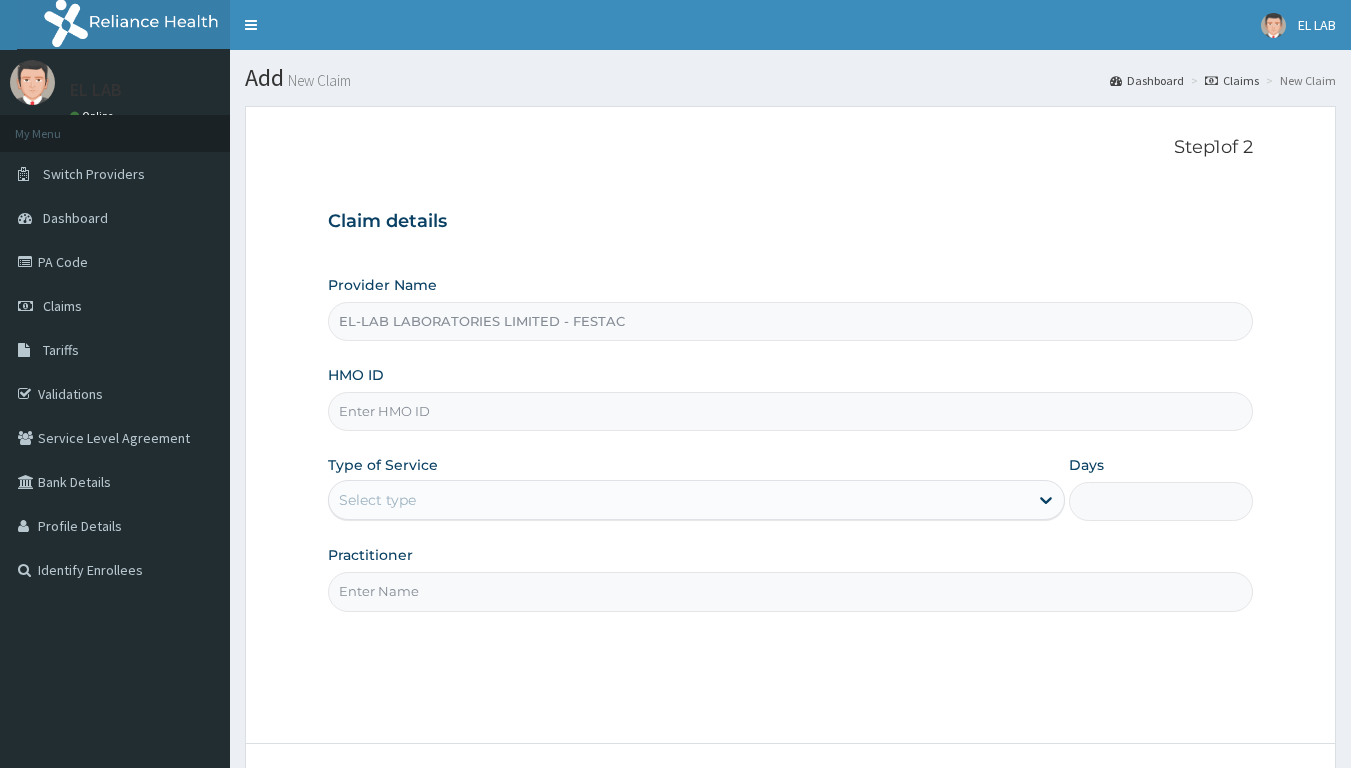 click on "HMO ID" at bounding box center [791, 411] 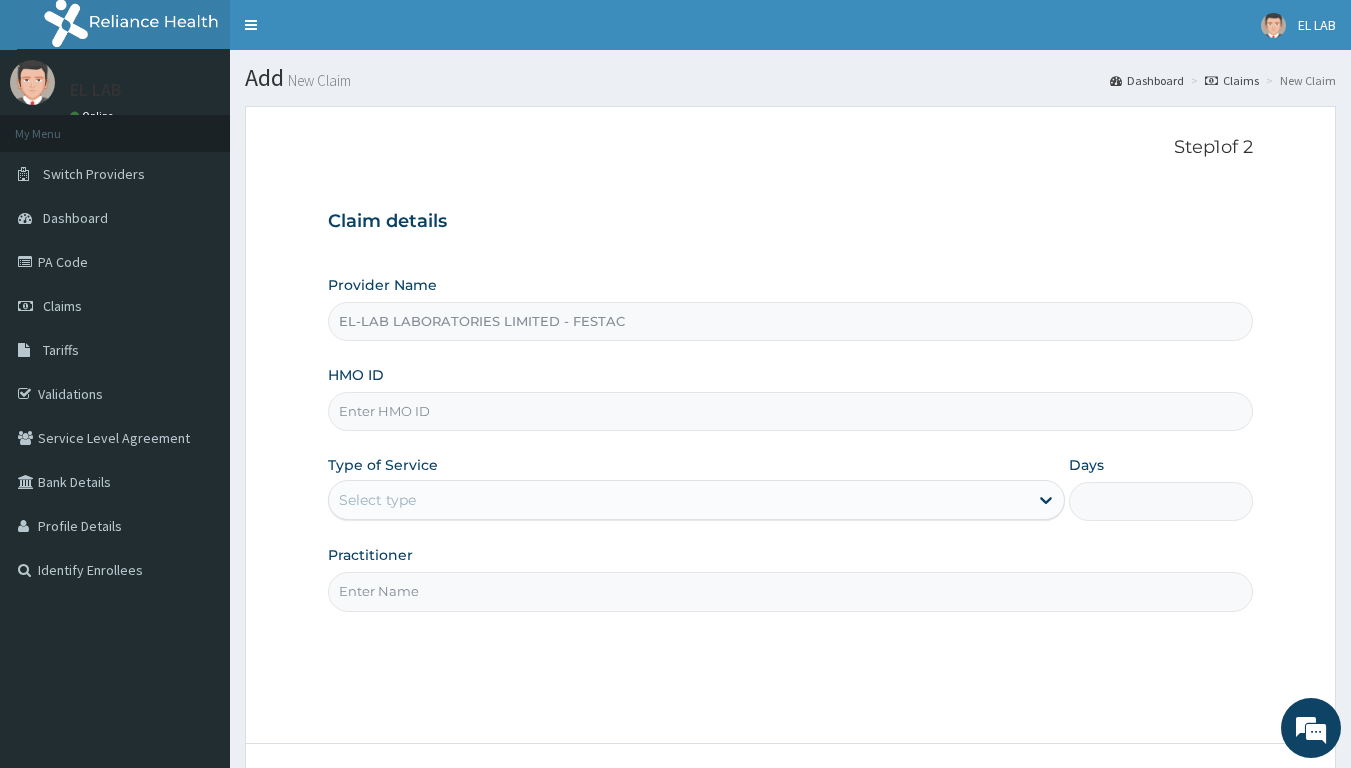 scroll, scrollTop: 0, scrollLeft: 0, axis: both 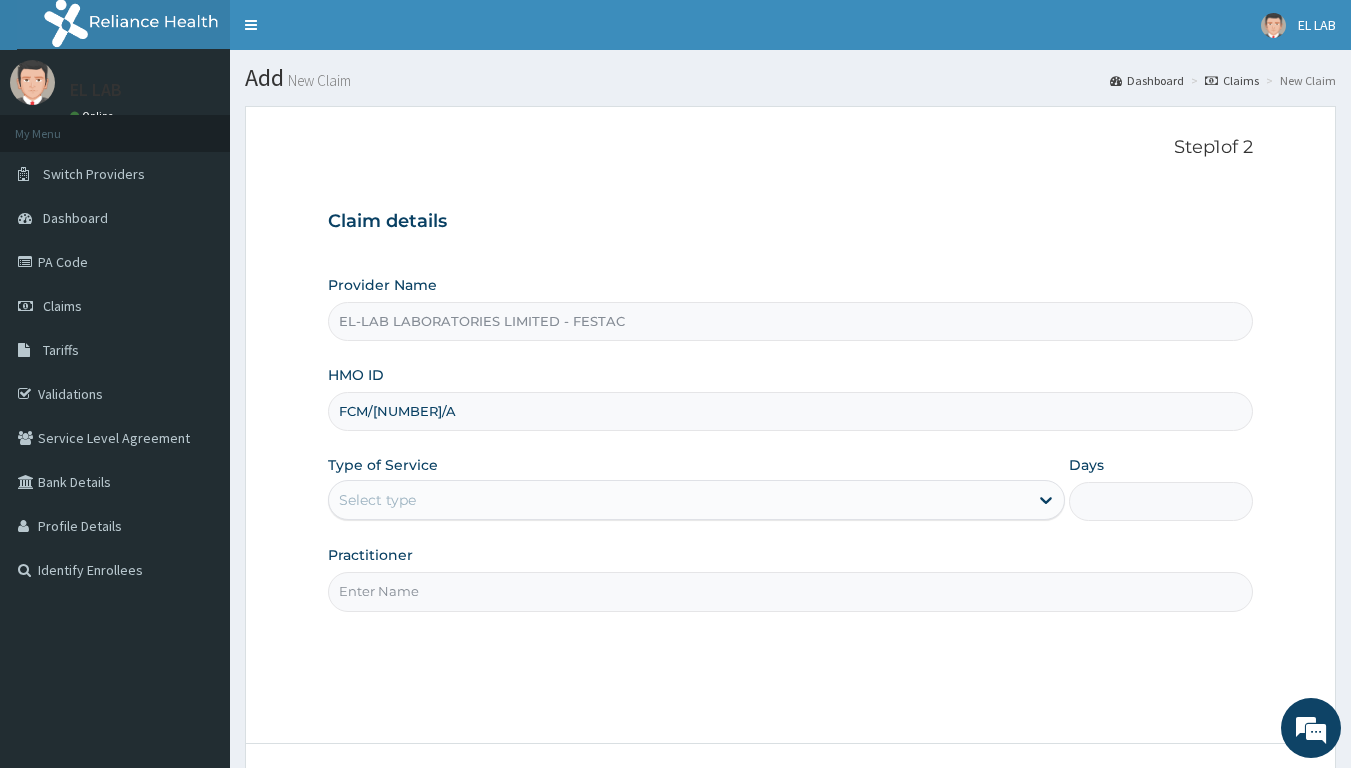 type on "FCM/1127/A" 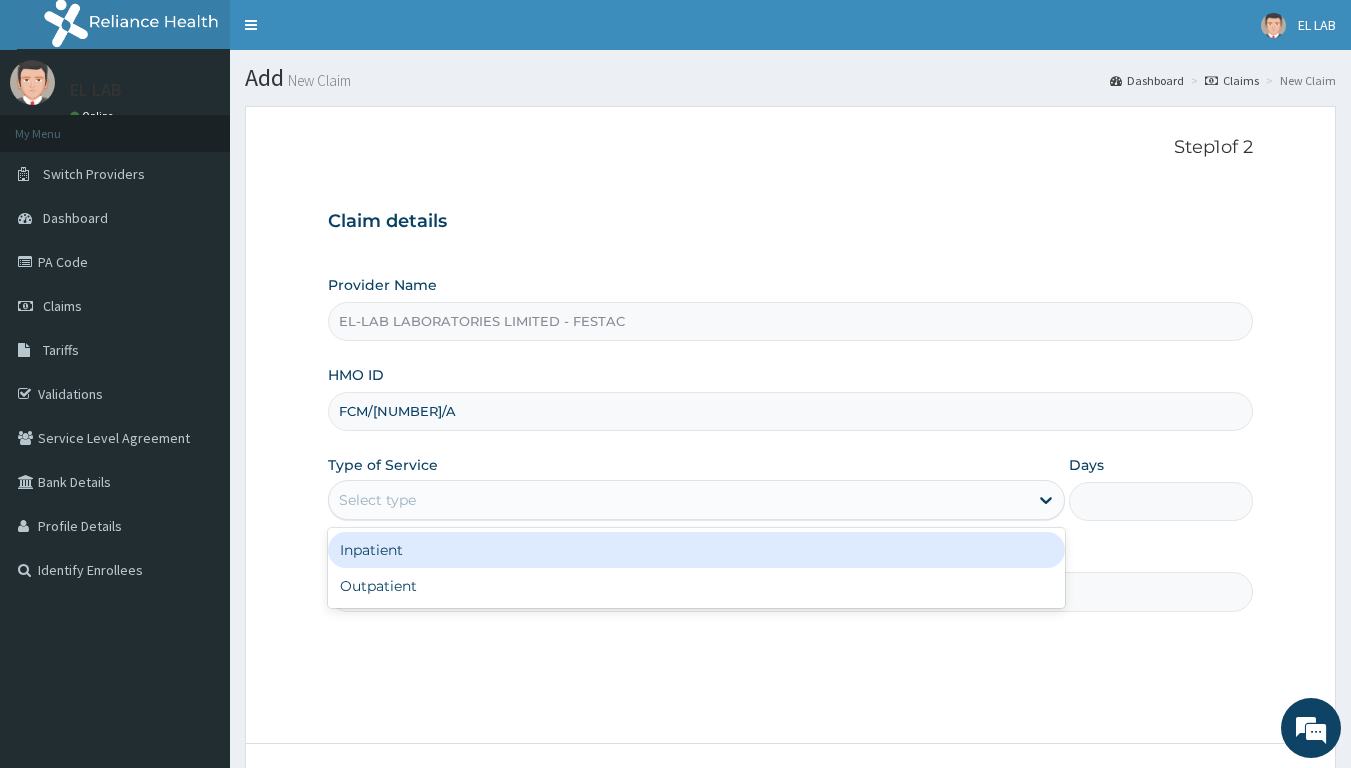 click on "Select type" at bounding box center [678, 500] 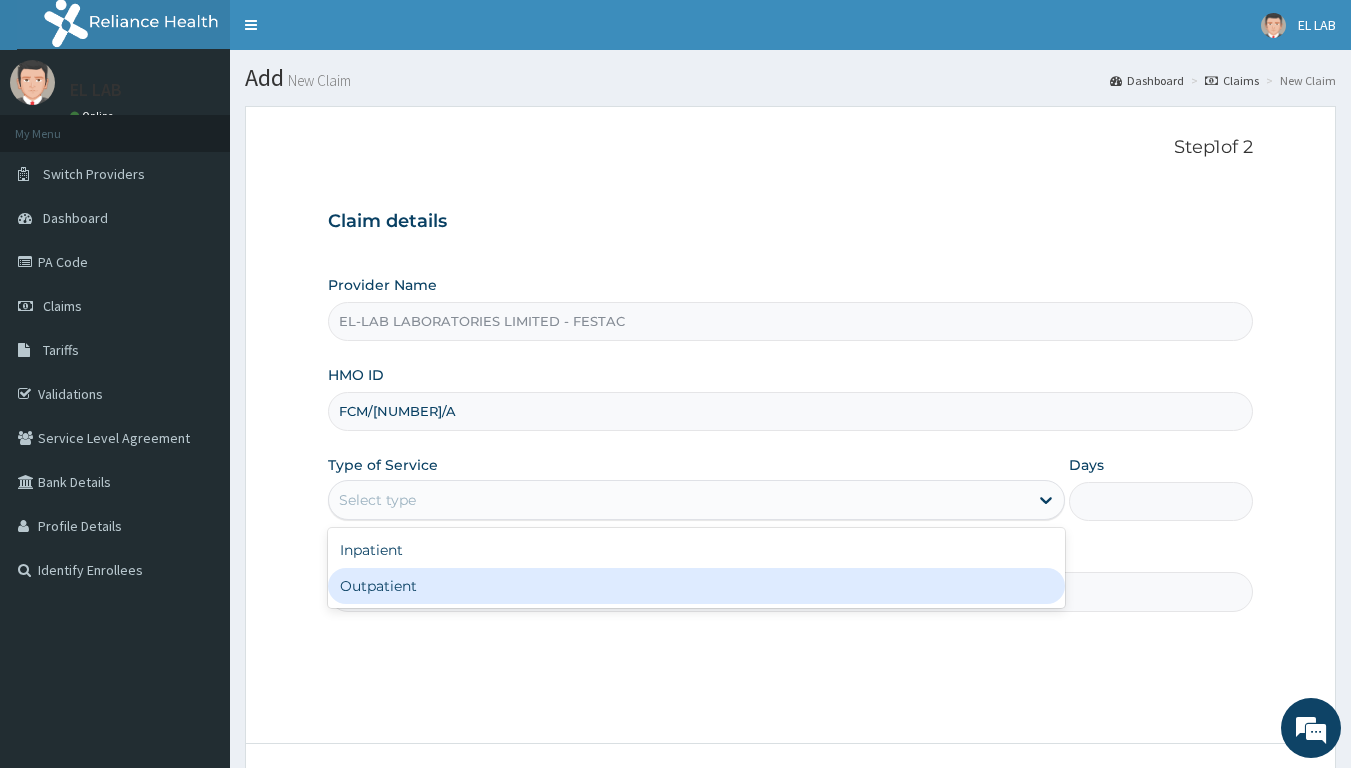 click on "Outpatient" at bounding box center [696, 586] 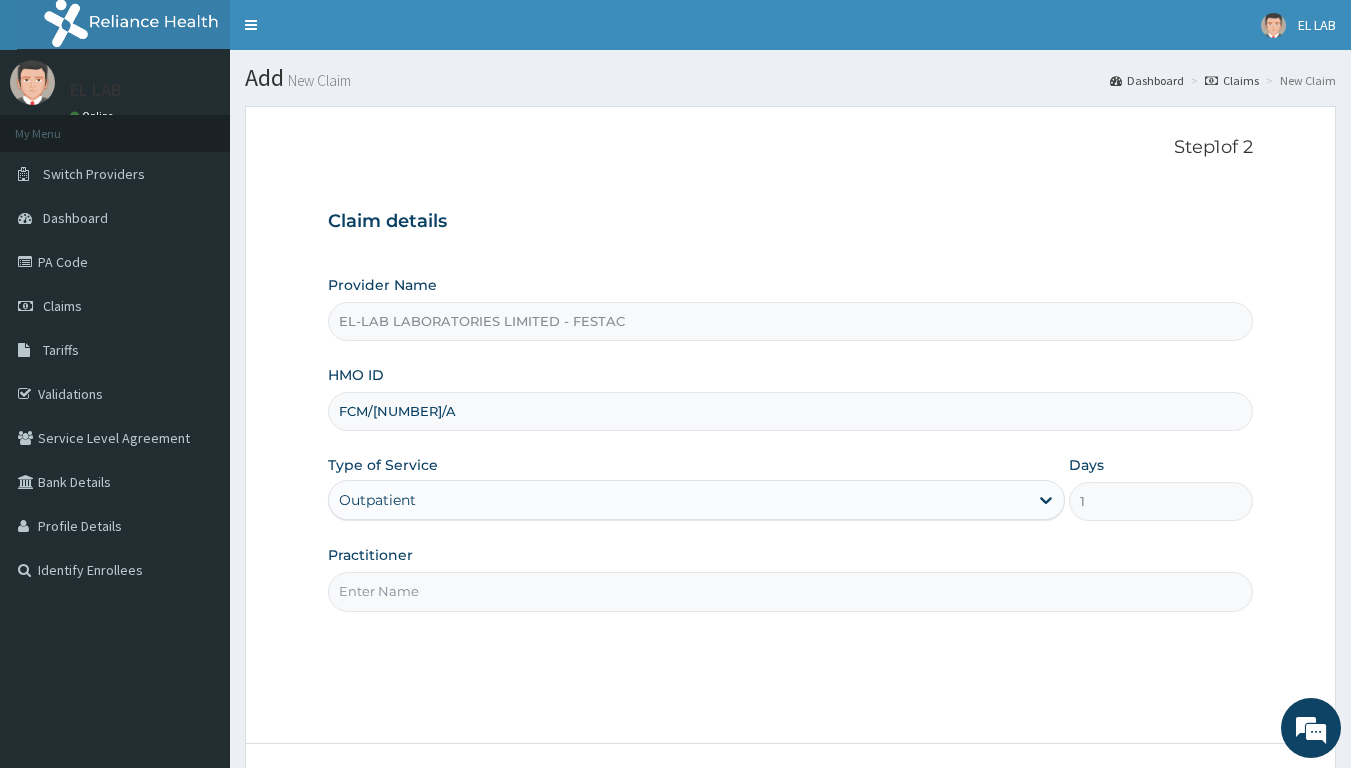 click on "Practitioner" at bounding box center (791, 591) 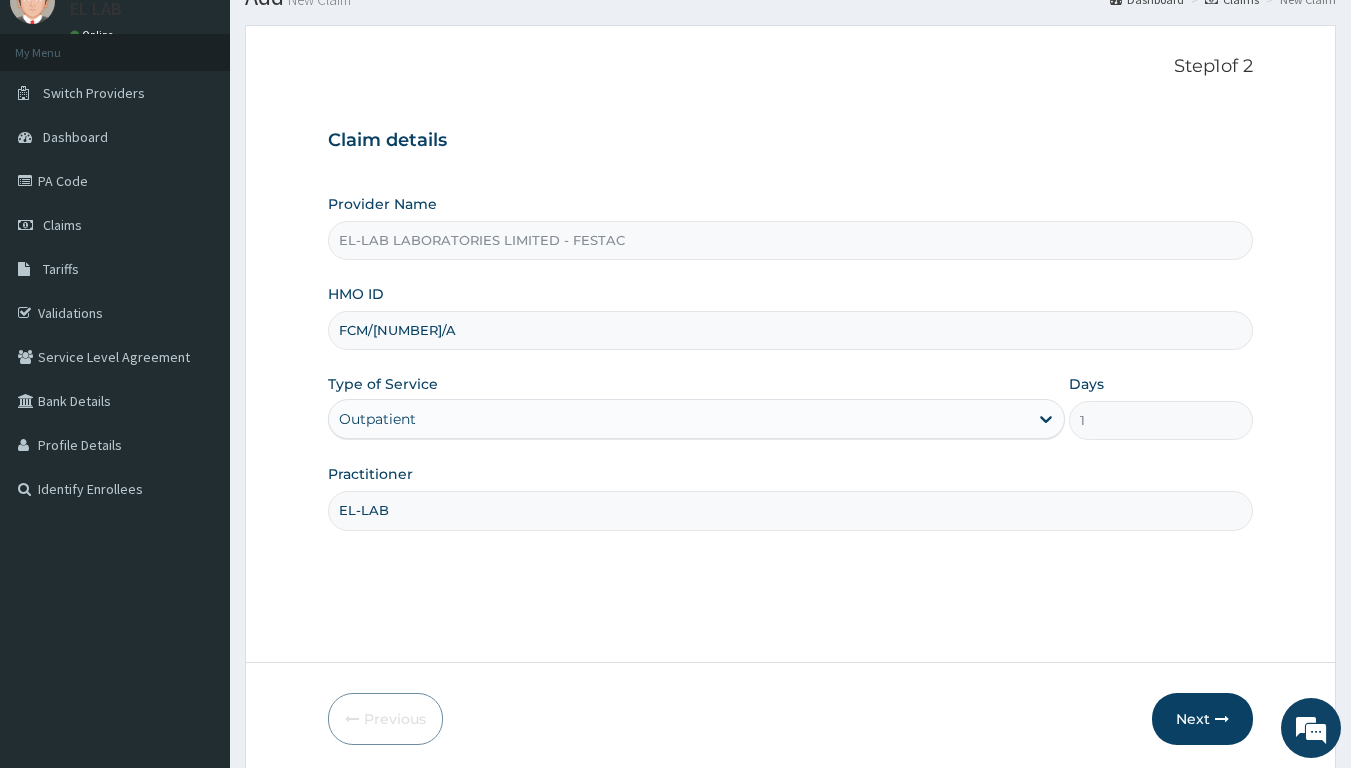 scroll, scrollTop: 86, scrollLeft: 0, axis: vertical 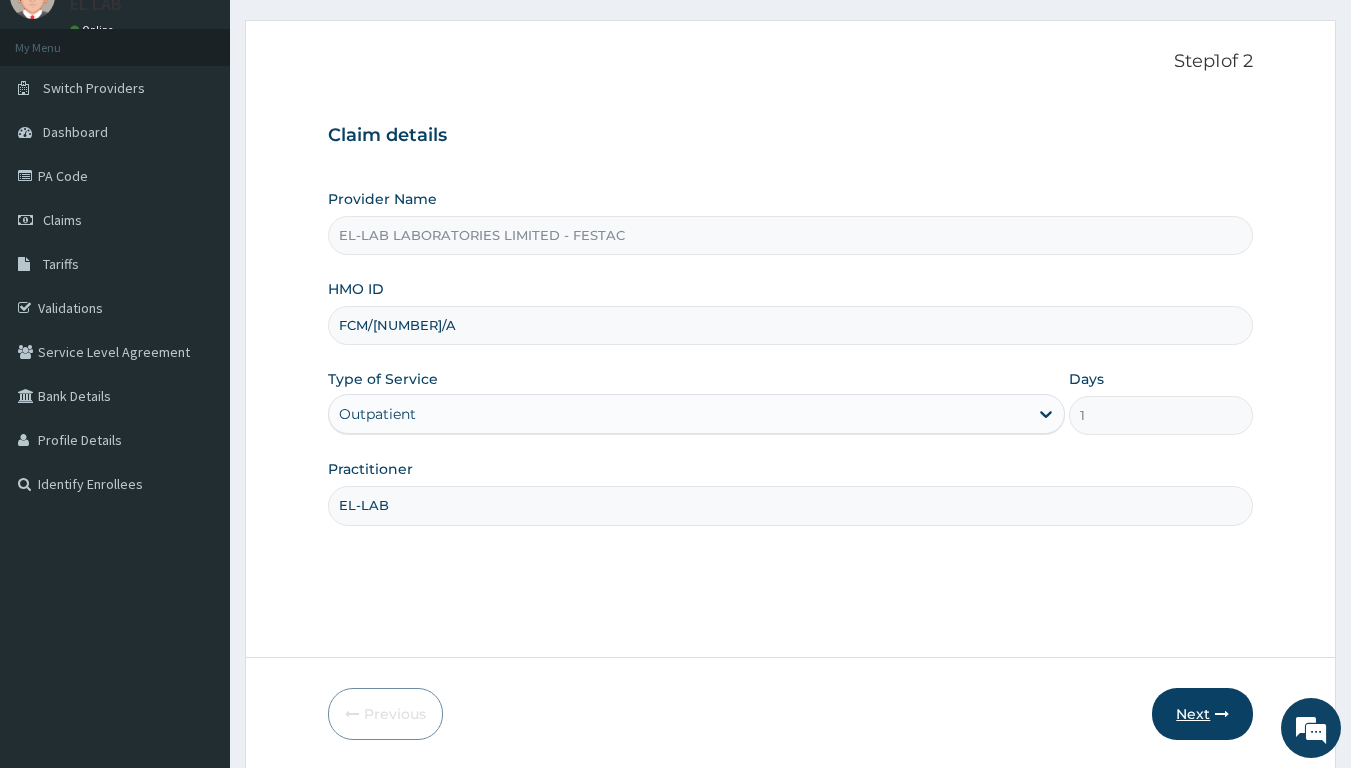 type on "EL-LAB" 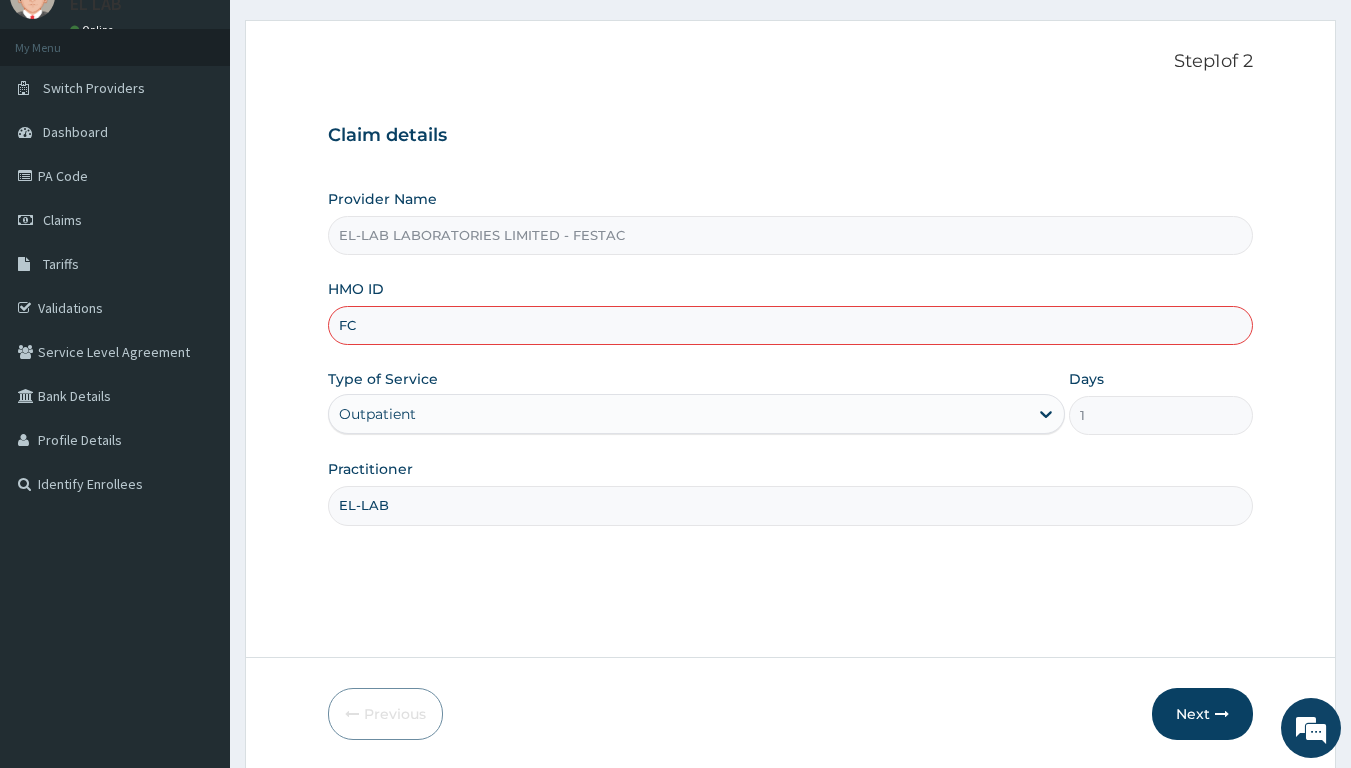 type on "F" 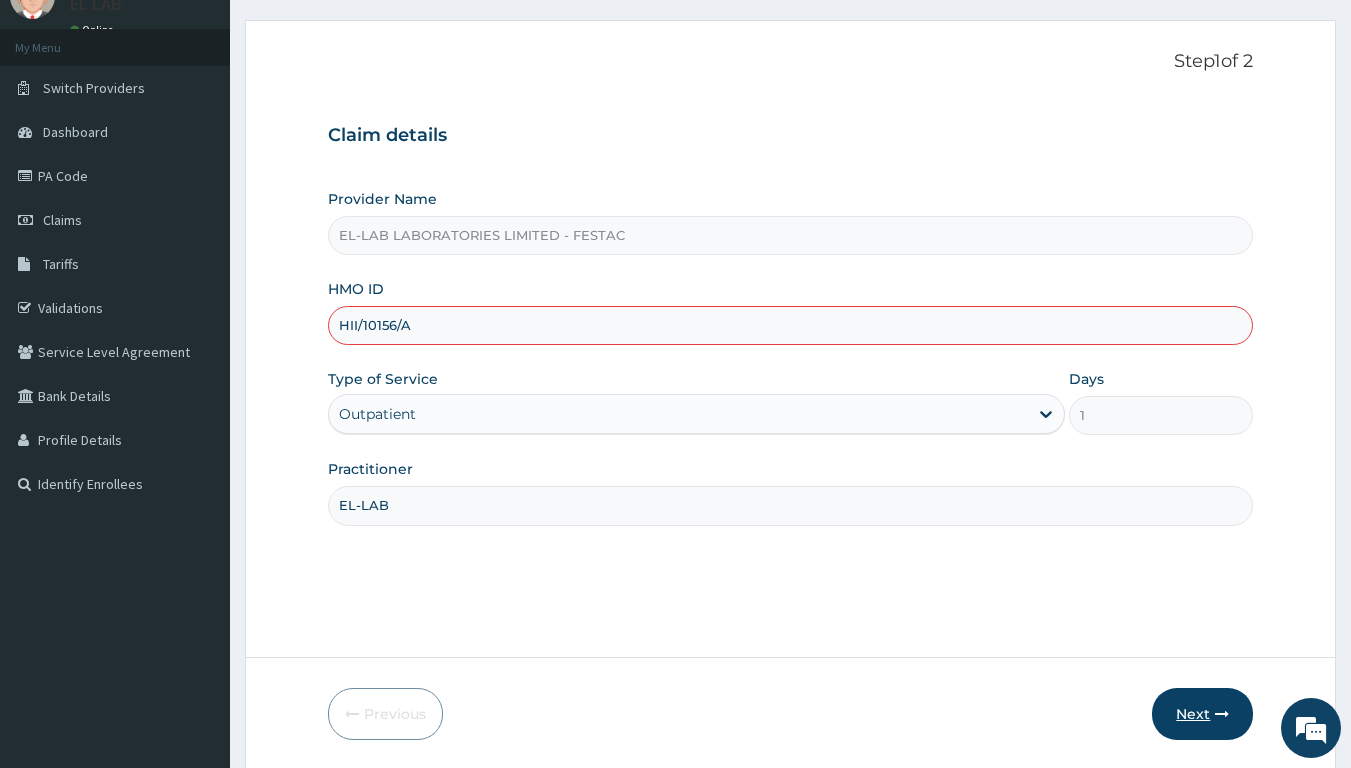 type on "HII/10156/A" 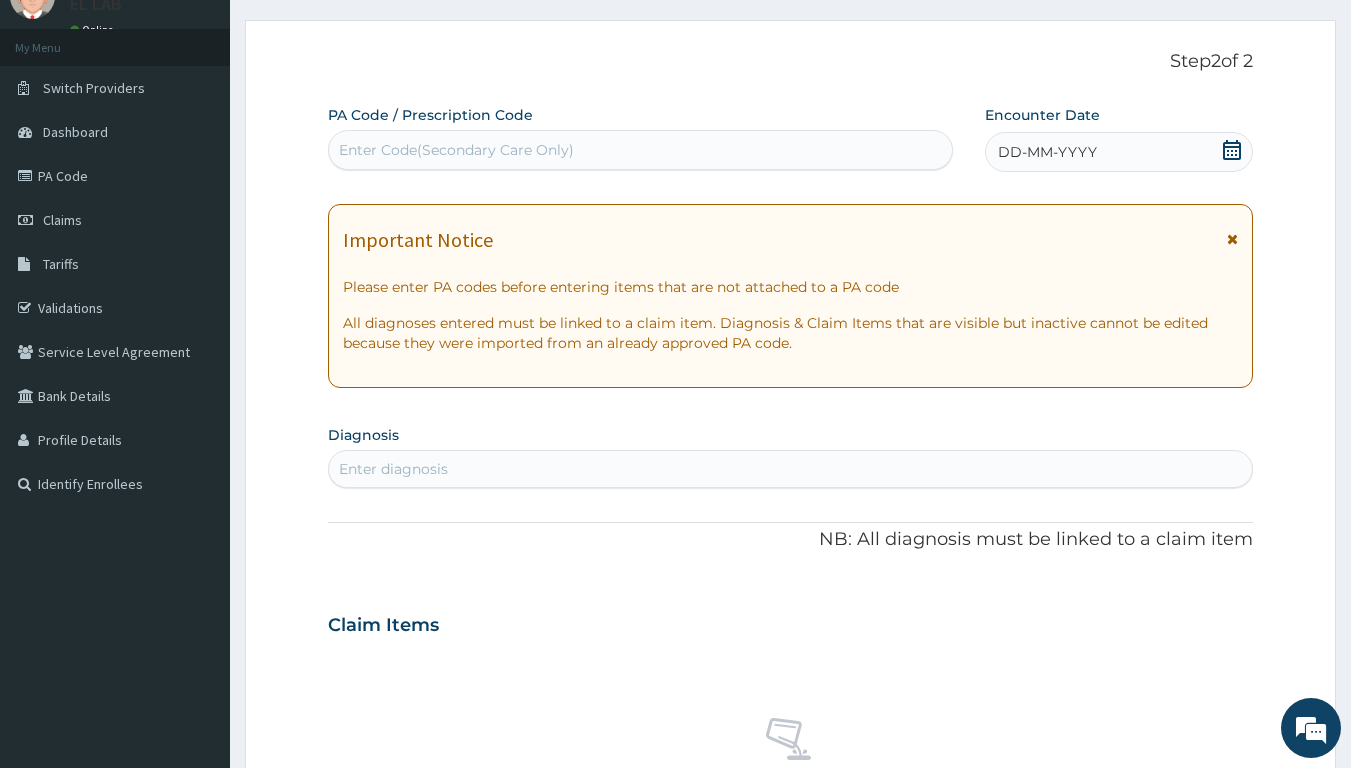 click on "Enter Code(Secondary Care Only)" at bounding box center [641, 150] 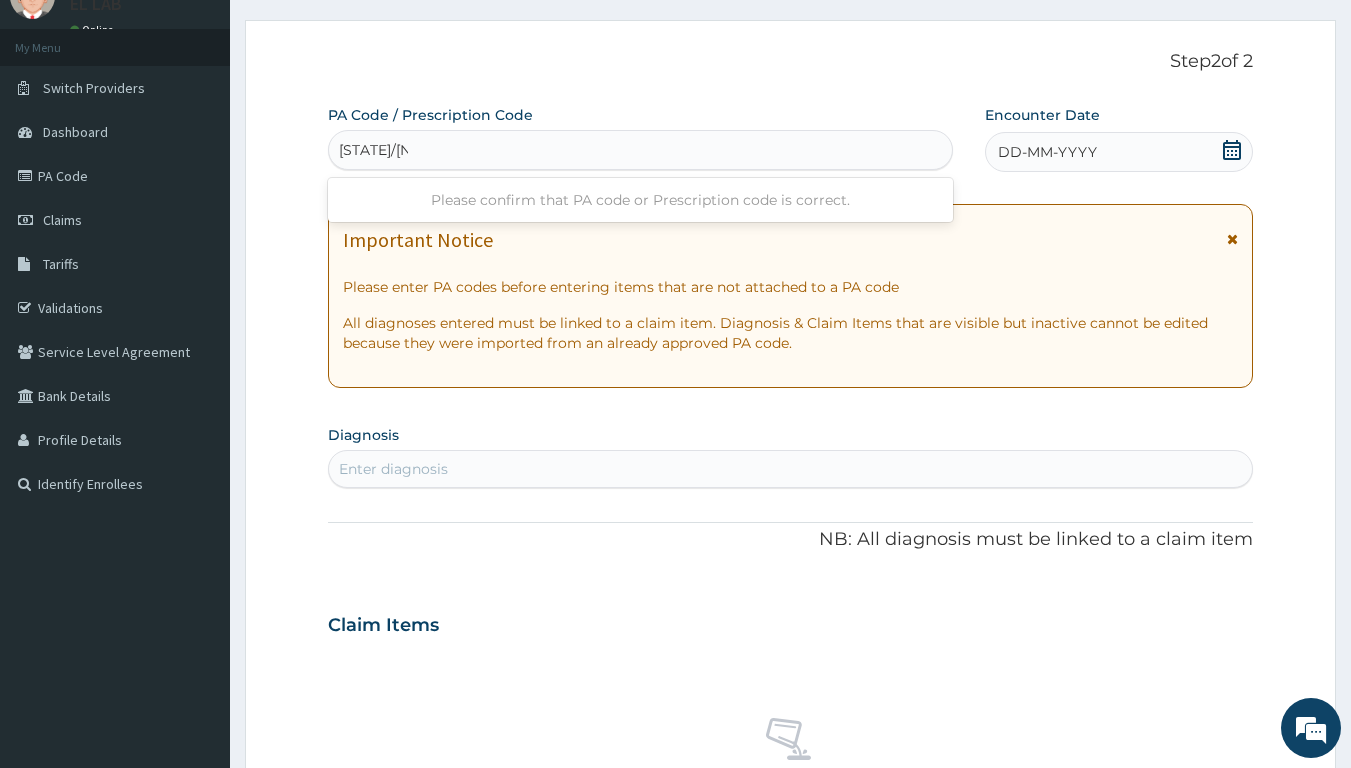 type on "PA/6625E9" 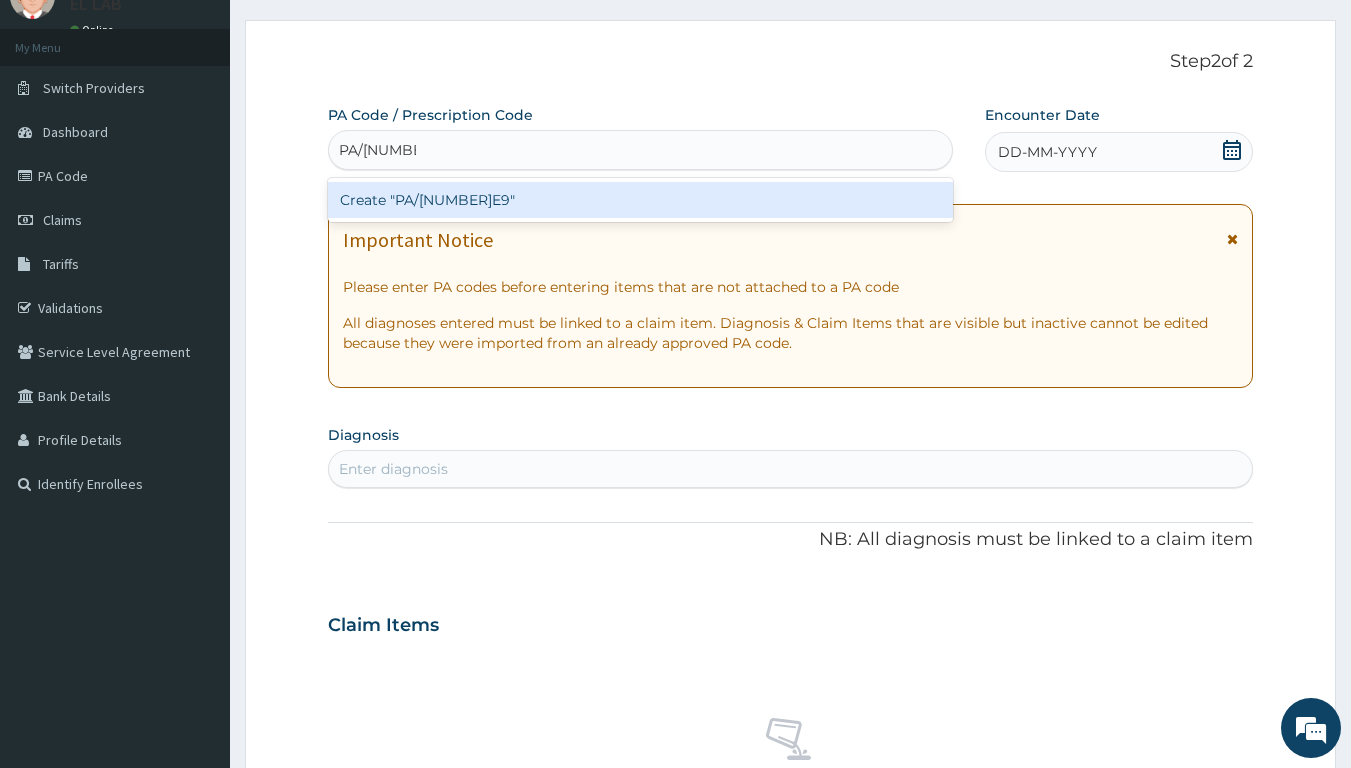 click on "Create "[CODE]"" at bounding box center (641, 200) 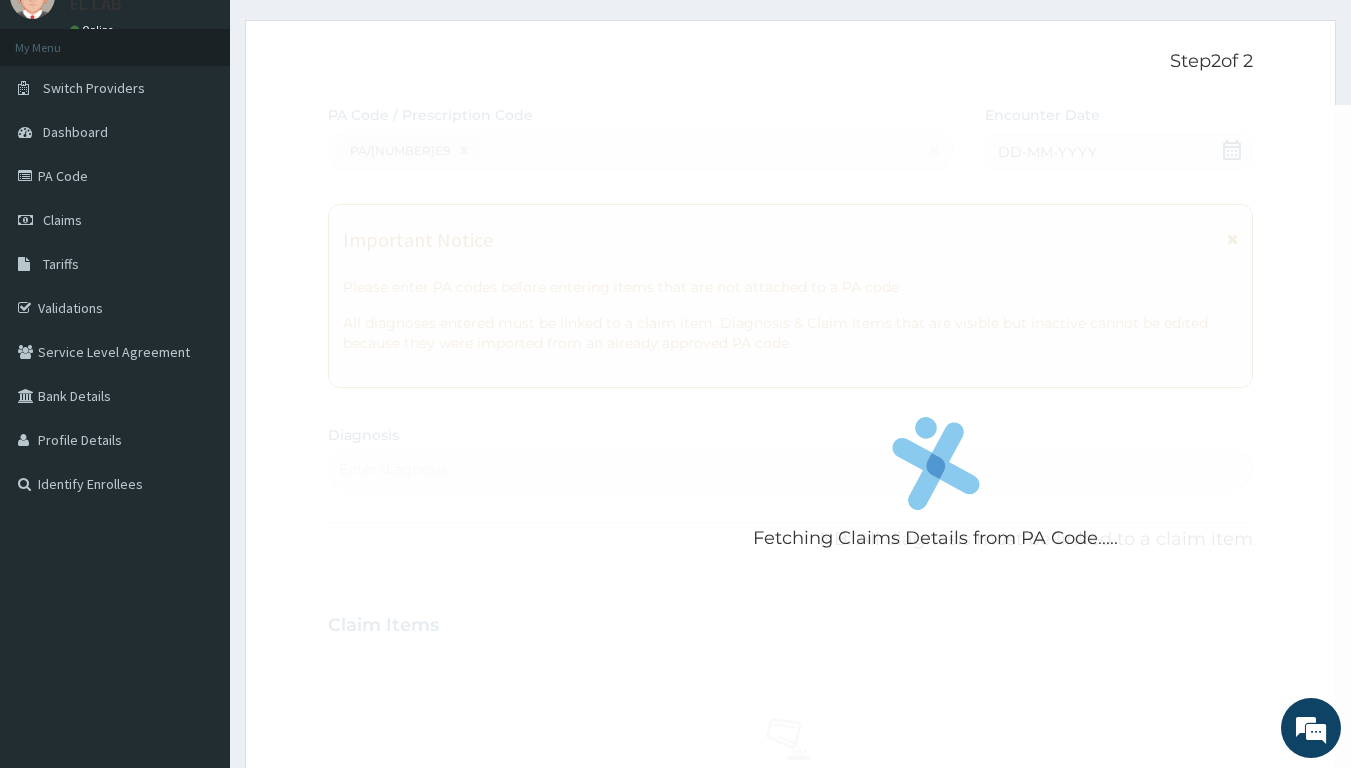 click on "Fetching Claims Details from PA Code....." at bounding box center (936, 489) 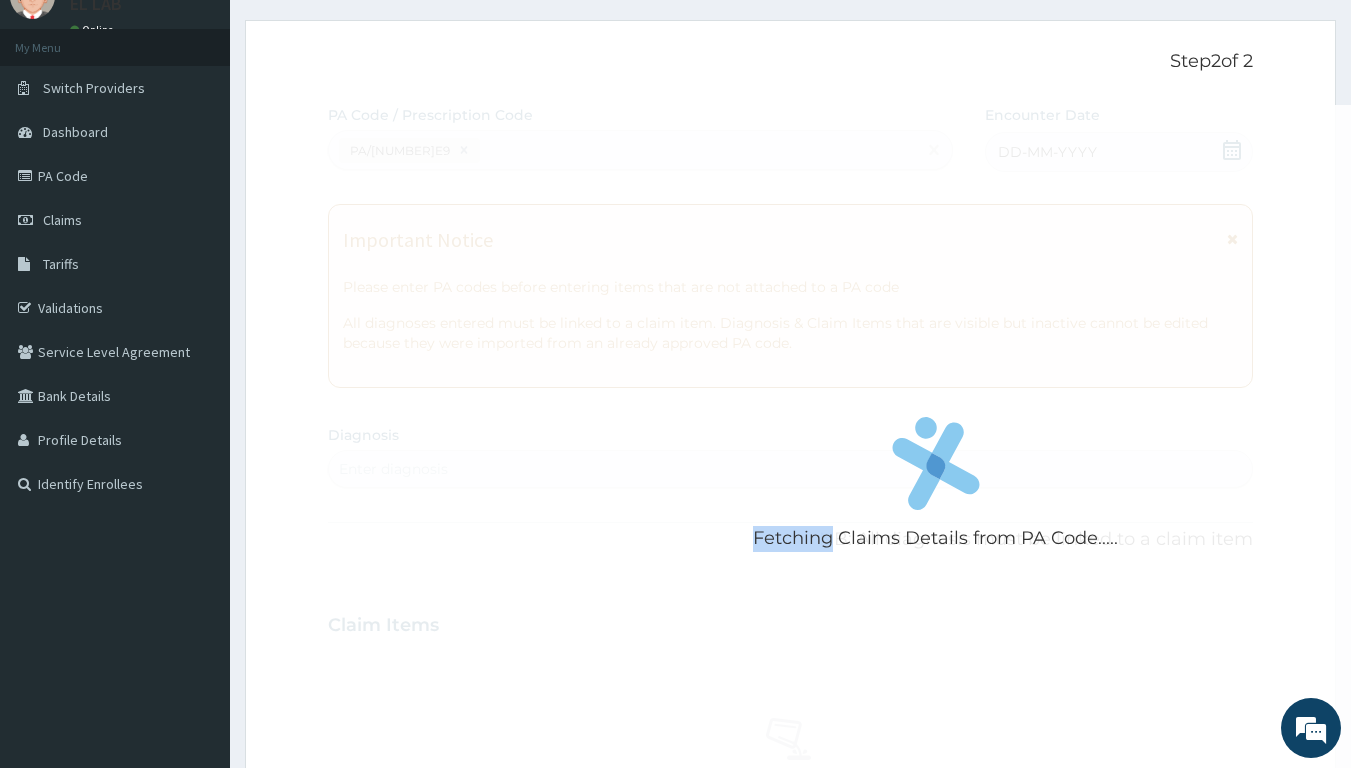 click on "Fetching Claims Details from PA Code....." at bounding box center [936, 489] 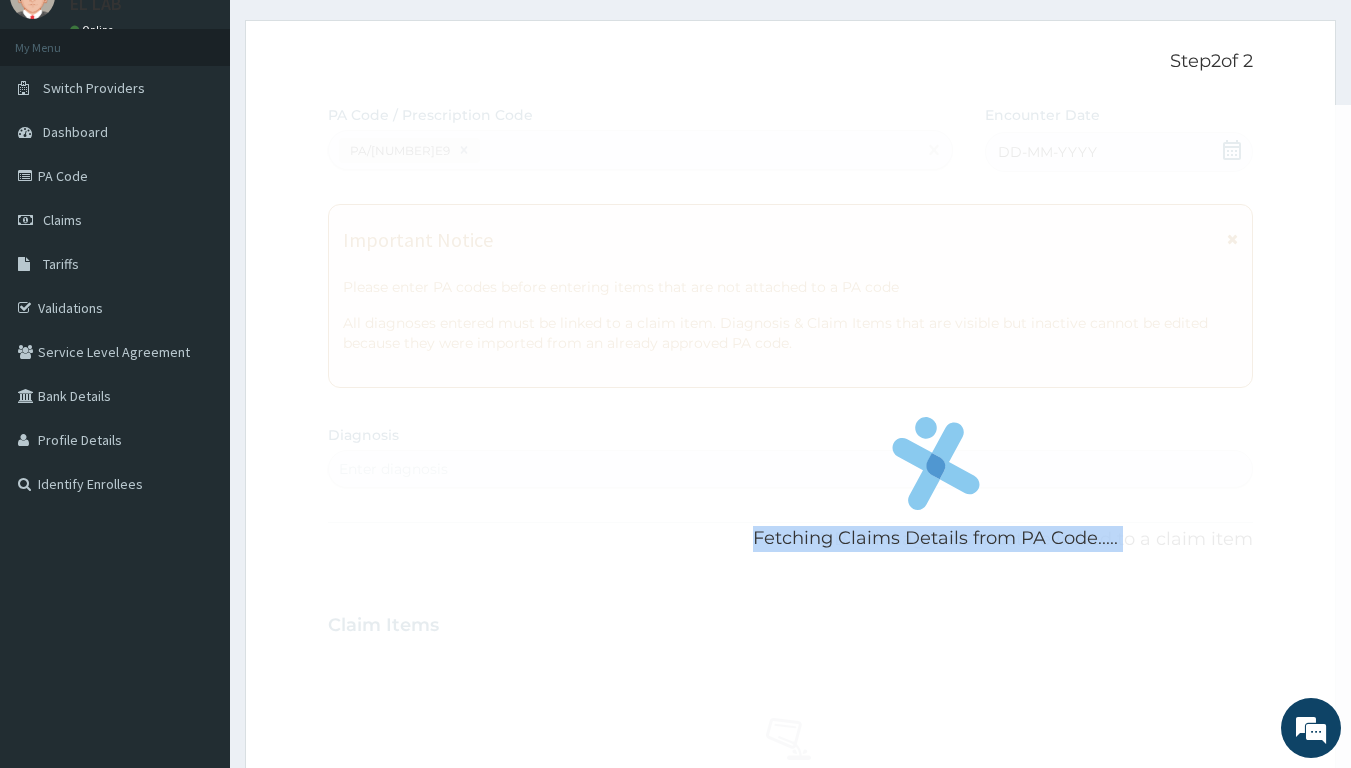 click on "Fetching Claims Details from PA Code....." at bounding box center [936, 489] 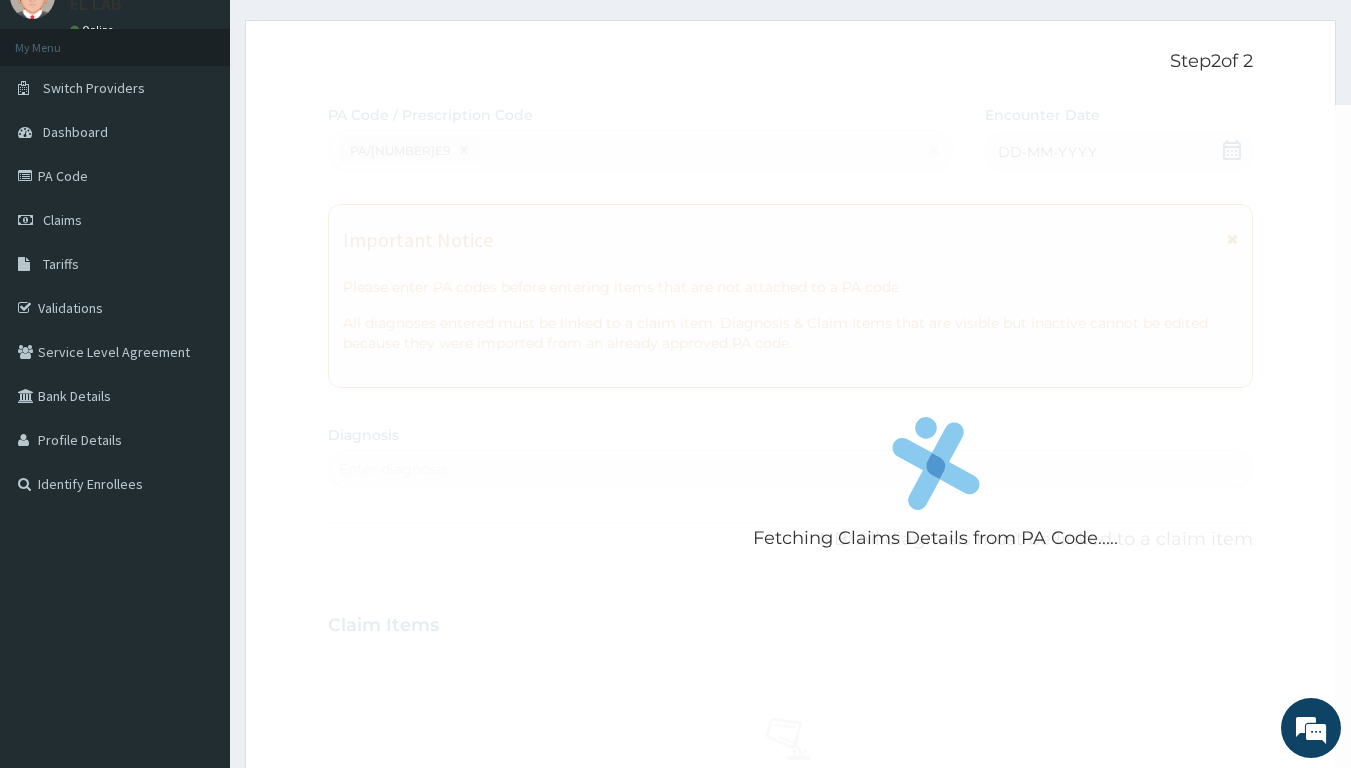 click on "Fetching Claims Details from PA Code....." at bounding box center (936, 489) 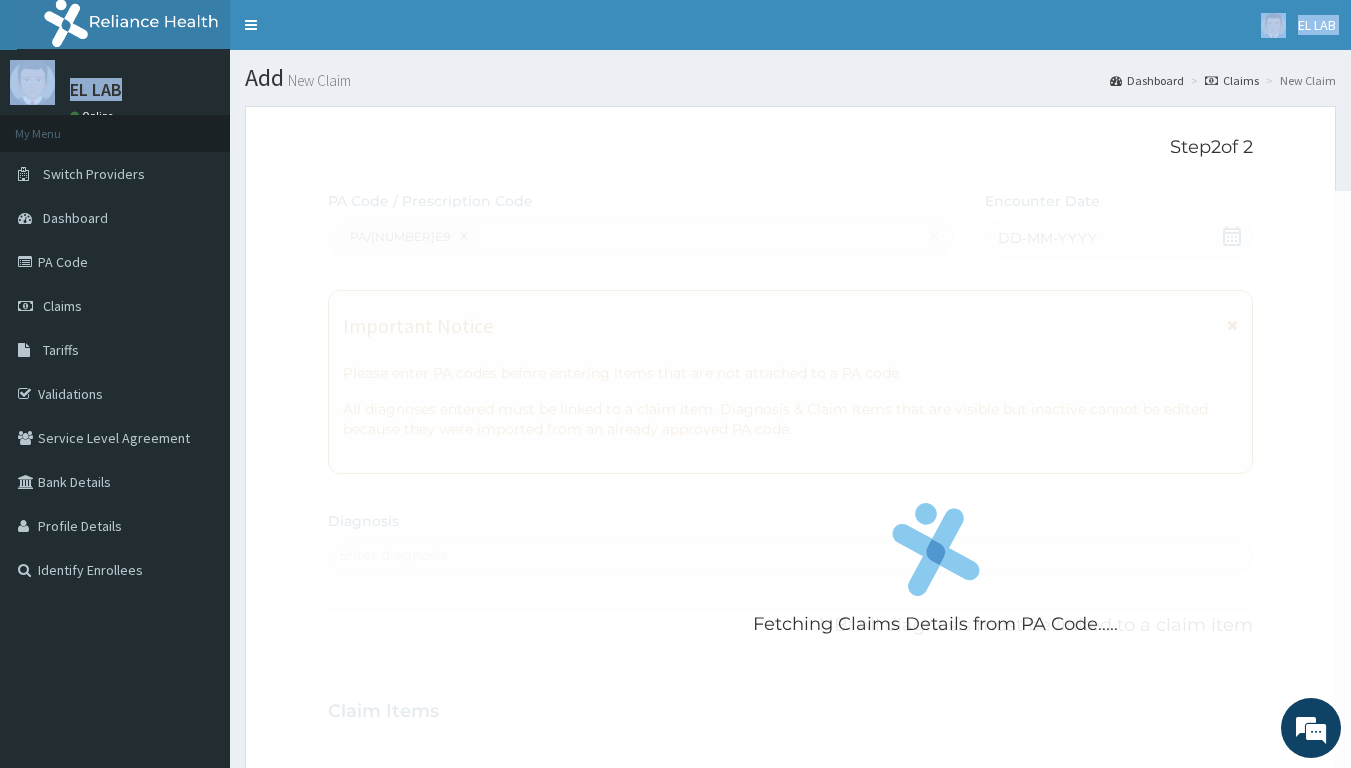 click on "R EL
Toggle navigation
EL LAB EL LAB - info@el-lab.org Member since  May 24, 2023 at 4:09:53 PM   Profile Sign out" at bounding box center (675, 718) 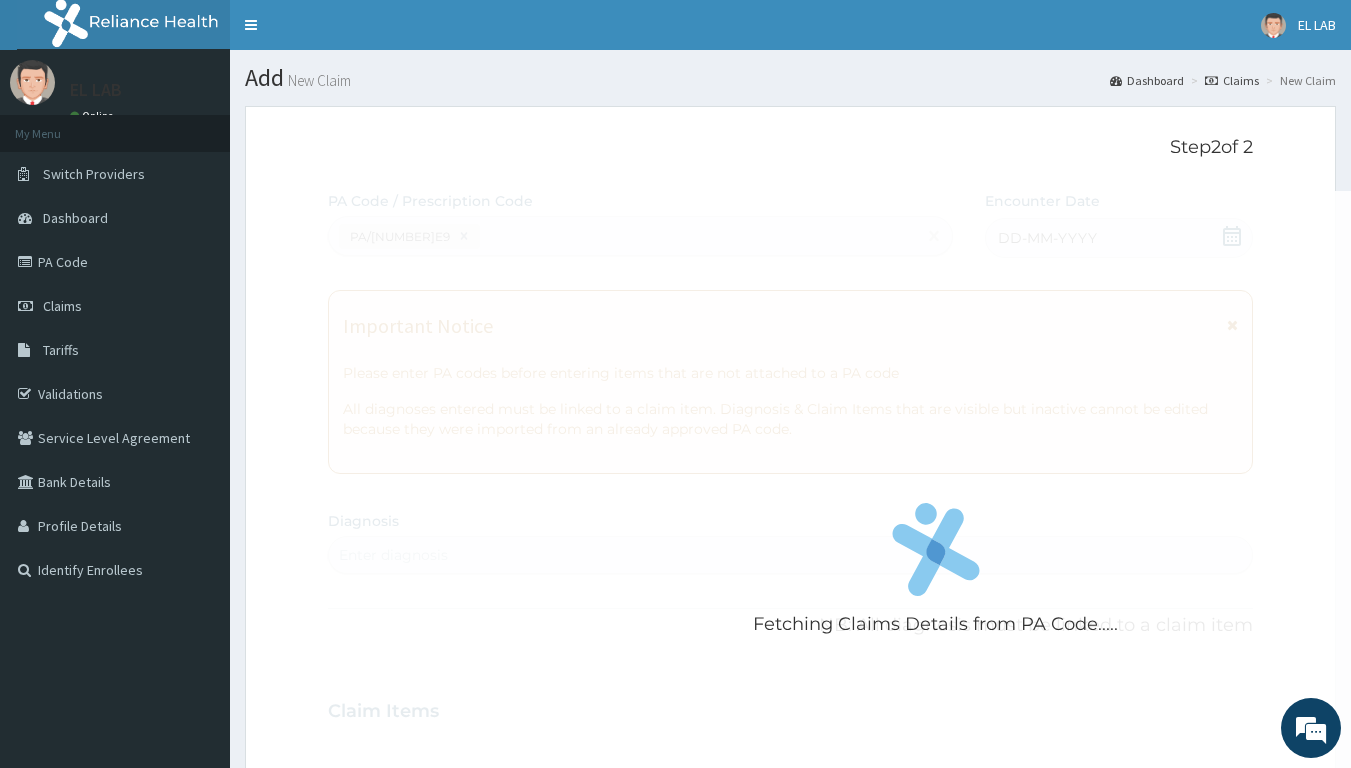 click on "Fetching Claims Details from PA Code....." at bounding box center [936, 575] 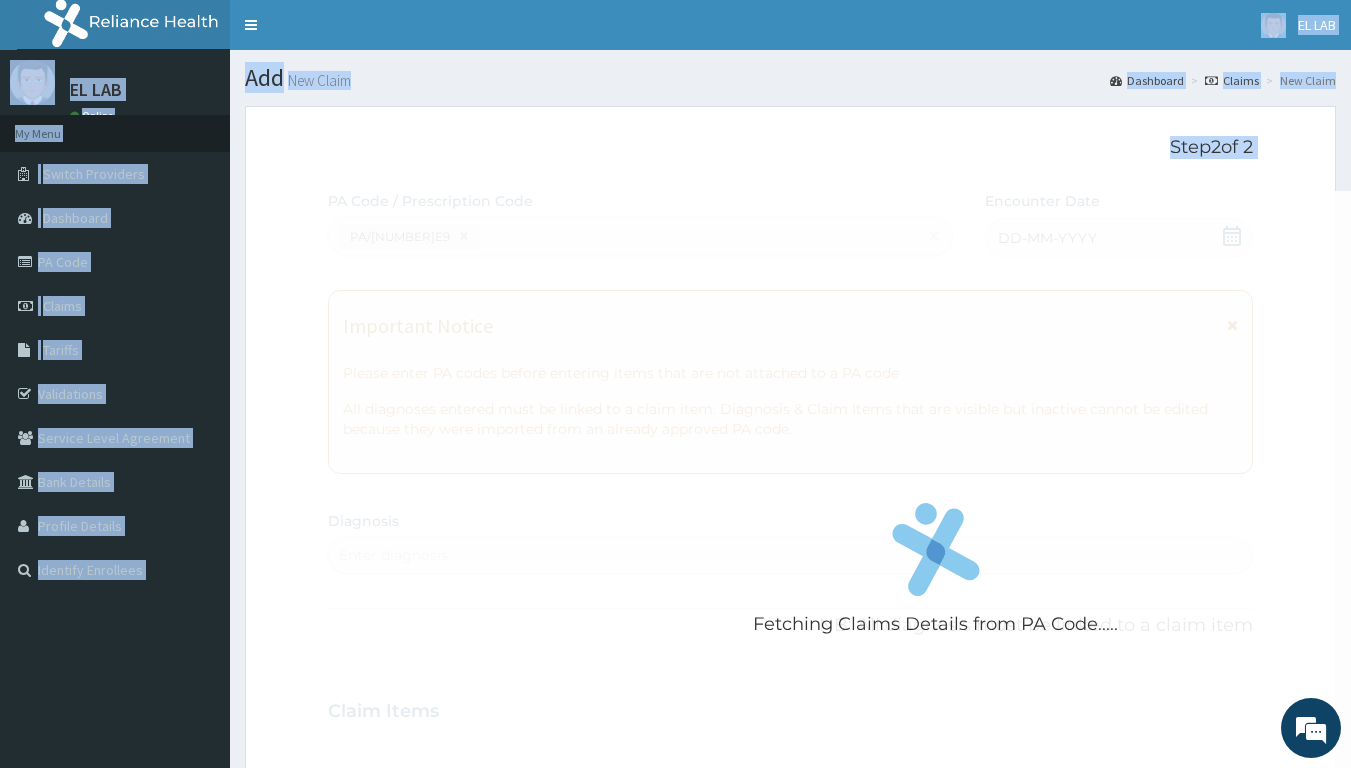 drag, startPoint x: 344, startPoint y: 238, endPoint x: 921, endPoint y: 0, distance: 624.15784 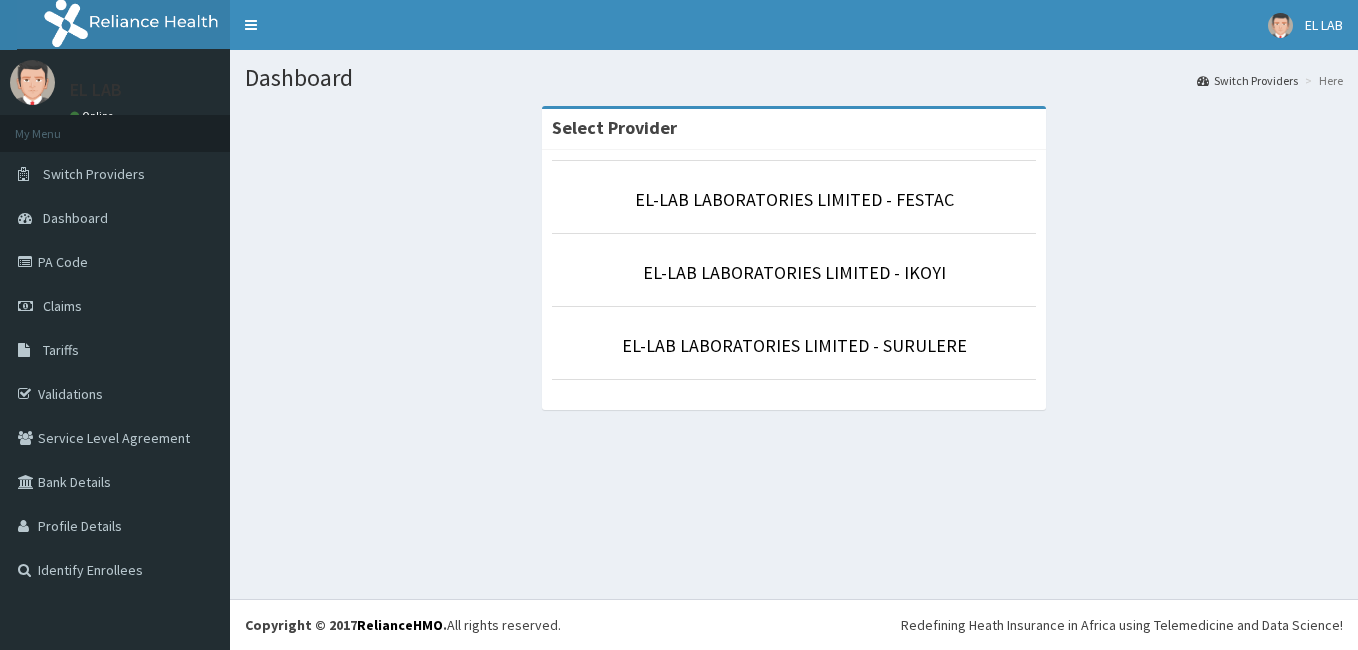 scroll, scrollTop: 0, scrollLeft: 0, axis: both 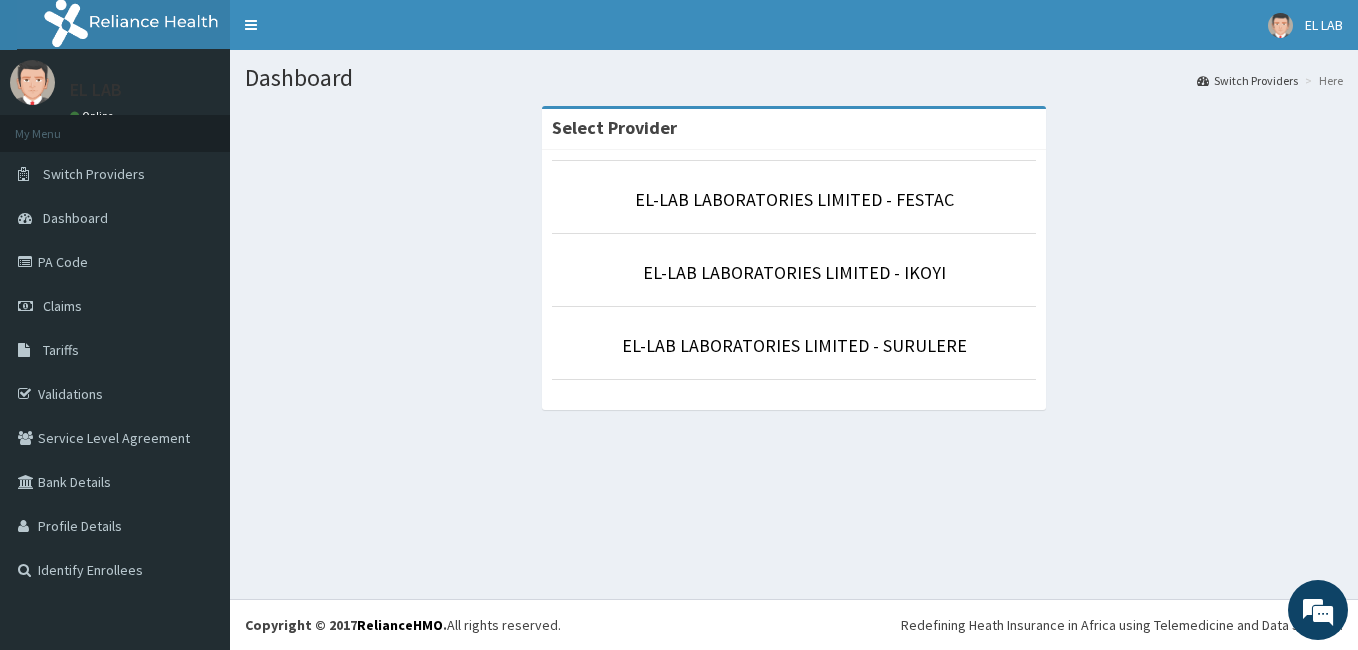 click on "Dashboard
Switch Providers
Here
Select Provider EL-LAB LABORATORIES LIMITED - FESTAC EL-LAB LABORATORIES LIMITED - IKOYI EL-LAB LABORATORIES LIMITED - SURULERE" at bounding box center (794, 324) 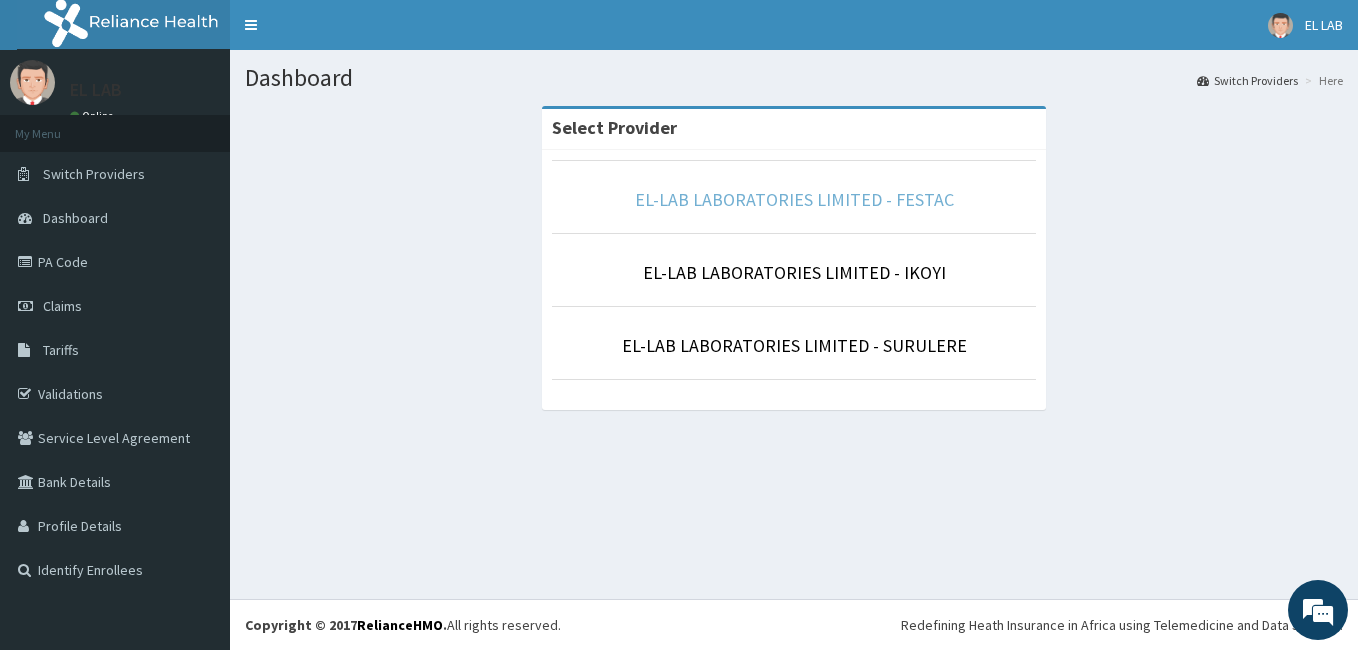 click on "EL-LAB LABORATORIES LIMITED - FESTAC" at bounding box center (794, 199) 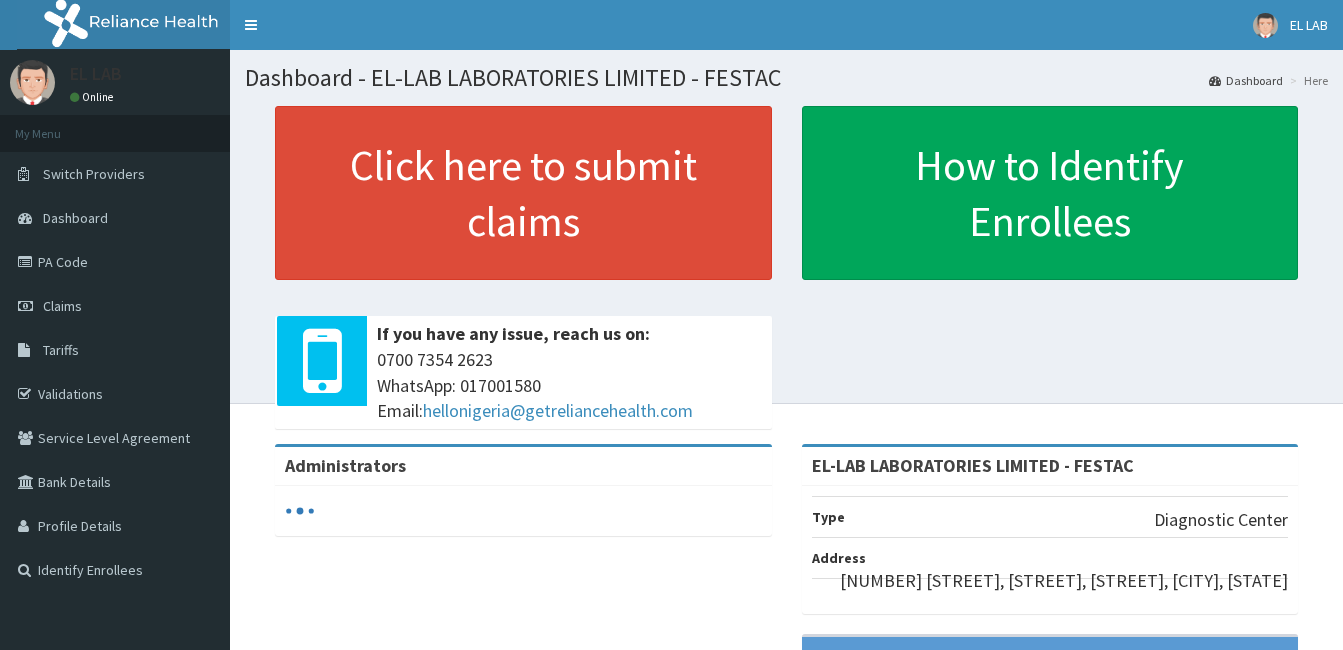 scroll, scrollTop: 0, scrollLeft: 0, axis: both 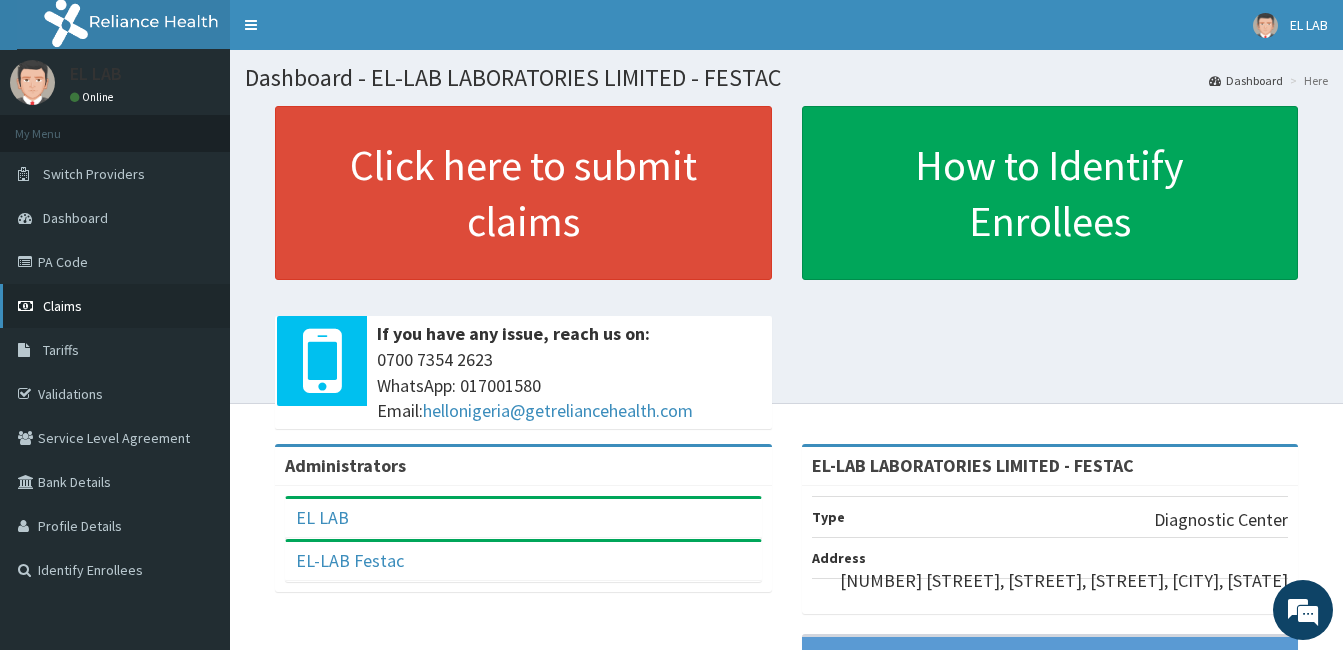 click at bounding box center [28, 306] 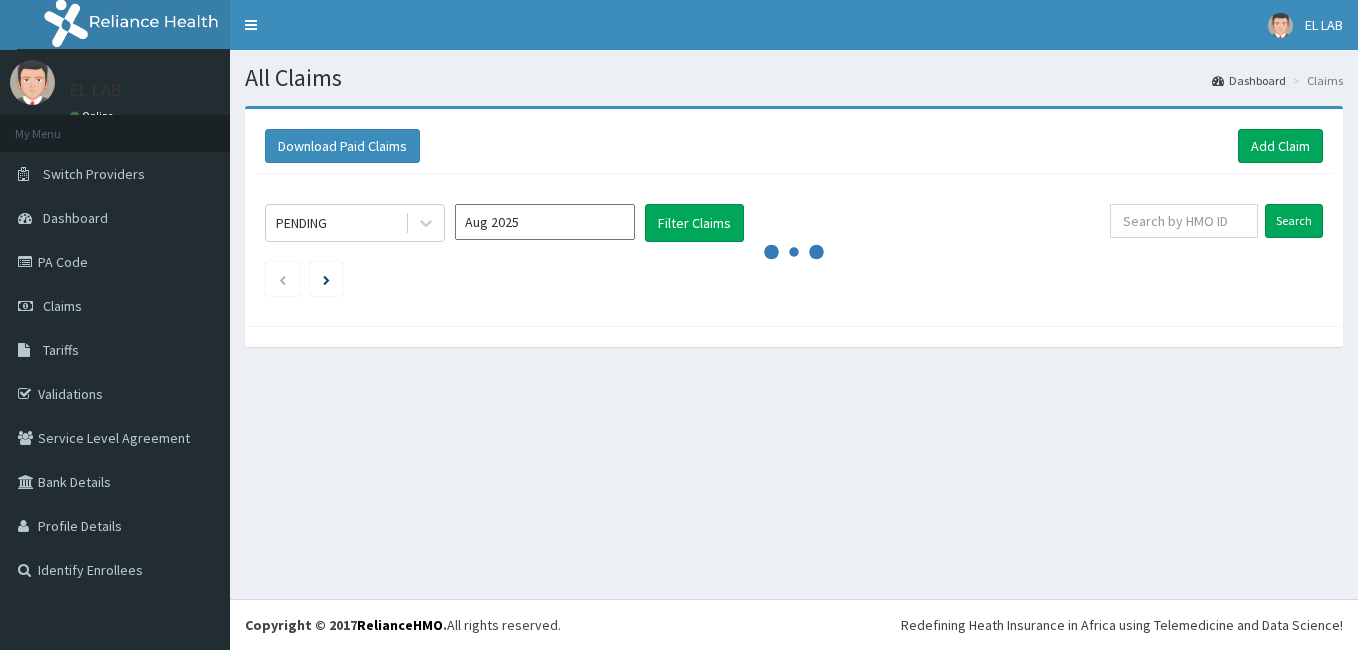 scroll, scrollTop: 0, scrollLeft: 0, axis: both 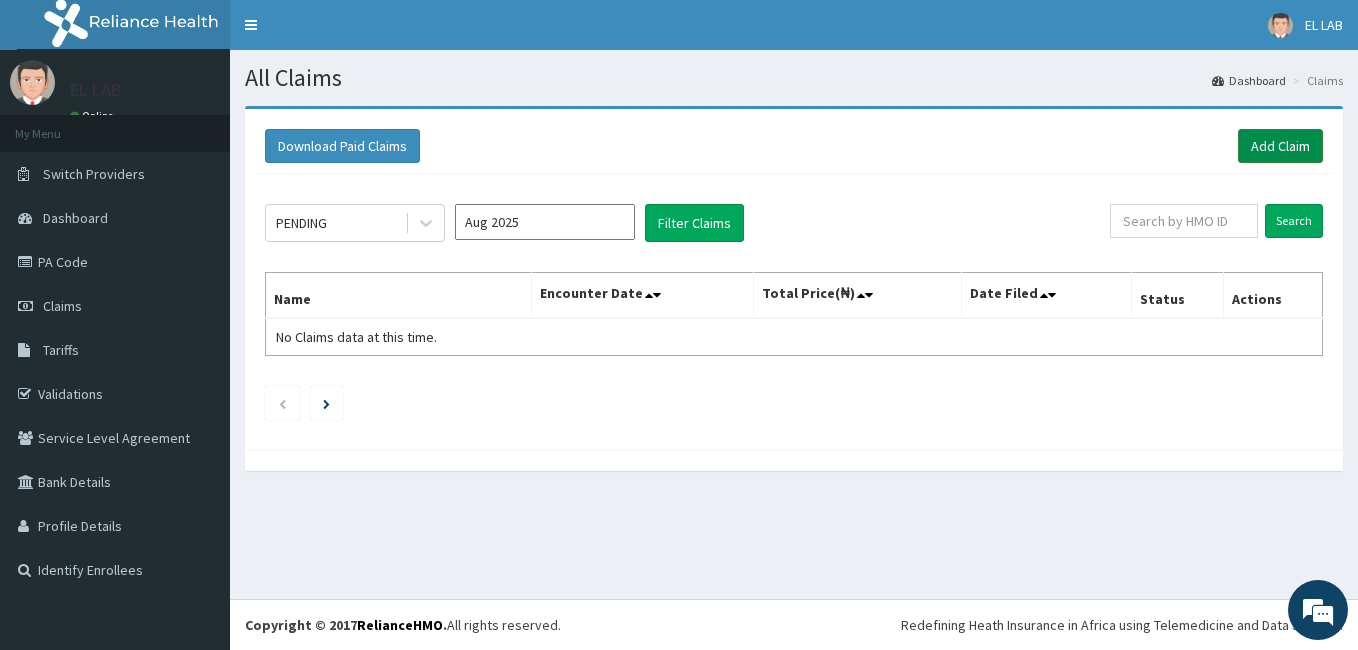click on "Add Claim" at bounding box center (1280, 146) 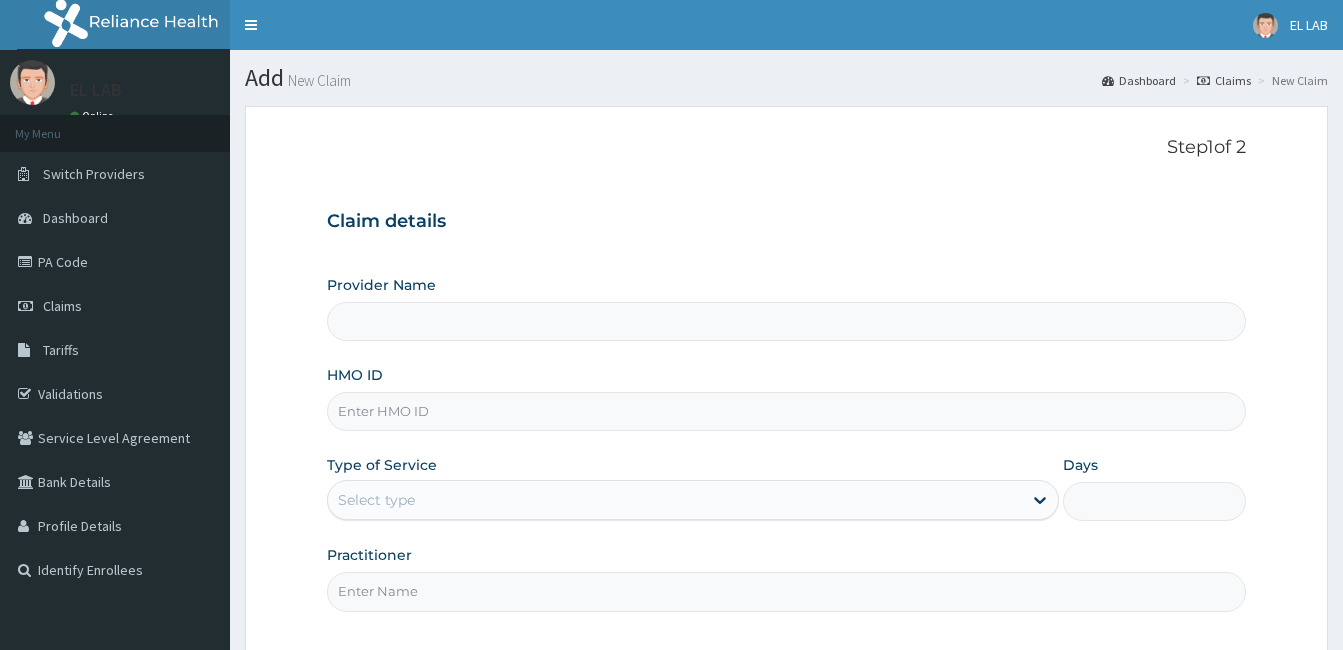 scroll, scrollTop: 0, scrollLeft: 0, axis: both 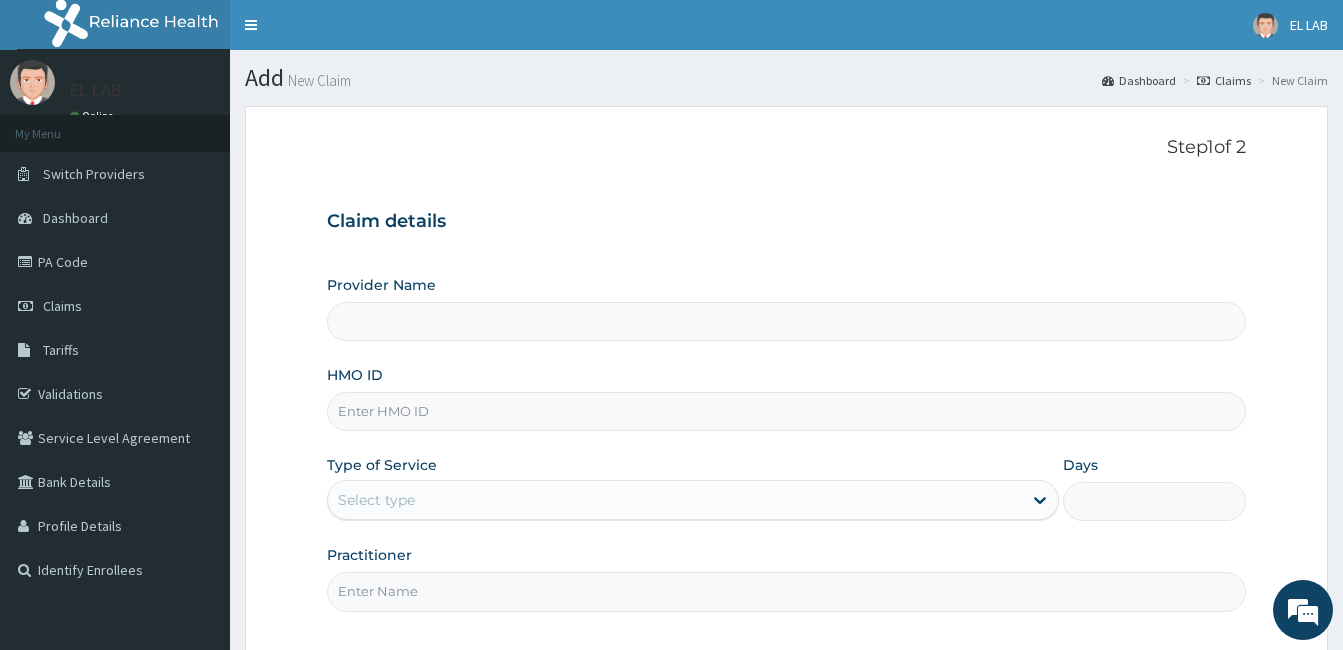 type on "EL-LAB LABORATORIES LIMITED - FESTAC" 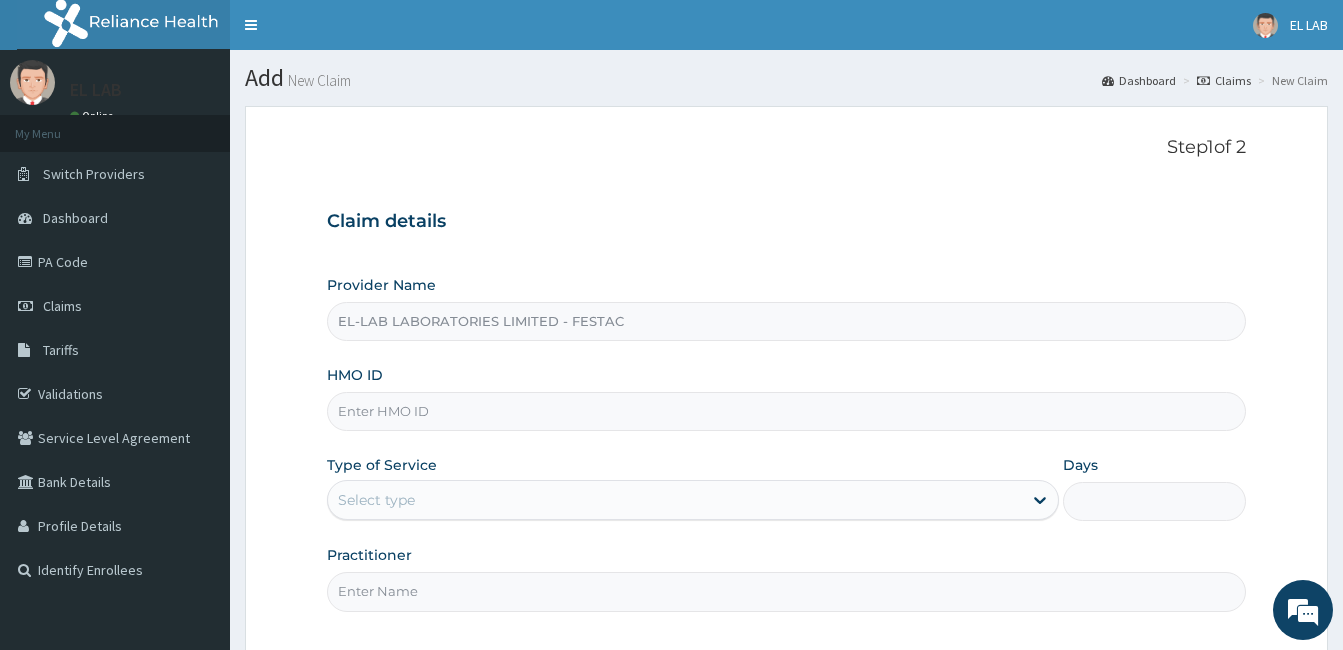 click on "HMO ID" at bounding box center [786, 411] 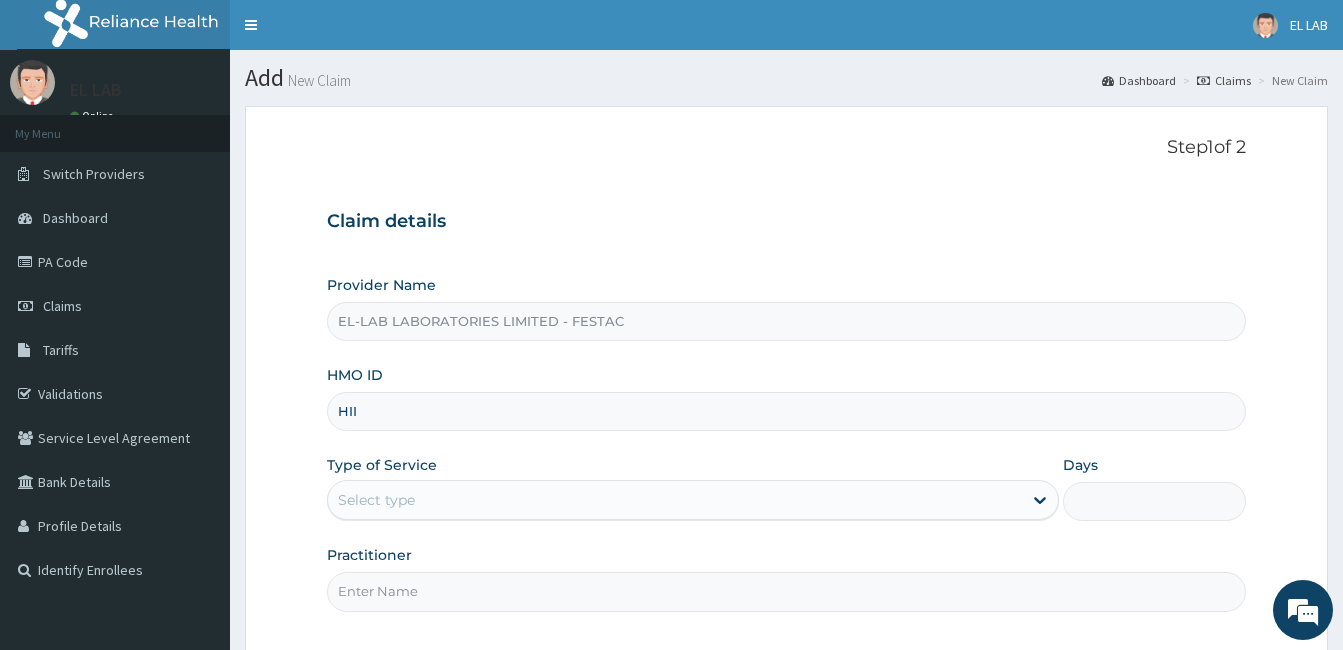 scroll, scrollTop: 0, scrollLeft: 0, axis: both 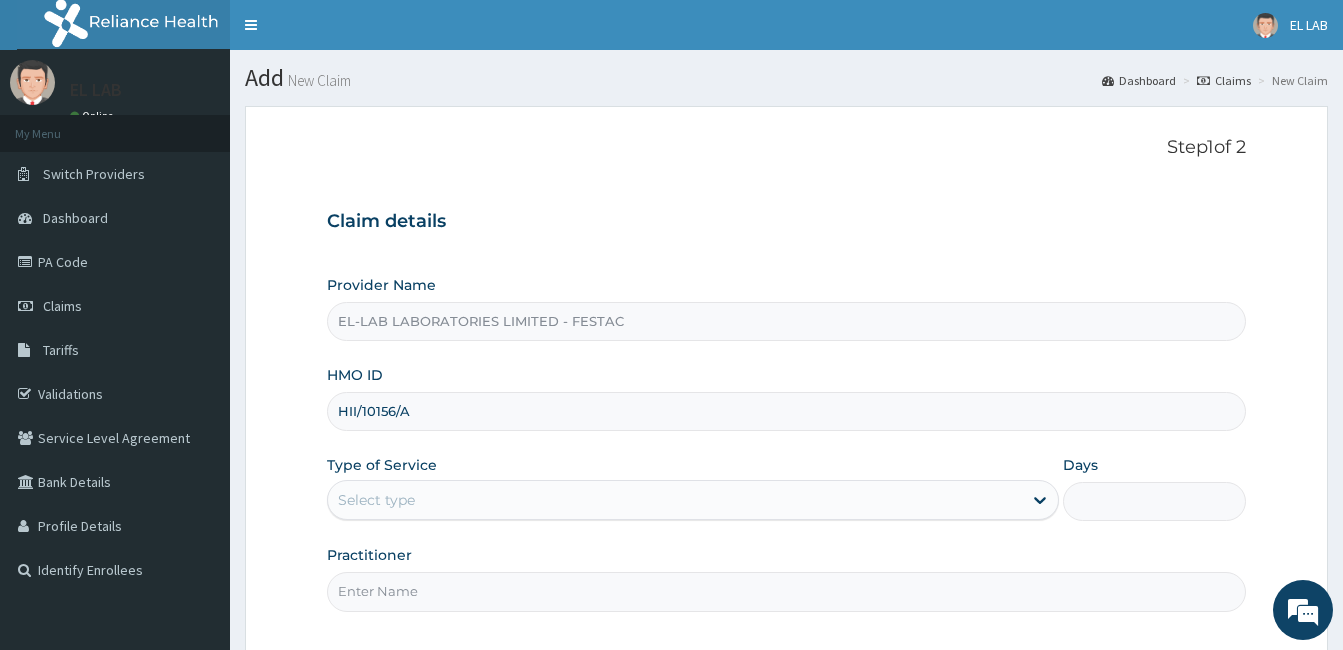 type on "HII/10156/A" 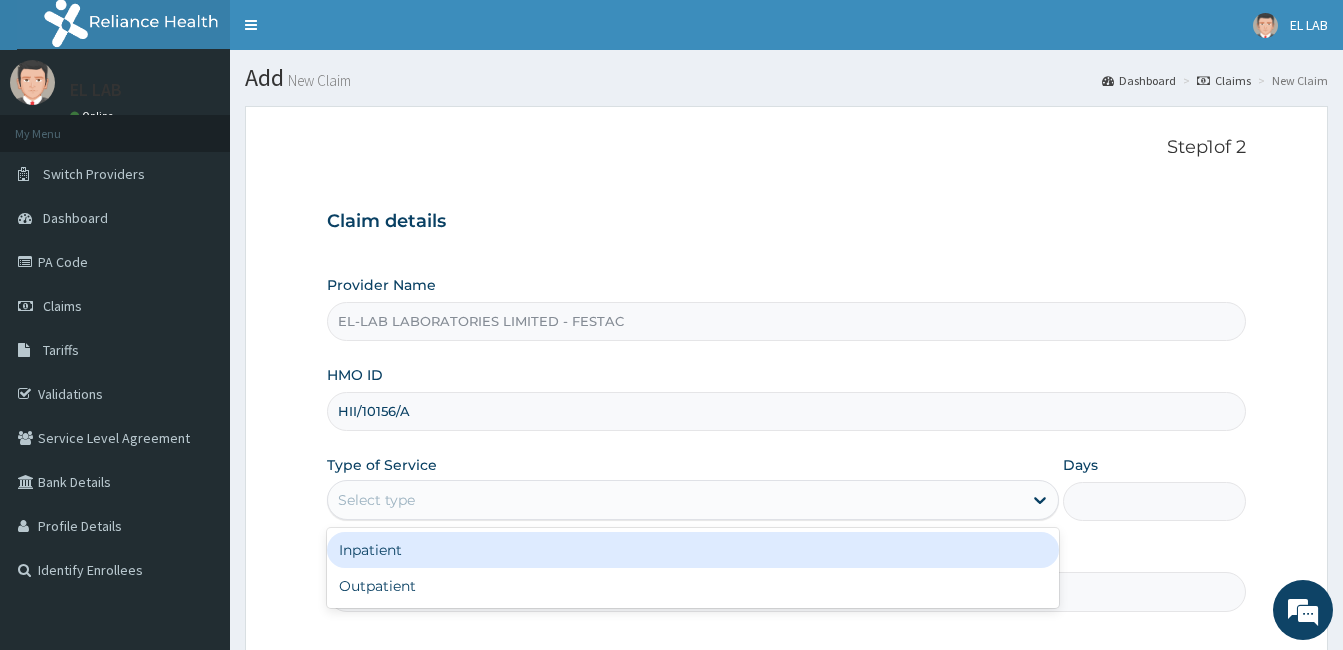 click on "Select type" at bounding box center [675, 500] 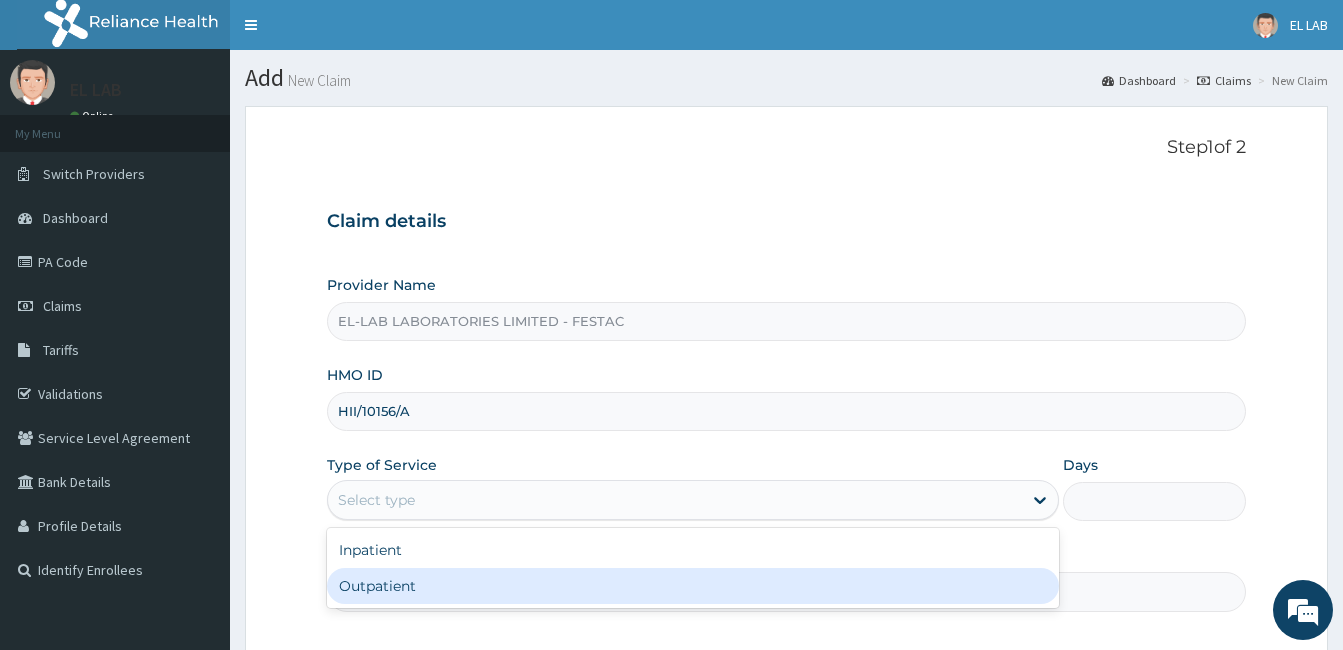 click on "Outpatient" at bounding box center [693, 586] 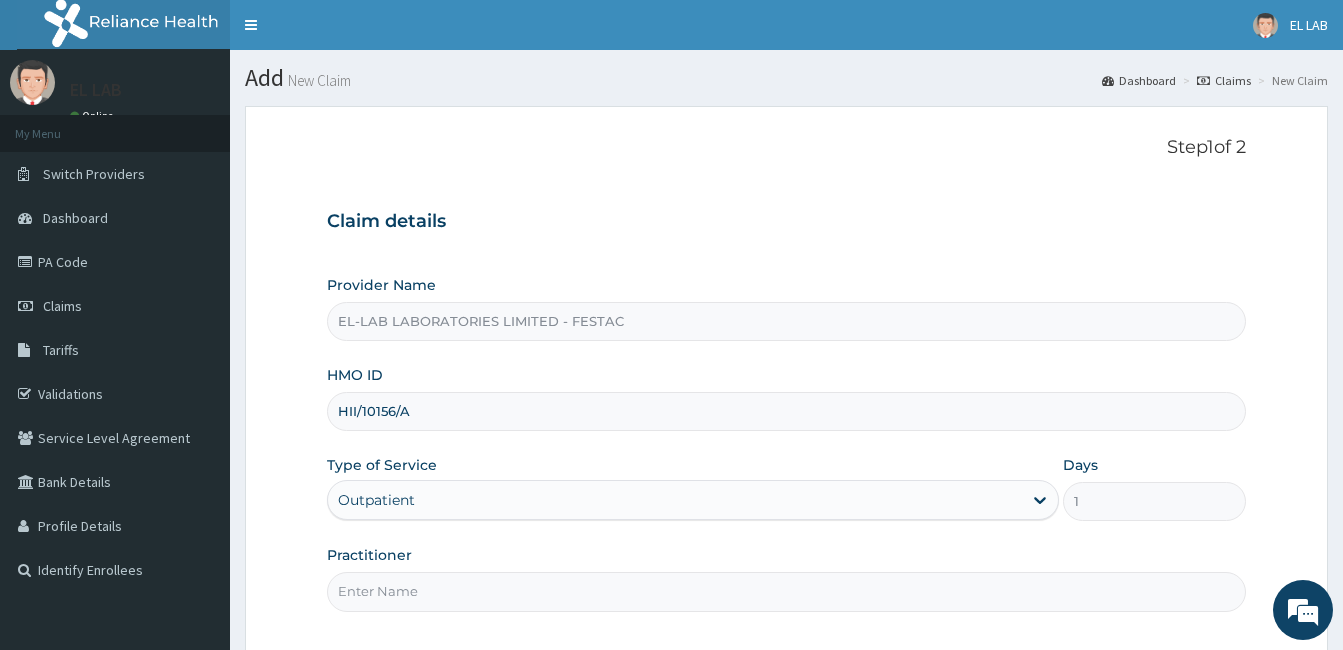 click on "Practitioner" at bounding box center (786, 591) 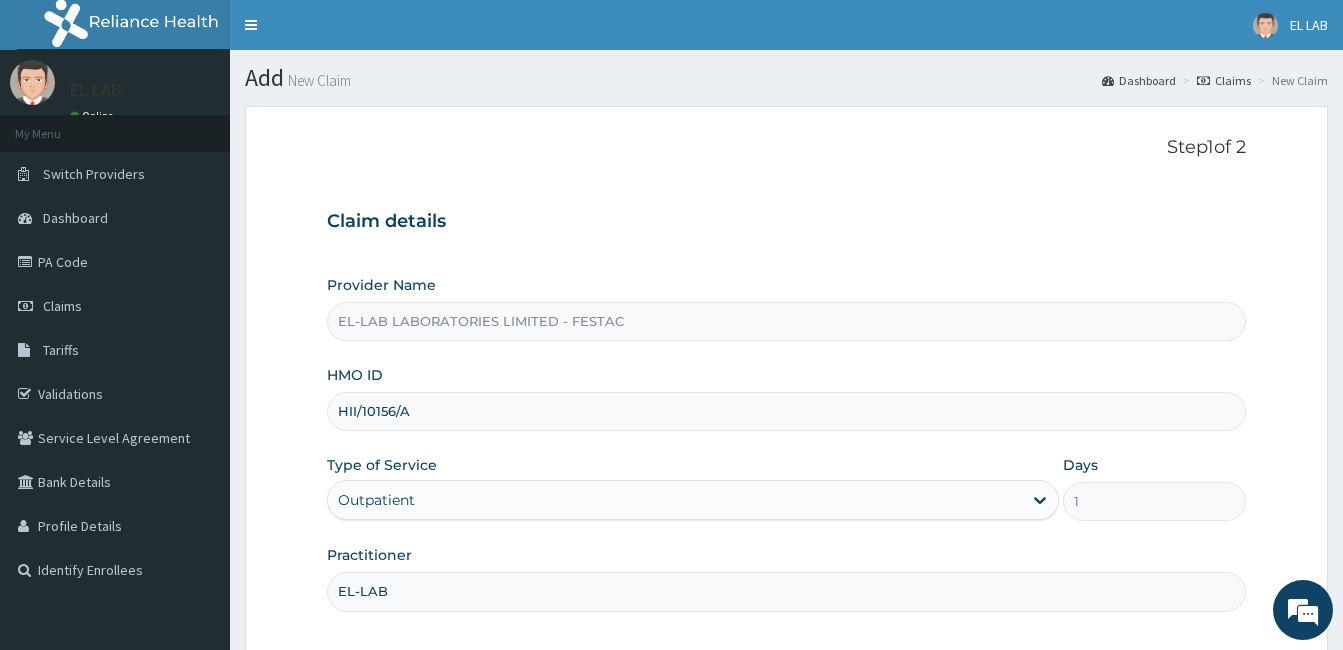 scroll, scrollTop: 185, scrollLeft: 0, axis: vertical 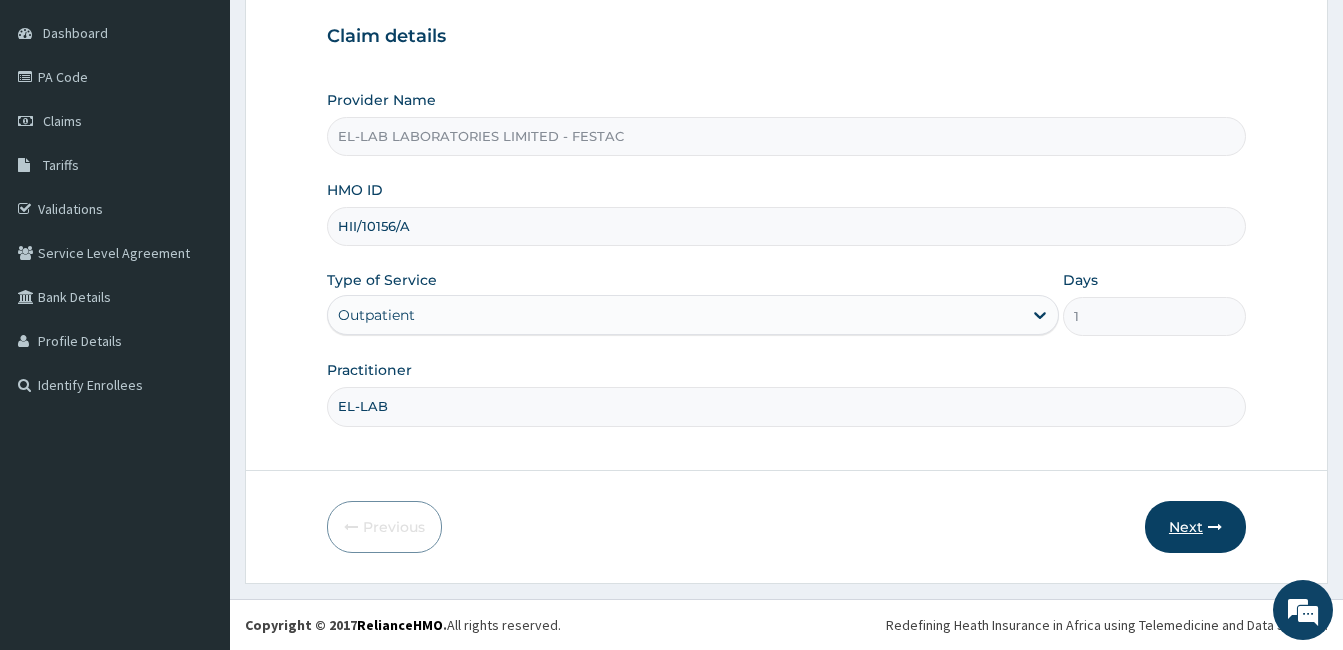type on "EL-LAB" 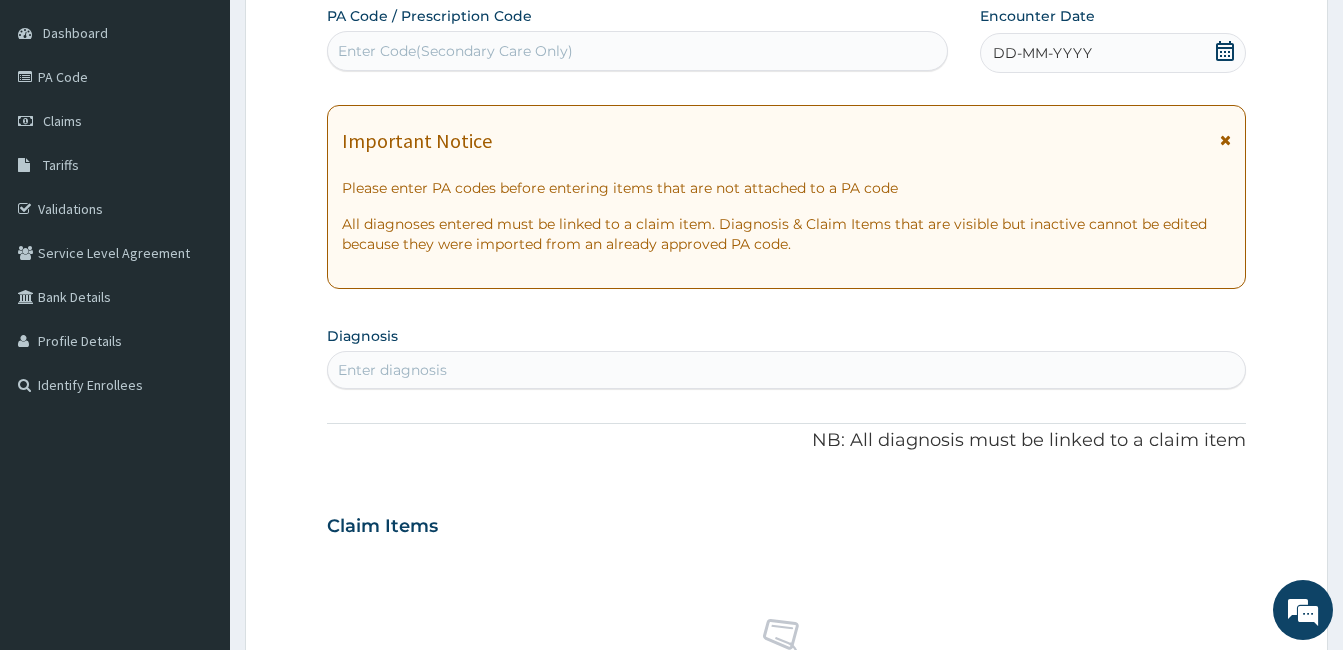 click on "Enter Code(Secondary Care Only)" at bounding box center (637, 51) 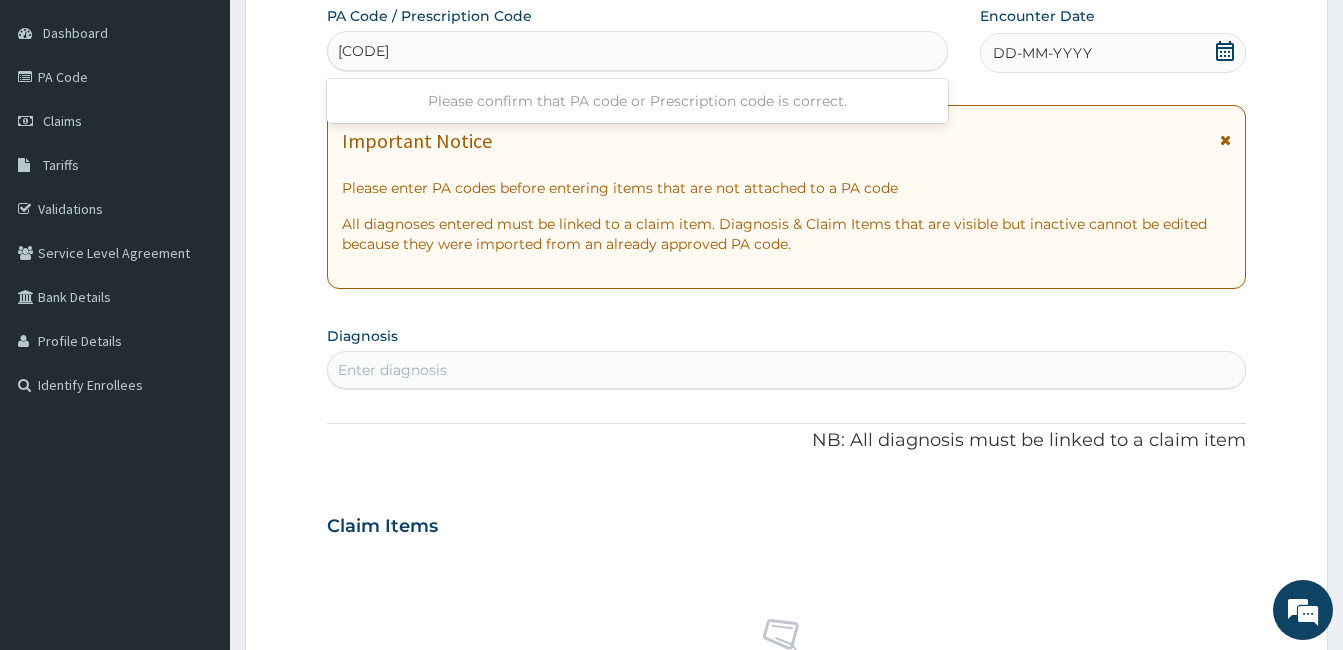type on "PA/6625E9" 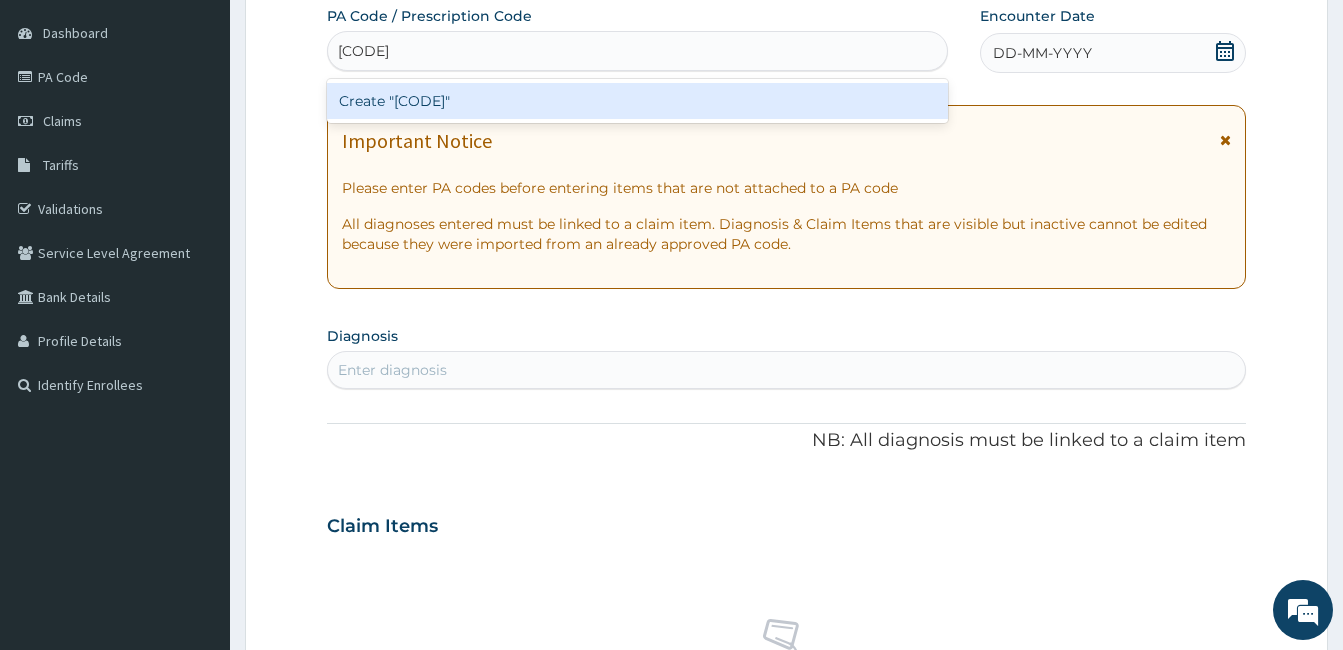 click on "Create "PA/6625E9"" at bounding box center (637, 101) 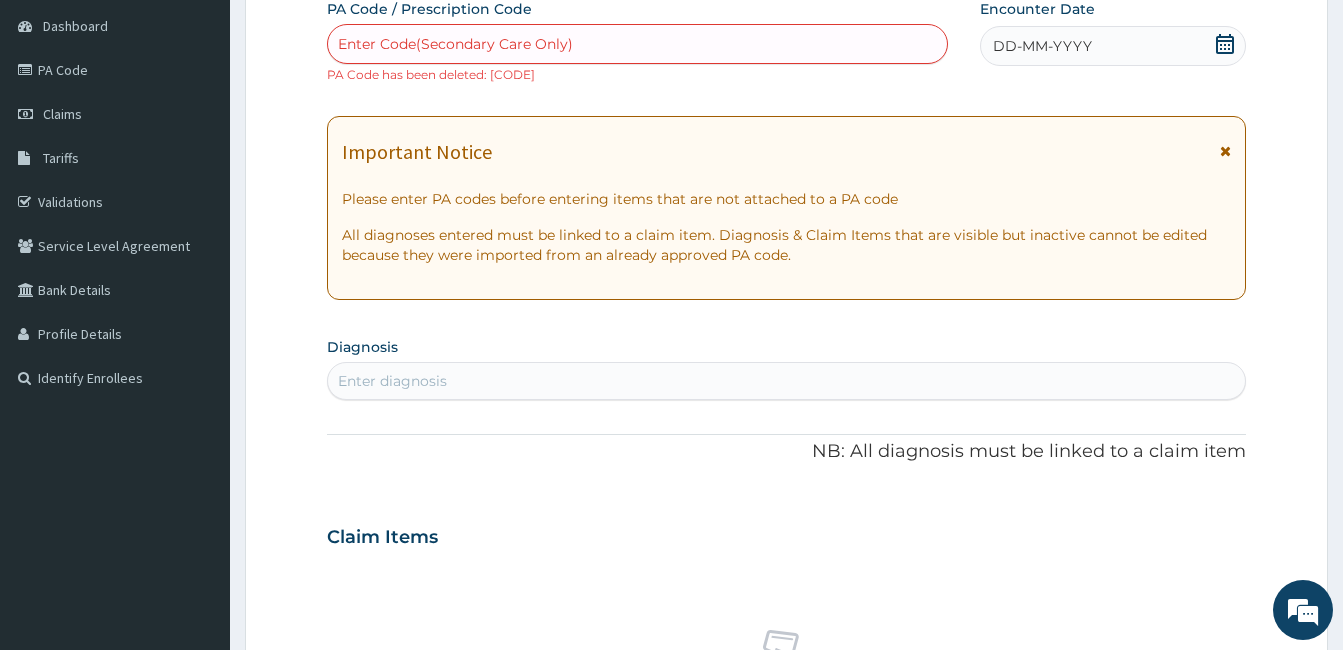 scroll, scrollTop: 193, scrollLeft: 0, axis: vertical 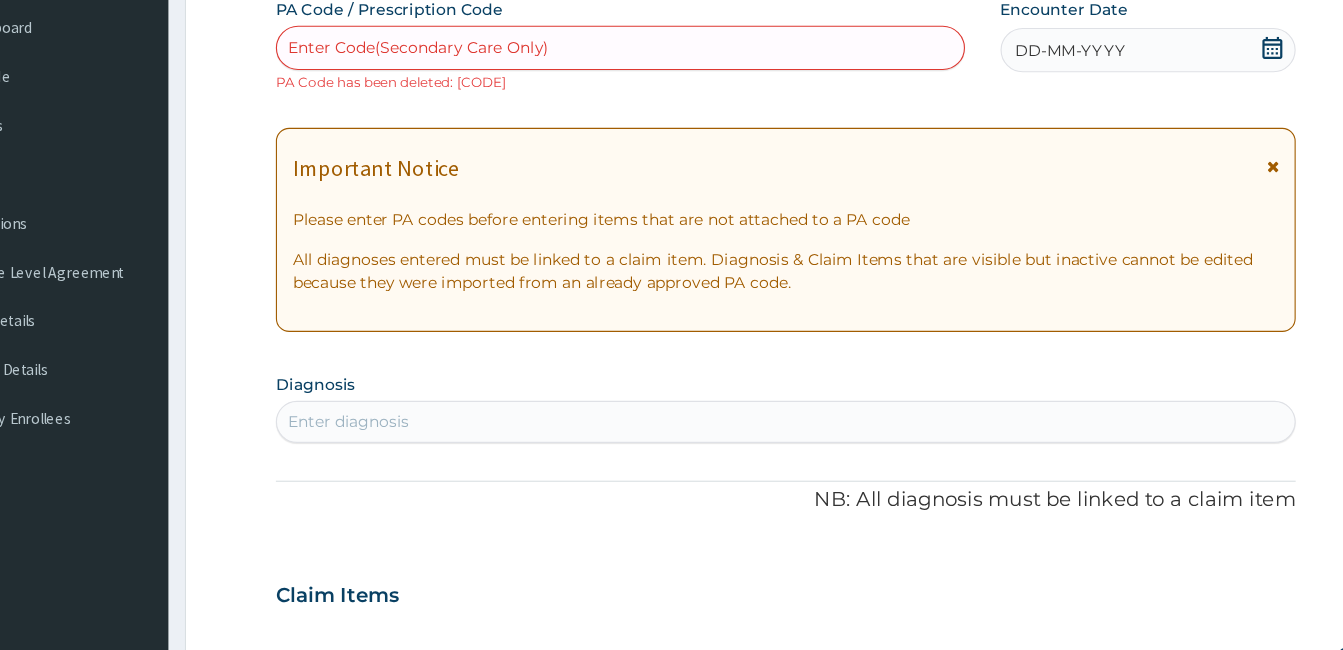 click on "Enter Code(Secondary Care Only)" at bounding box center [637, 43] 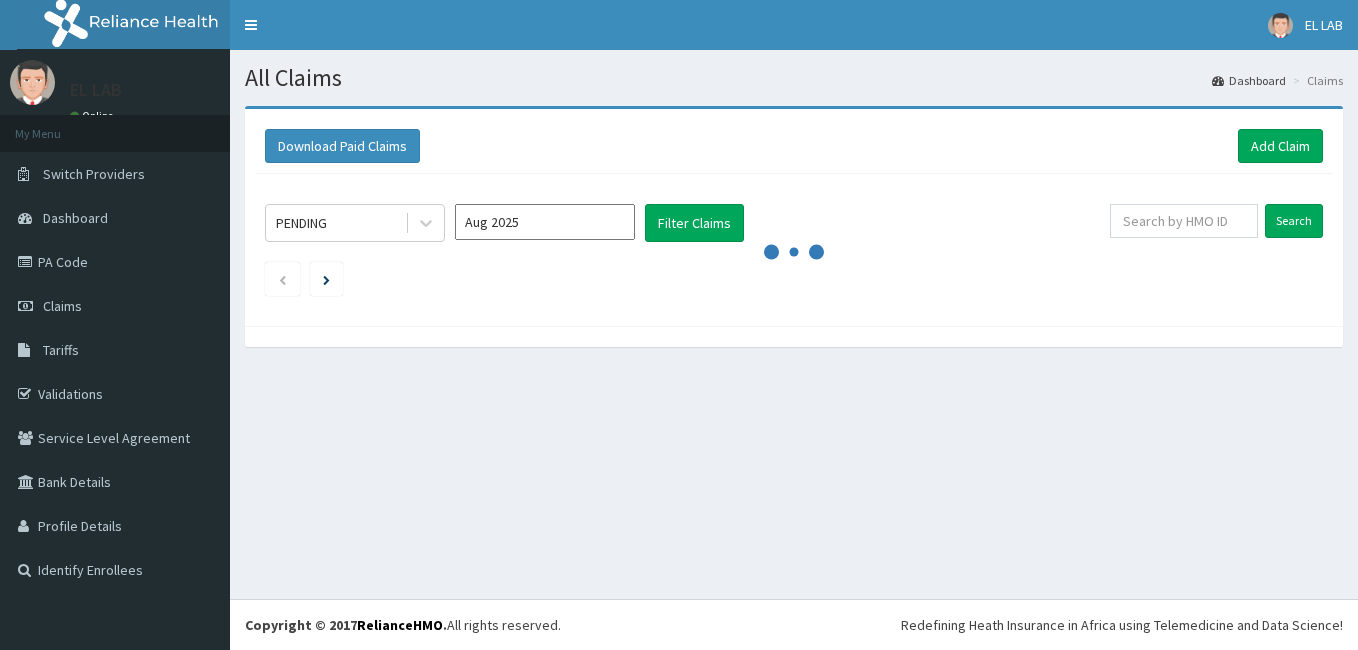 scroll, scrollTop: 0, scrollLeft: 0, axis: both 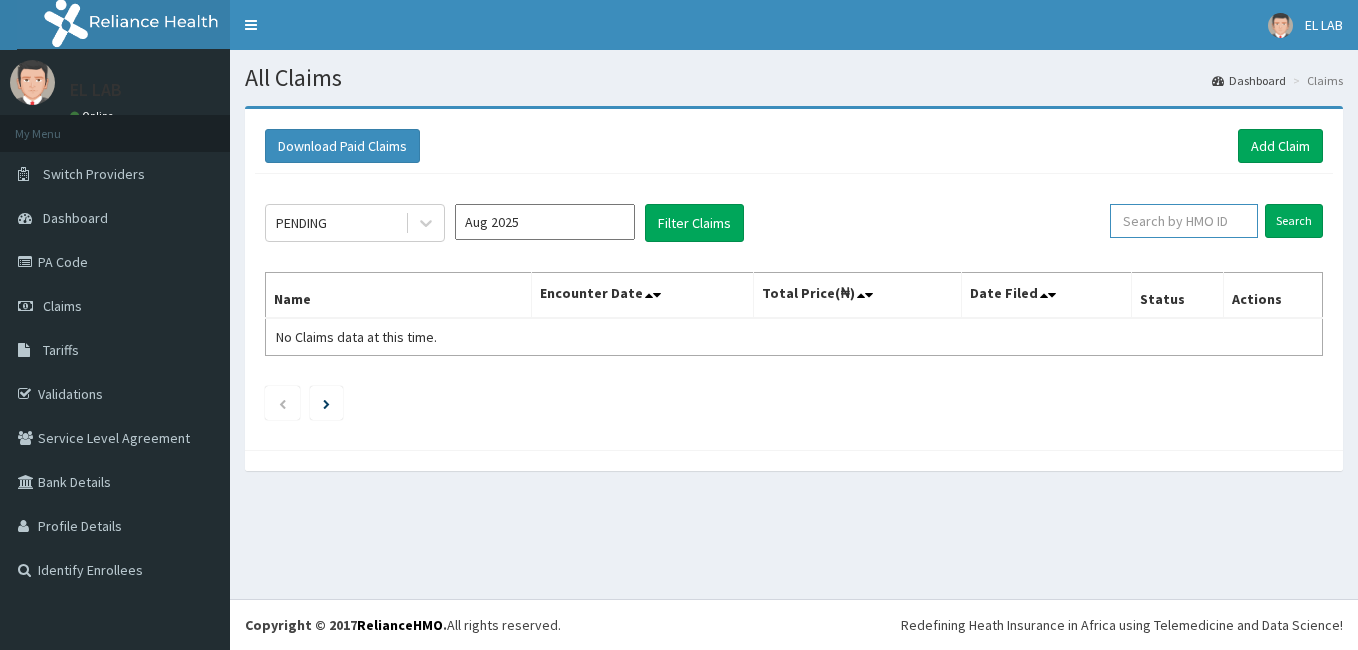 click at bounding box center (1184, 221) 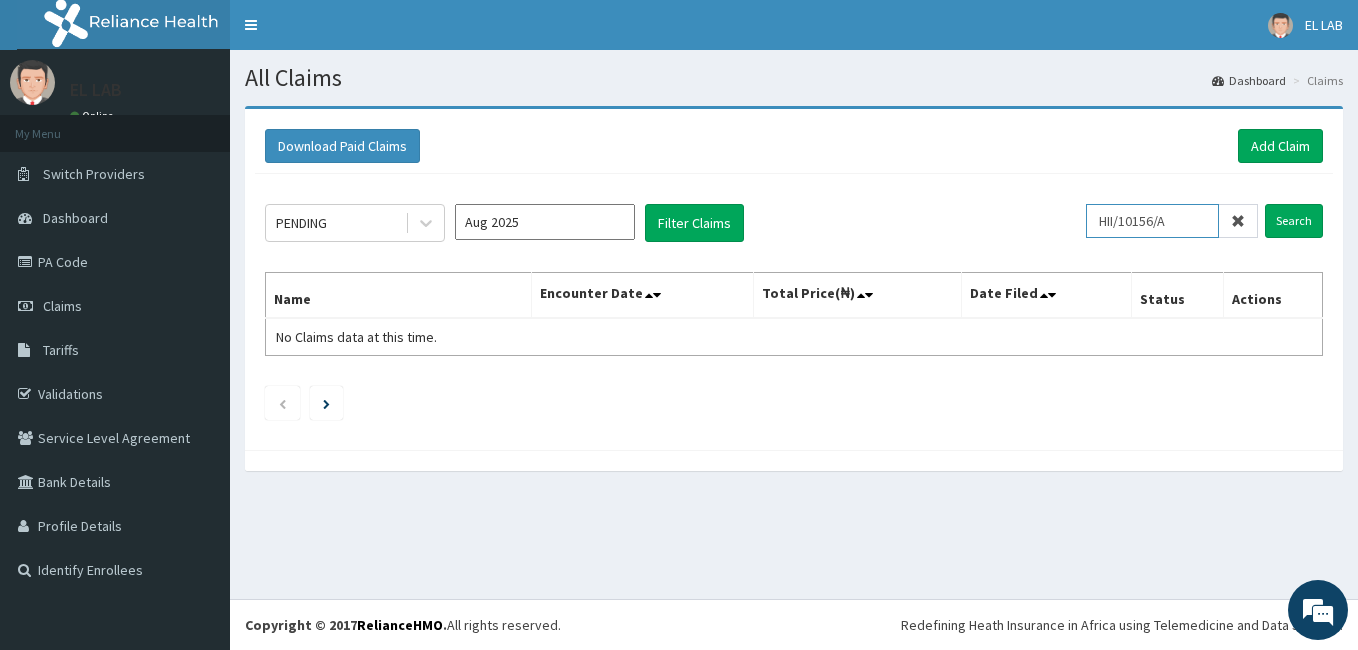 scroll, scrollTop: 0, scrollLeft: 0, axis: both 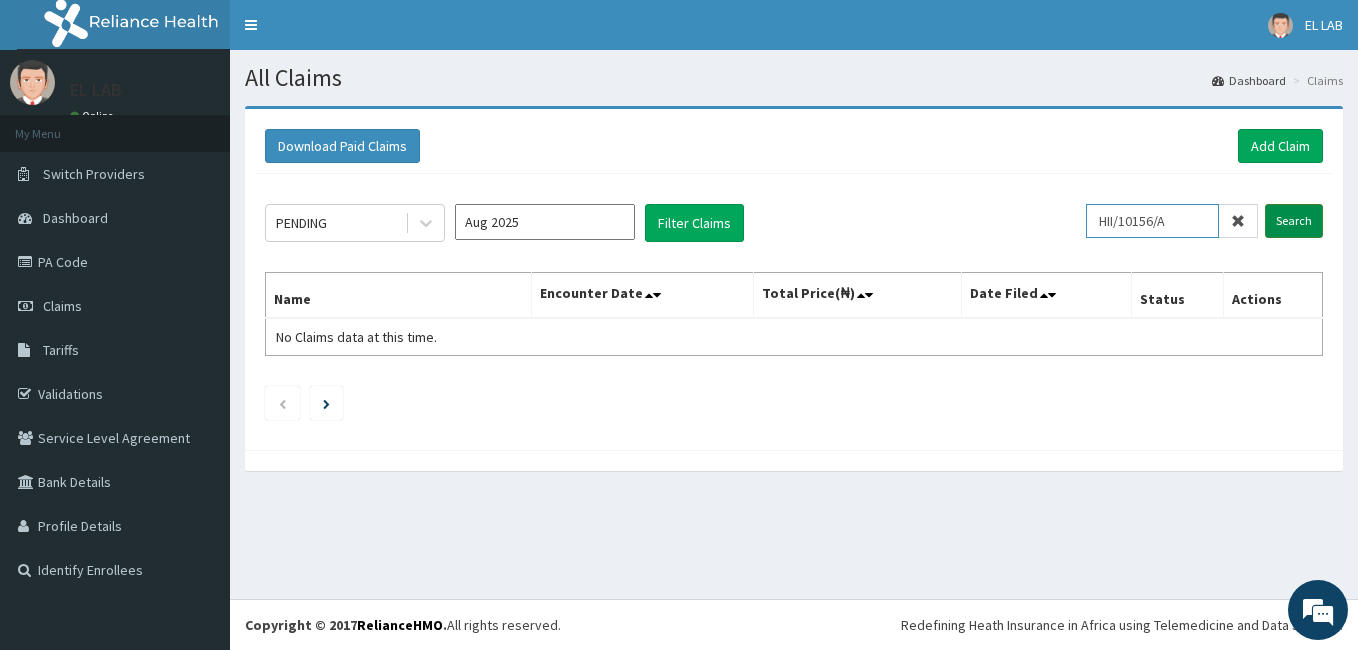 type on "HII/10156/A" 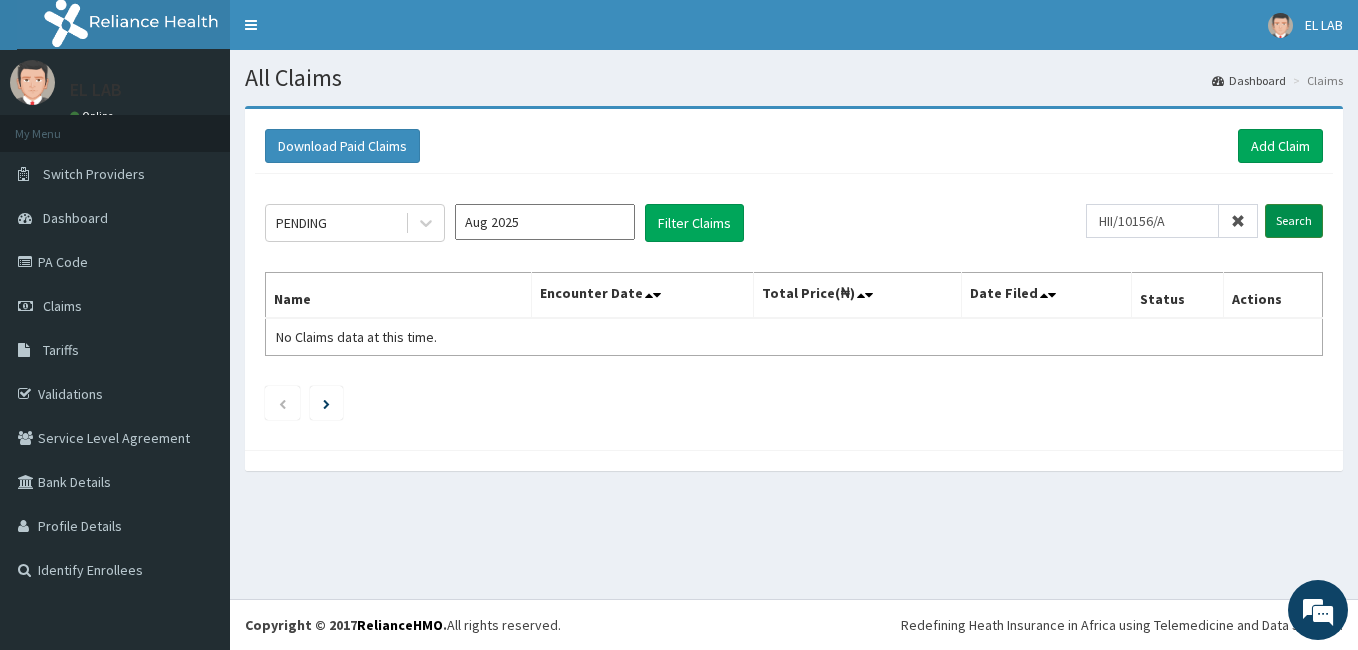click on "Search" at bounding box center (1294, 221) 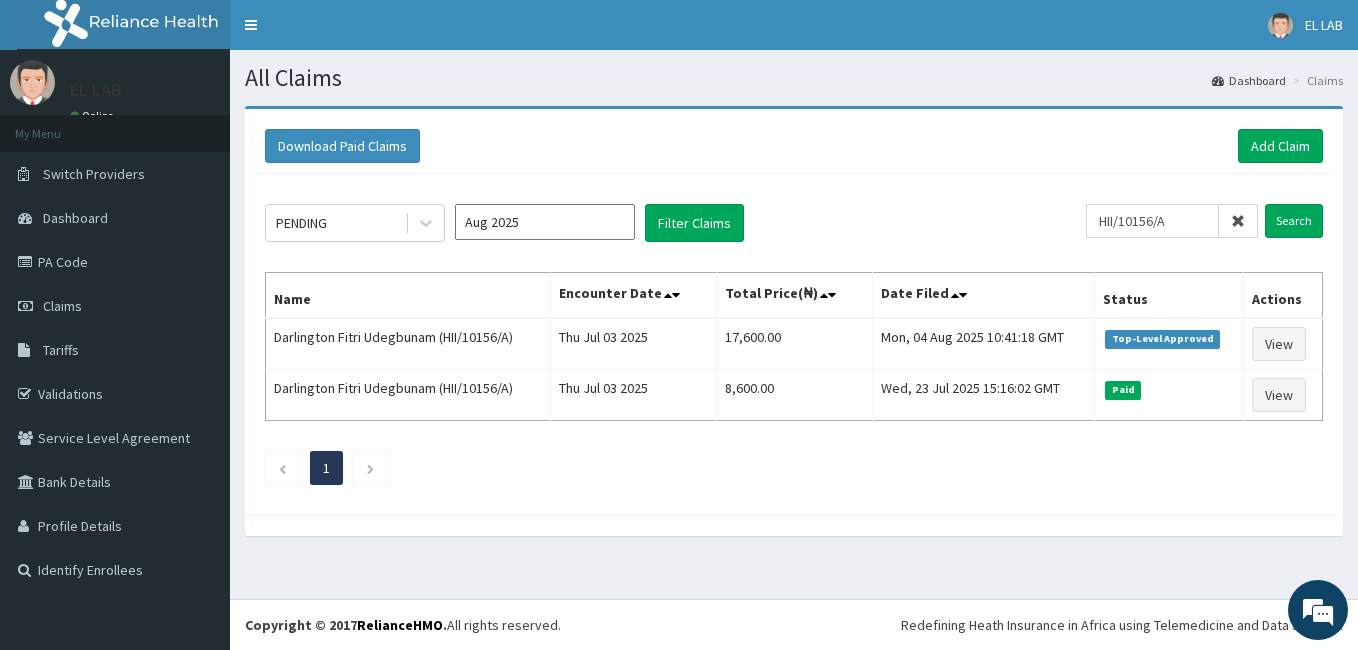 click at bounding box center [1238, 221] 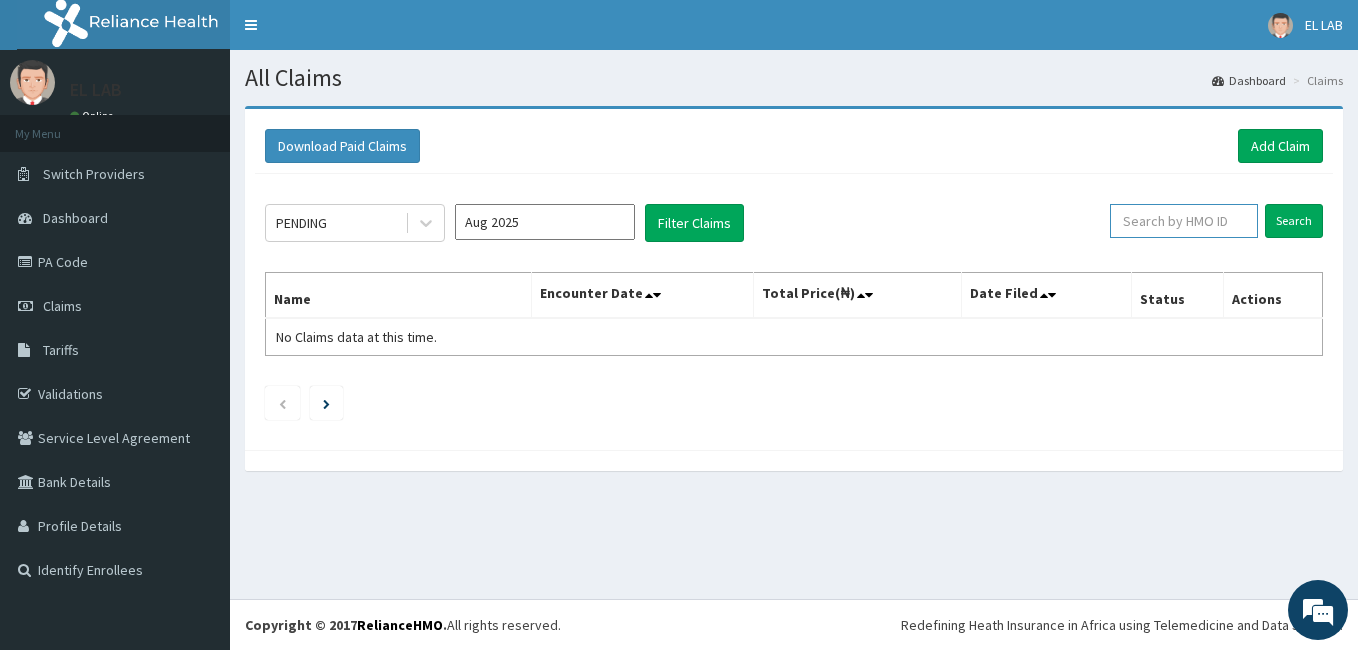 click at bounding box center [1184, 221] 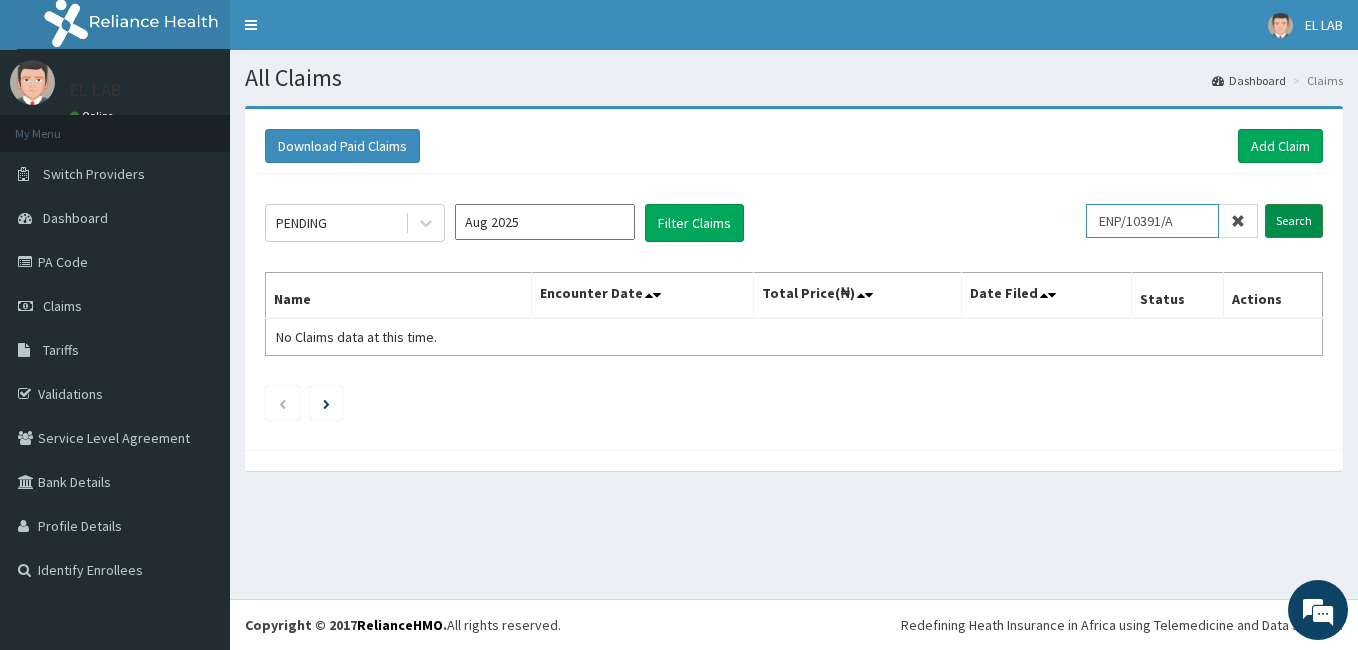 type on "ENP/10391/A" 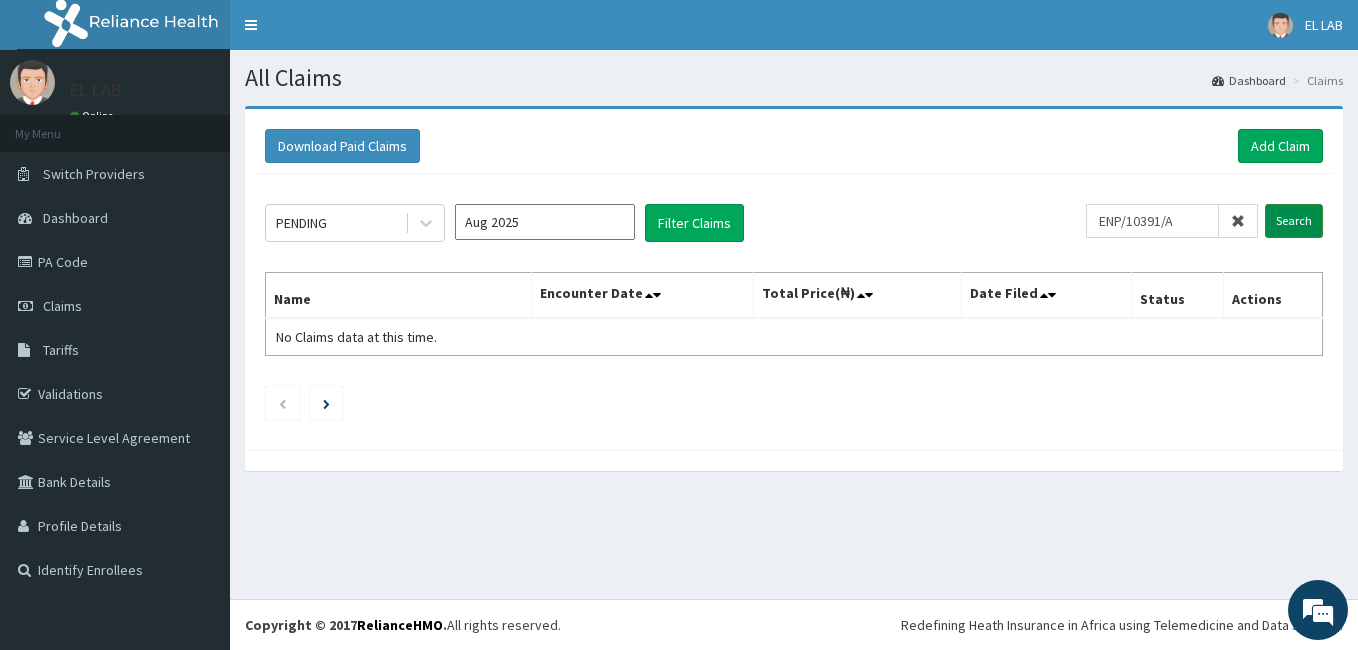 click on "Search" at bounding box center (1294, 221) 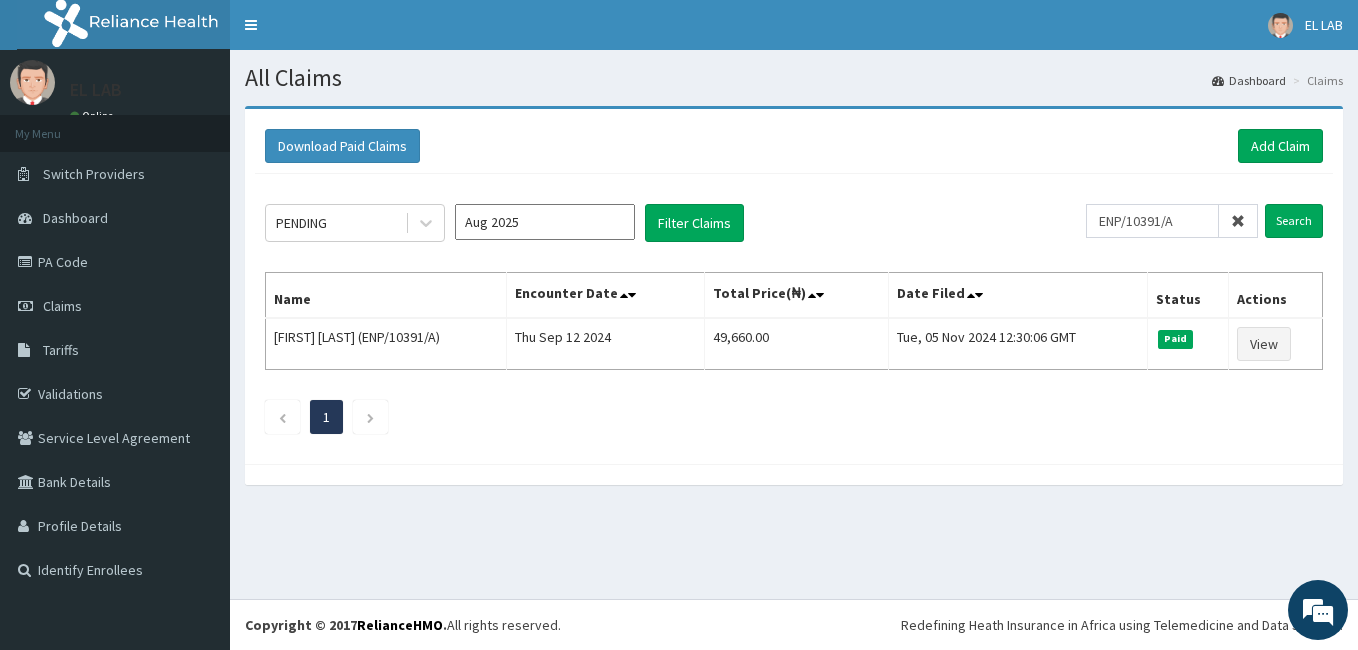 click on "All Claims
Dashboard
Claims
Download Paid Claims Add Claim × Note you can only download claims within a maximum of 1 year and the dates will auto-adjust when you select range that is greater than 1 year From 05-05-2025 To 05-08-2025 Close Download PENDING Aug 2025 Filter Claims ENP/10391/A Search Name Encounter Date Total Price(₦) Date Filed Status Actions OGOCHUKWU UKWU (ENP/10391/A) Thu Sep 12 2024 49,660.00 Tue, 05 Nov 2024 12:30:06 GMT Paid View 1" at bounding box center [794, 324] 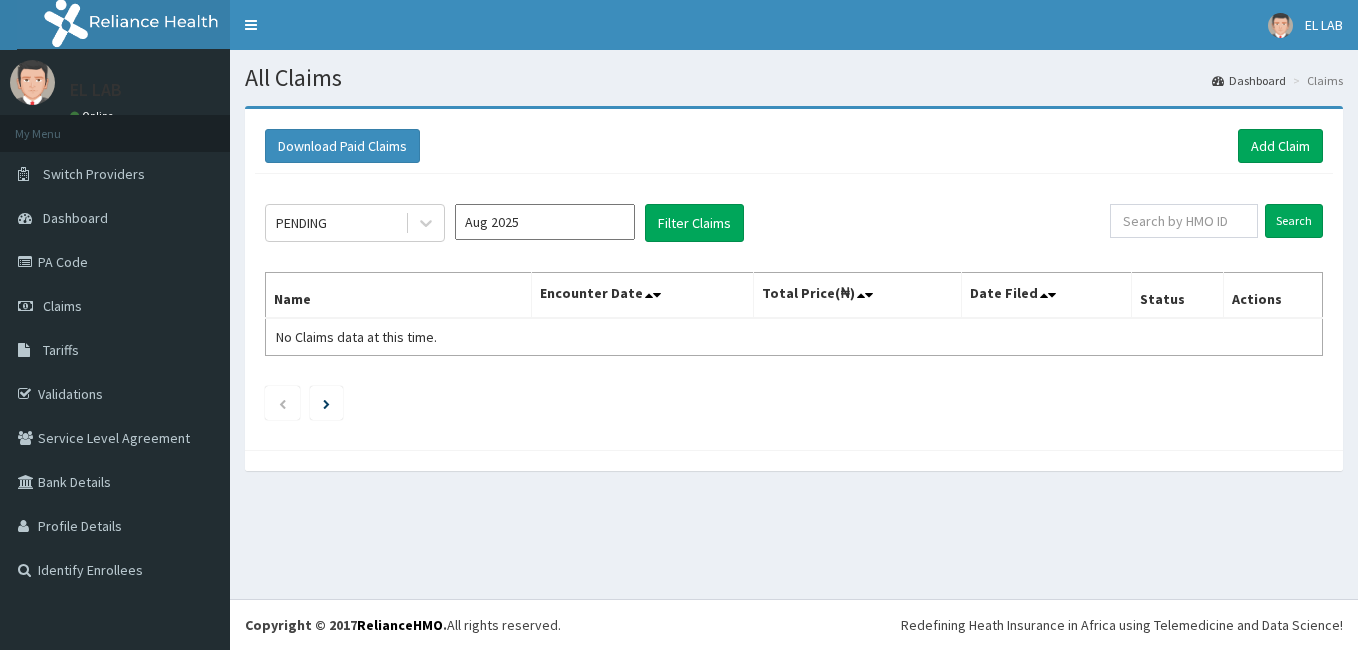 scroll, scrollTop: 0, scrollLeft: 0, axis: both 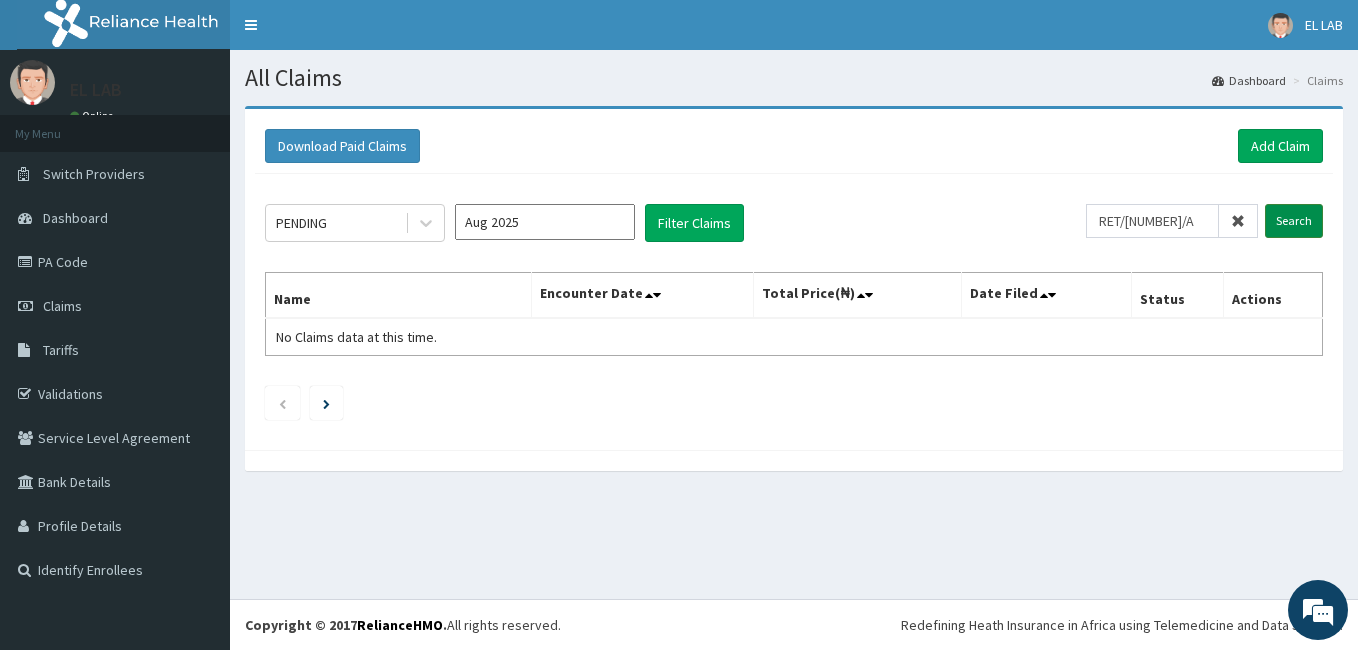 type on "RET/[NUMBER]/A" 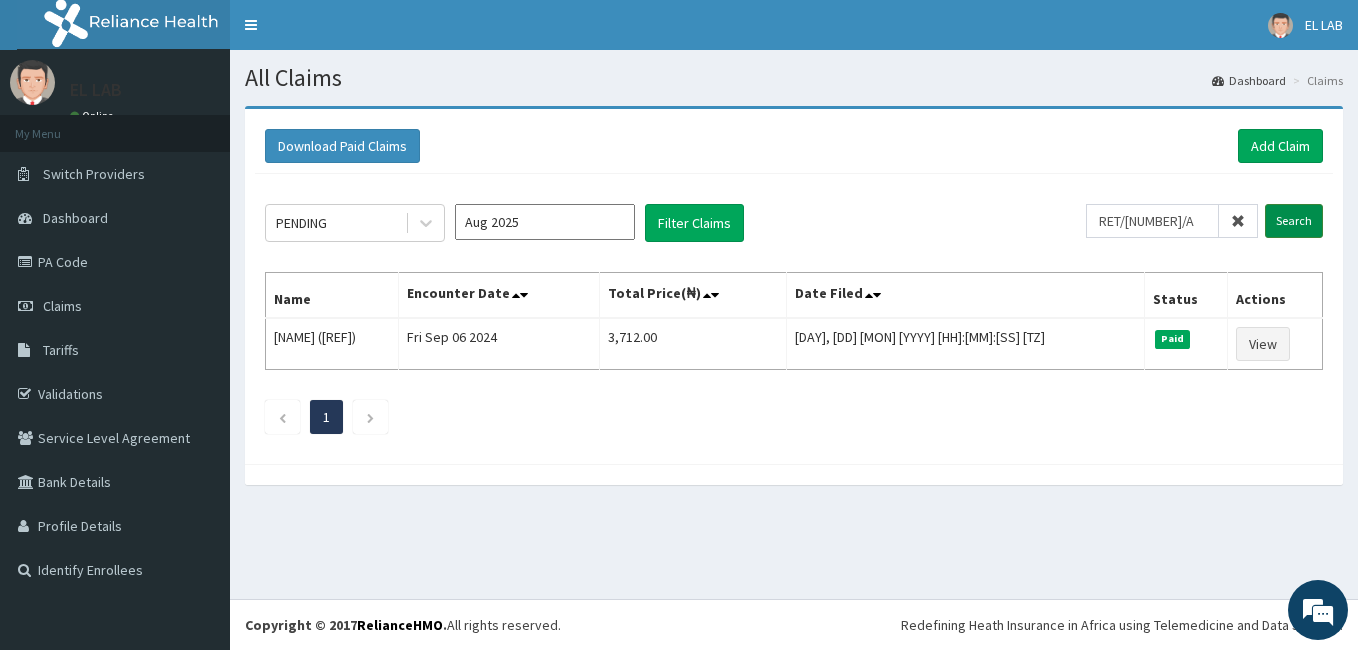 click on "Search" at bounding box center [1294, 221] 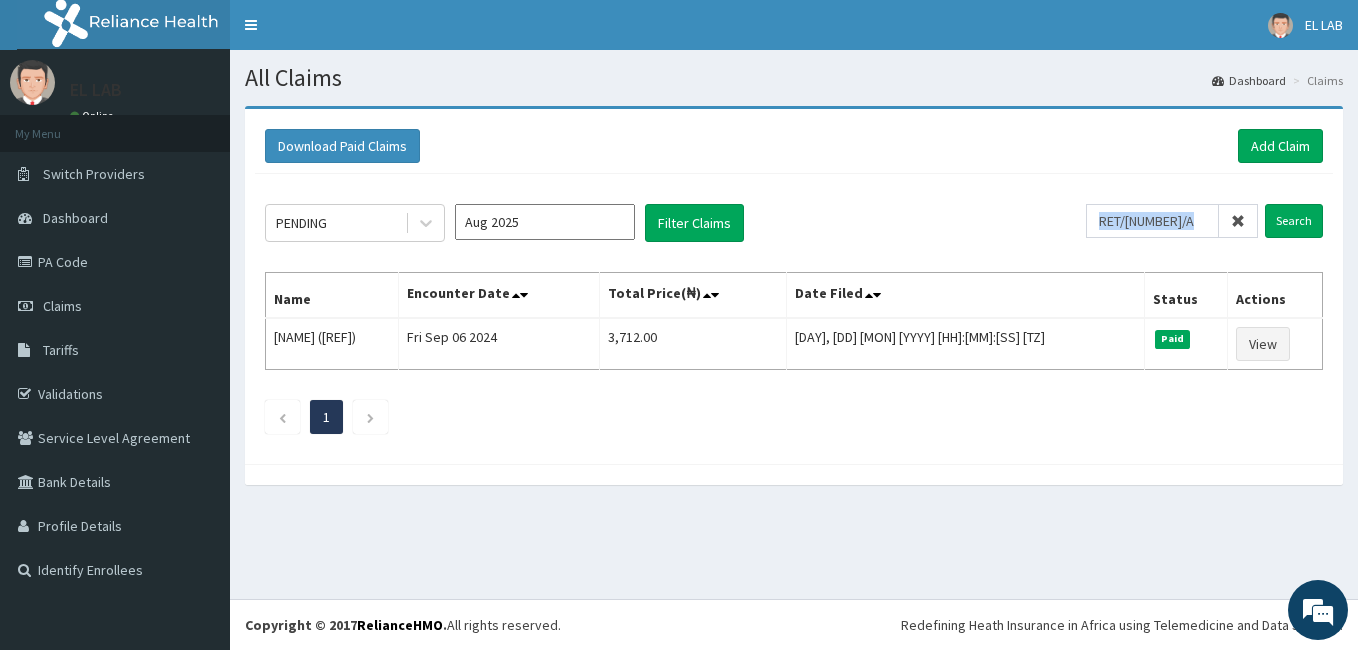 drag, startPoint x: 1242, startPoint y: 218, endPoint x: 1199, endPoint y: 219, distance: 43.011627 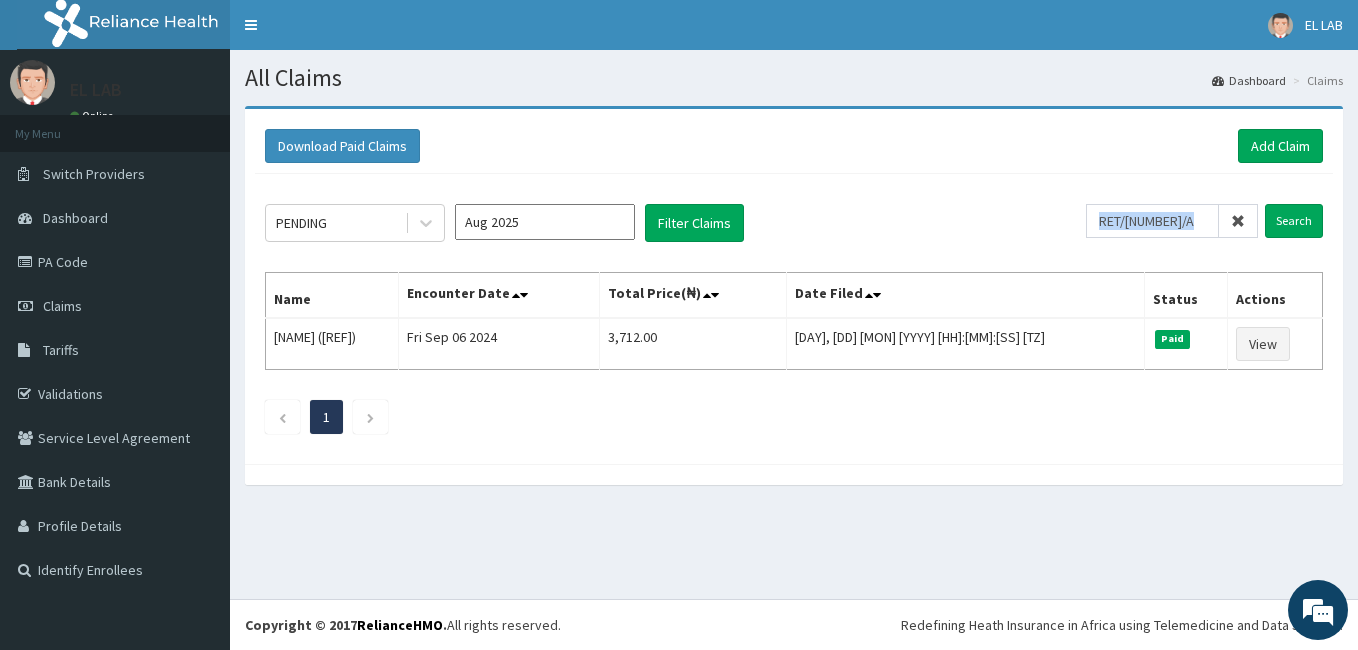 click at bounding box center (1238, 221) 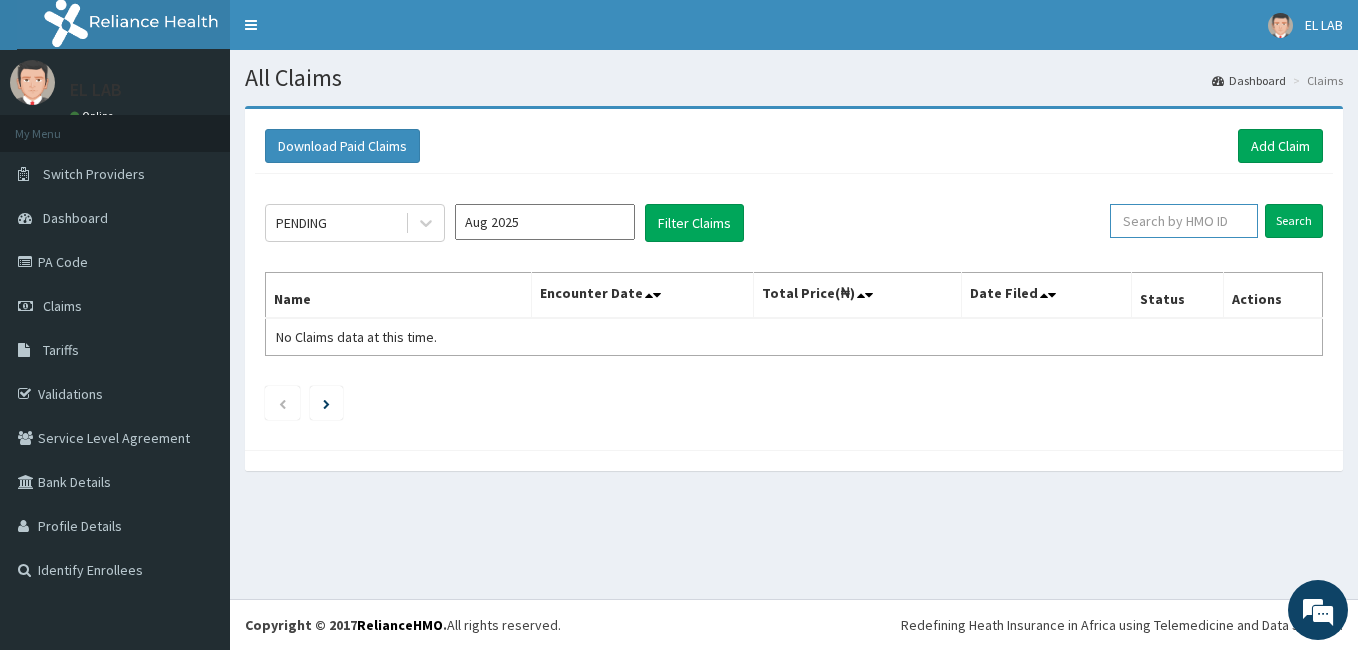click at bounding box center [1184, 221] 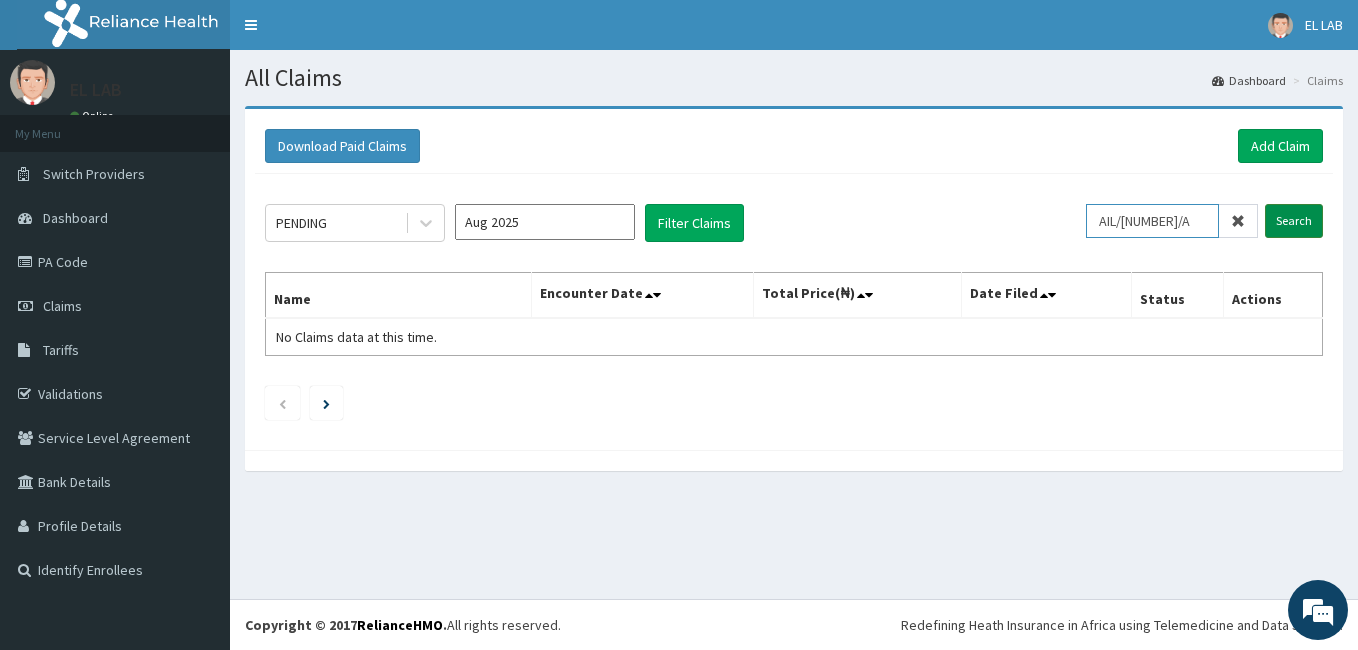 type on "AIL/[NUMBER]/A" 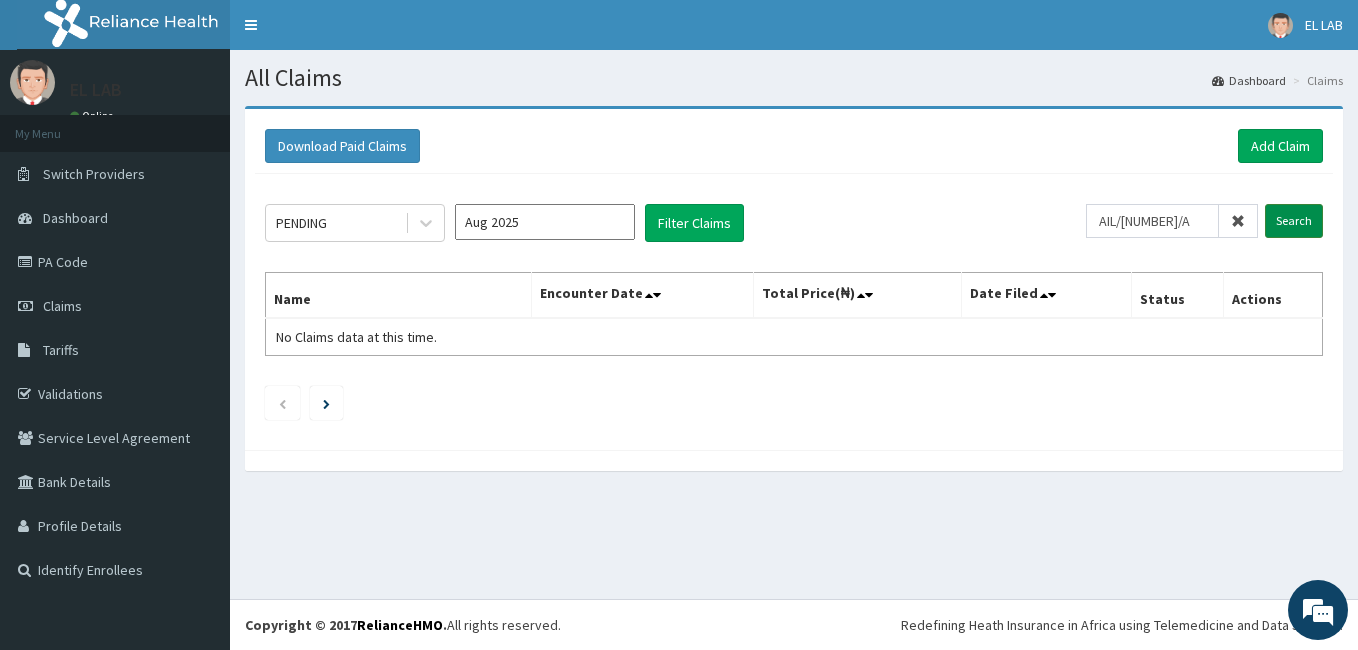click on "Search" at bounding box center [1294, 221] 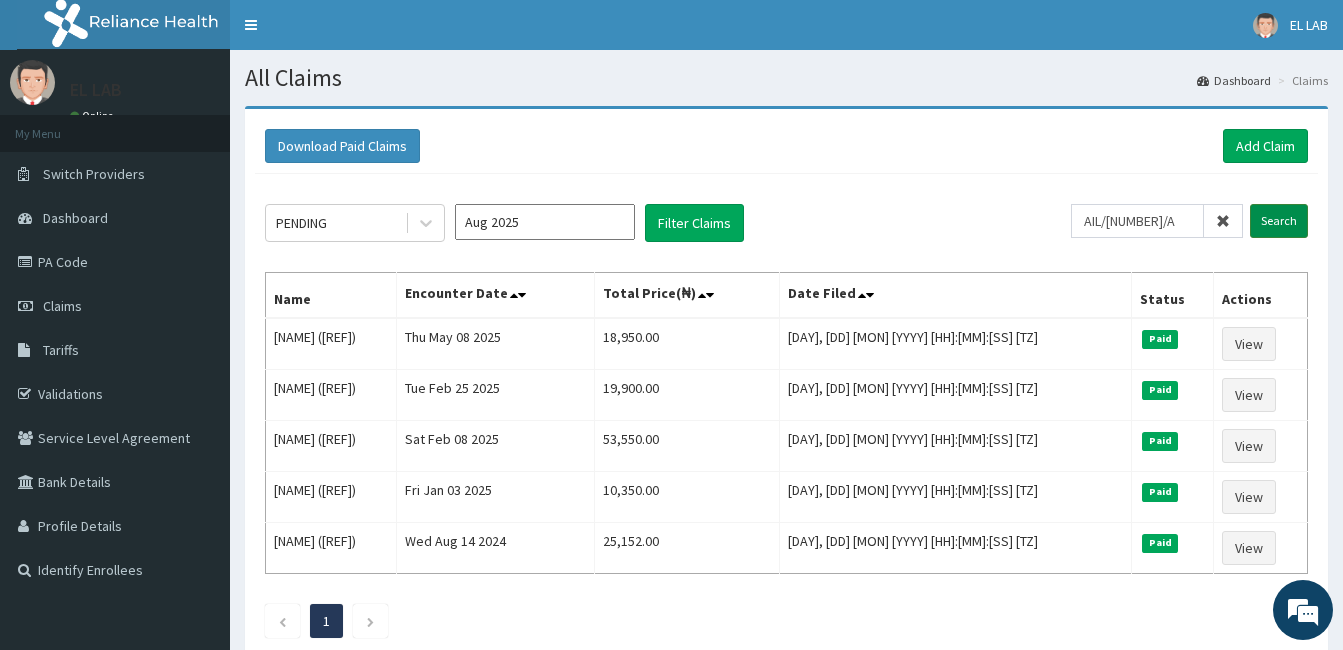 click on "Search" at bounding box center [1279, 221] 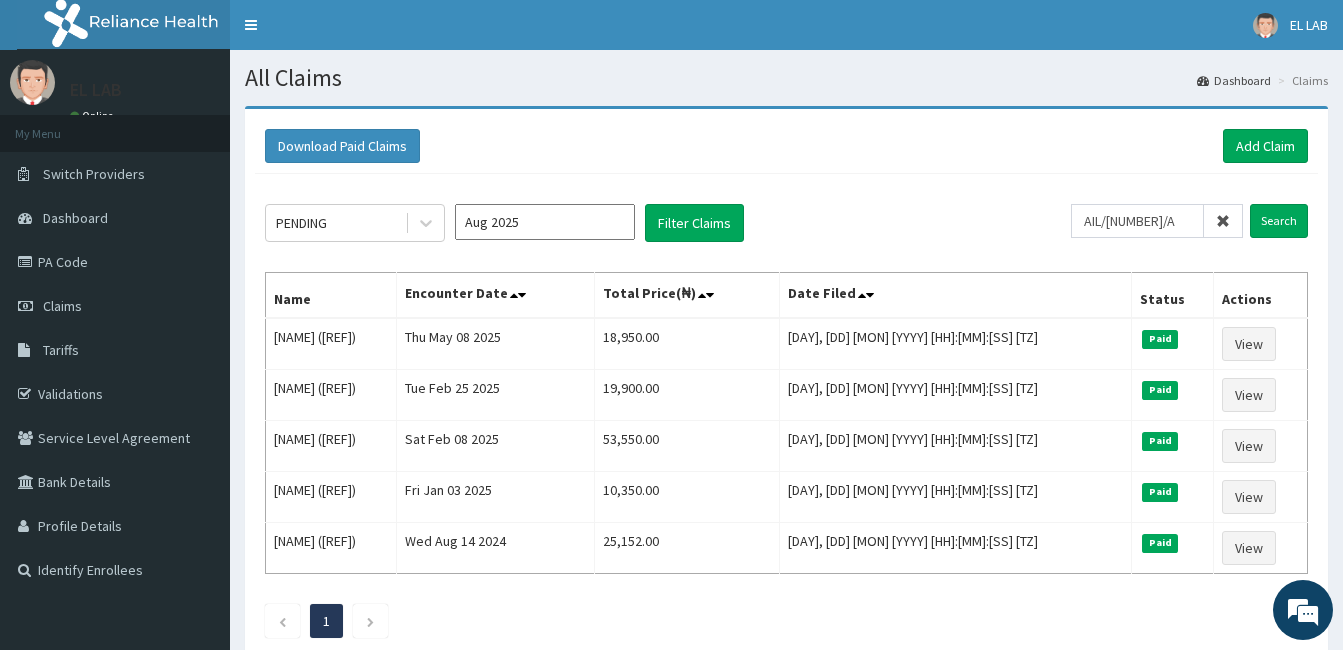 click on "Download Paid Claims Add Claim" at bounding box center (786, 146) 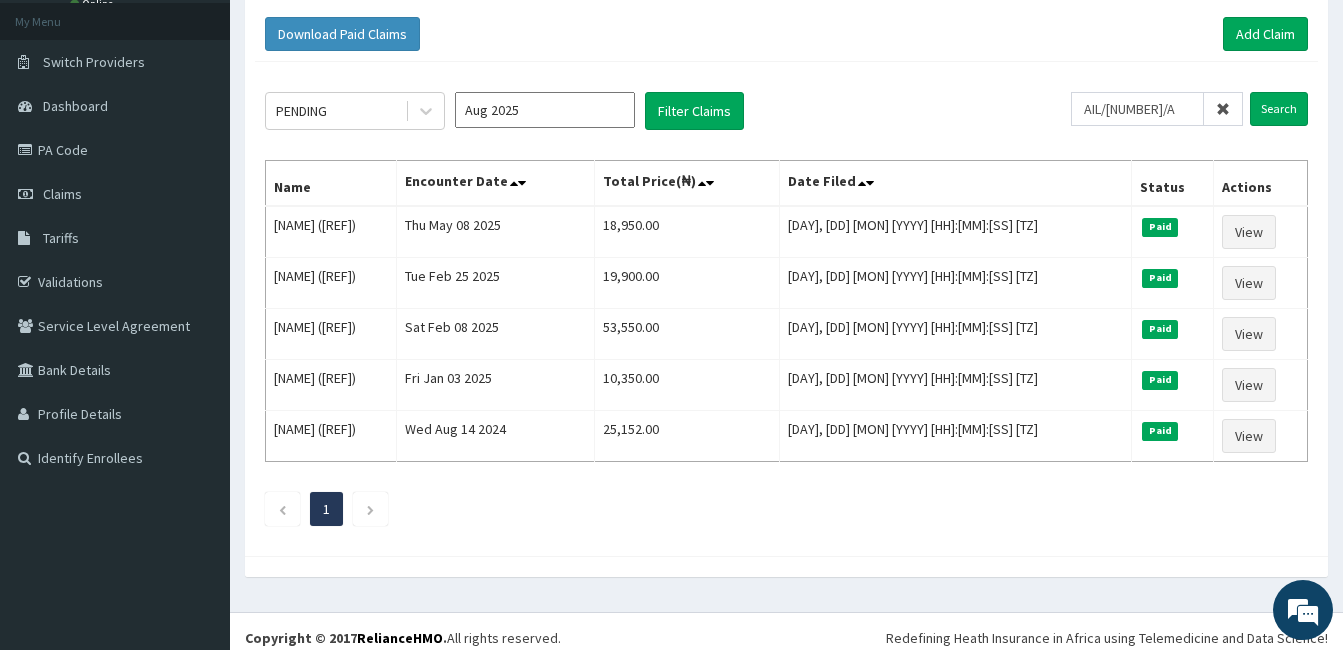 scroll, scrollTop: 125, scrollLeft: 0, axis: vertical 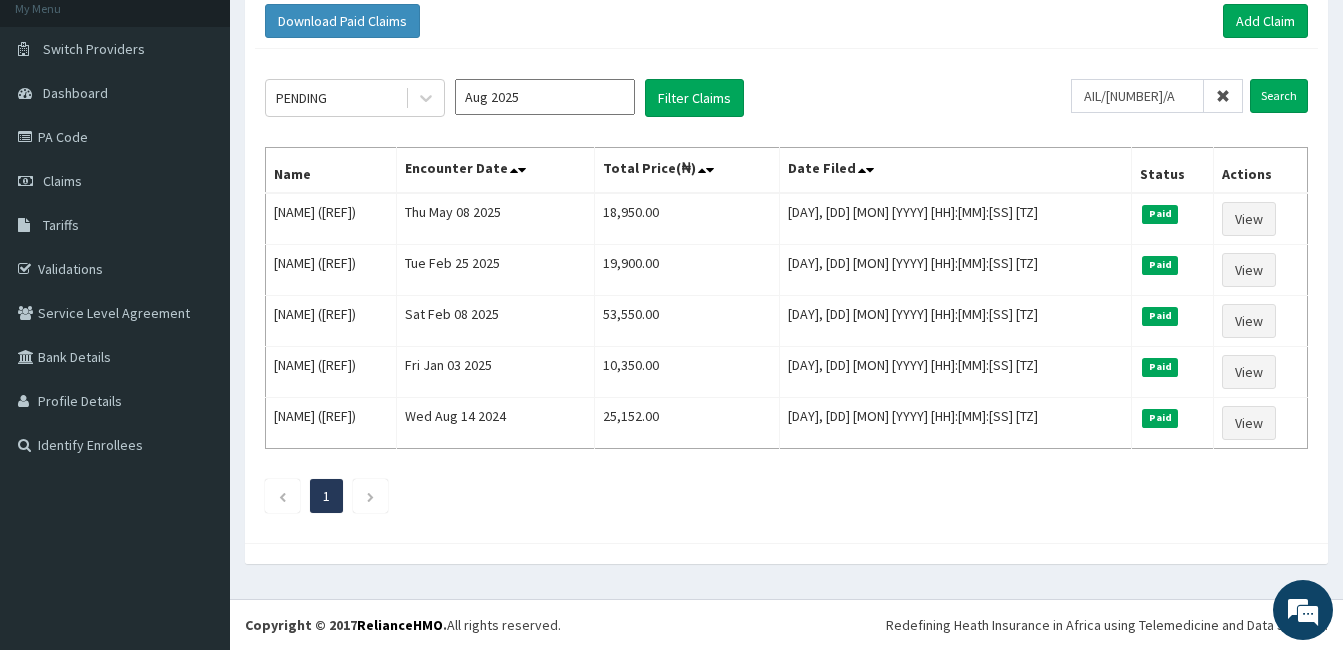 click at bounding box center [1223, 96] 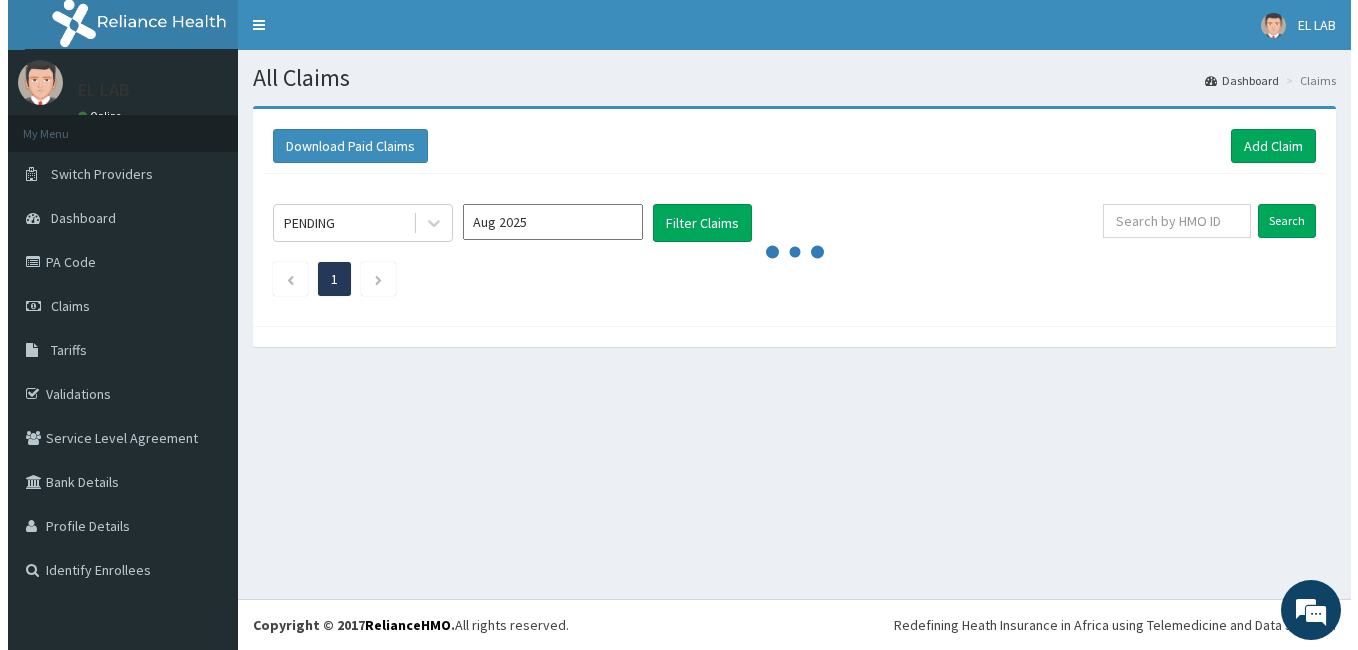 scroll, scrollTop: 0, scrollLeft: 0, axis: both 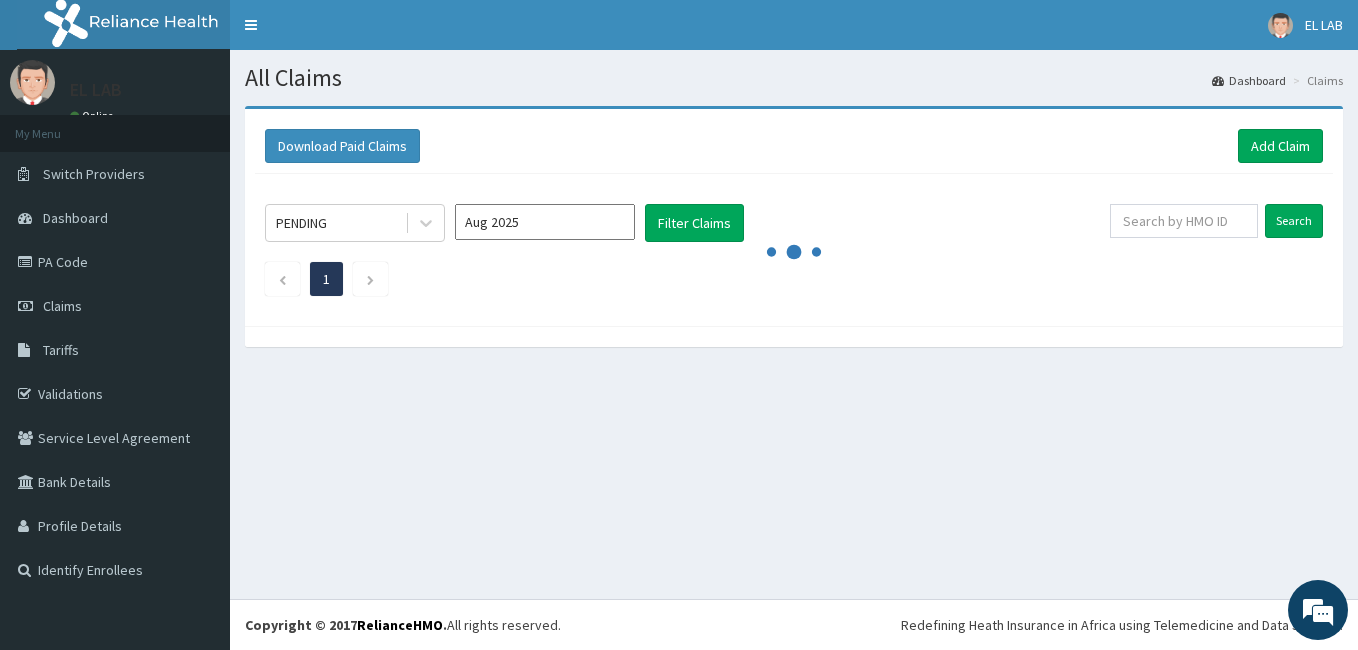 click at bounding box center (1218, 81) 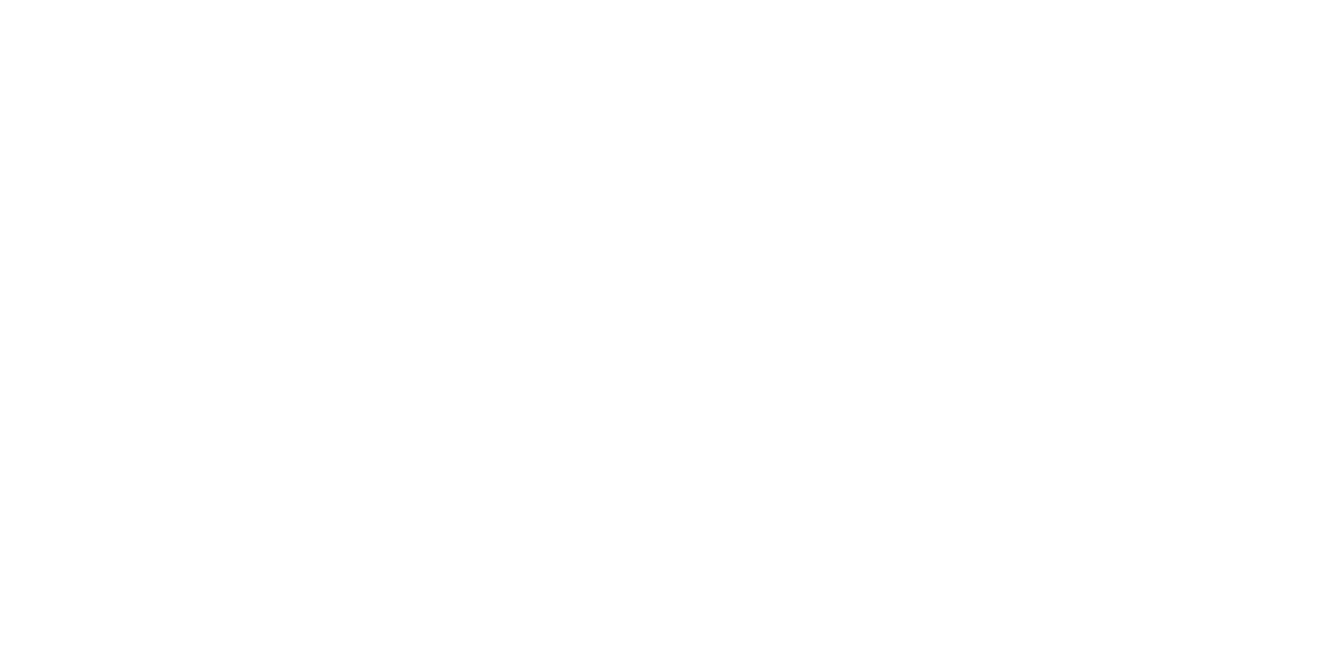 scroll, scrollTop: 0, scrollLeft: 0, axis: both 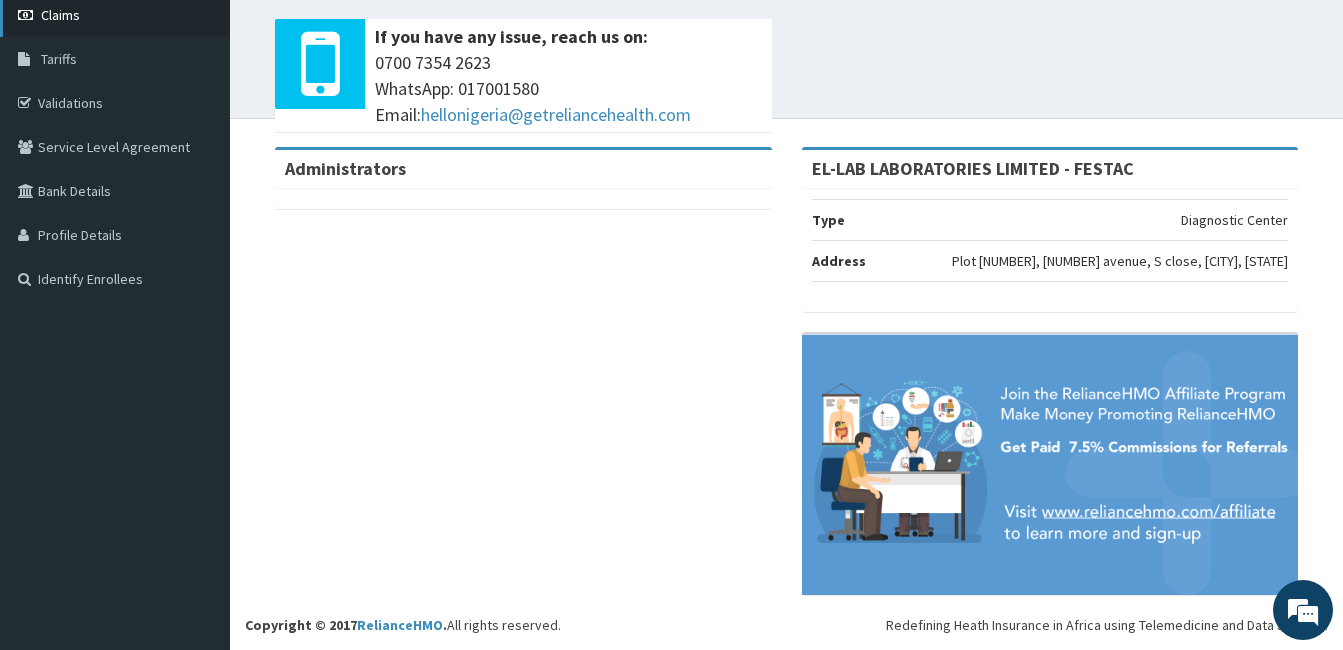 click on "Claims" at bounding box center [115, 15] 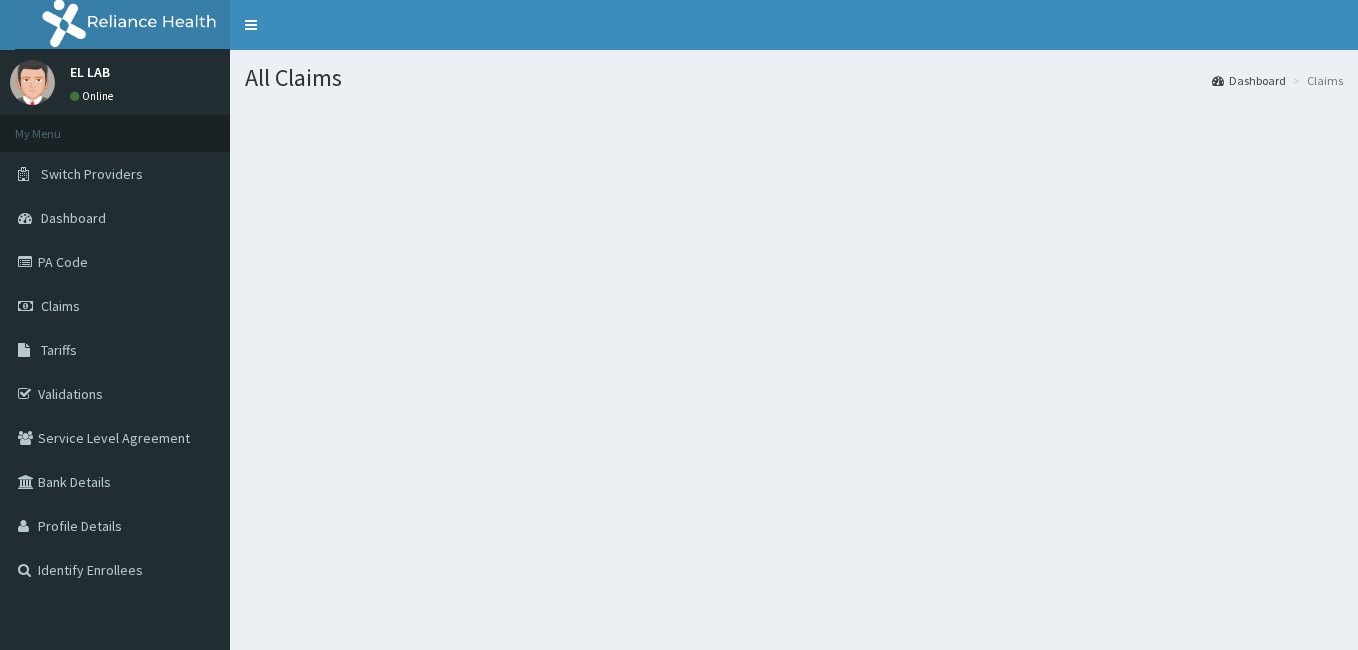 scroll, scrollTop: 0, scrollLeft: 0, axis: both 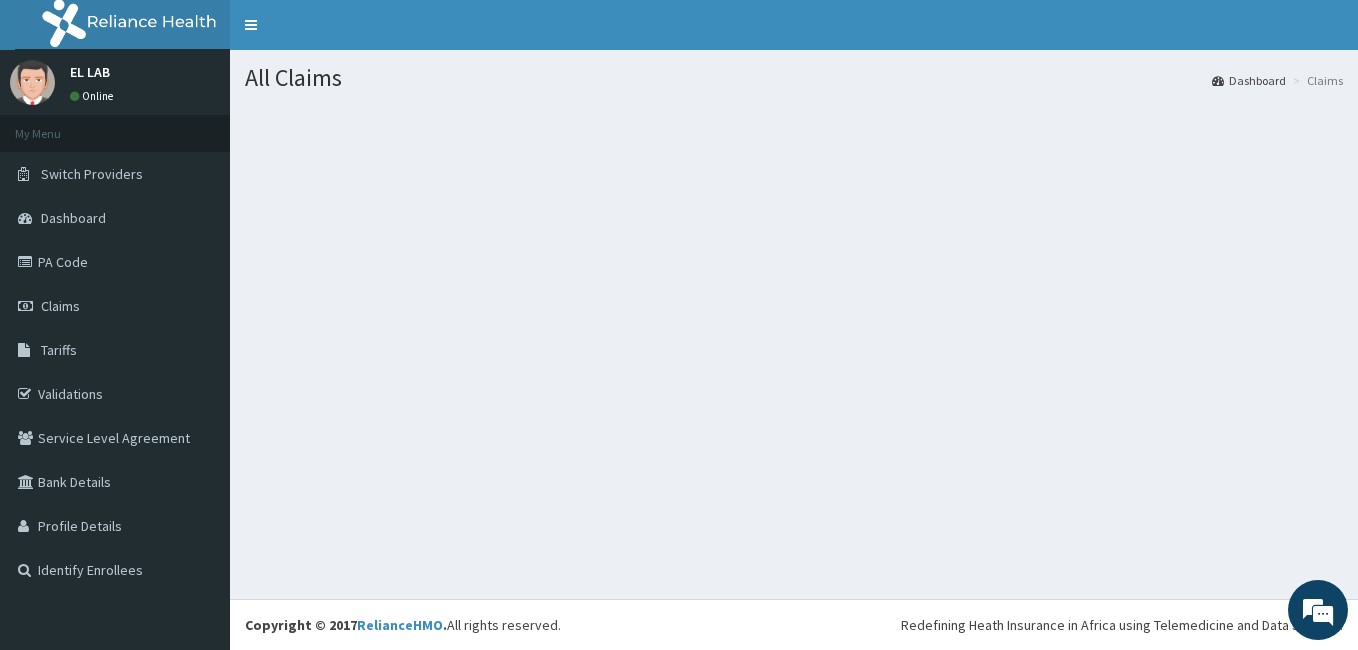 click on "All Claims
Dashboard
Claims" at bounding box center (794, 324) 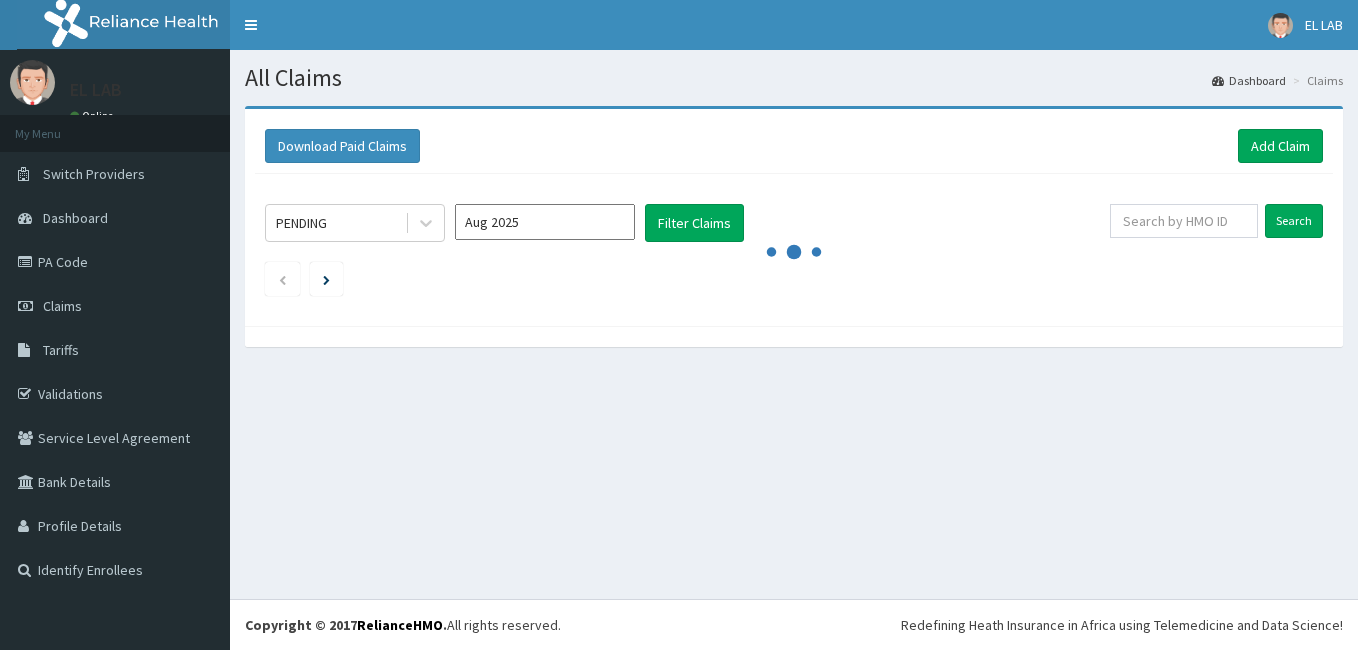 scroll, scrollTop: 0, scrollLeft: 0, axis: both 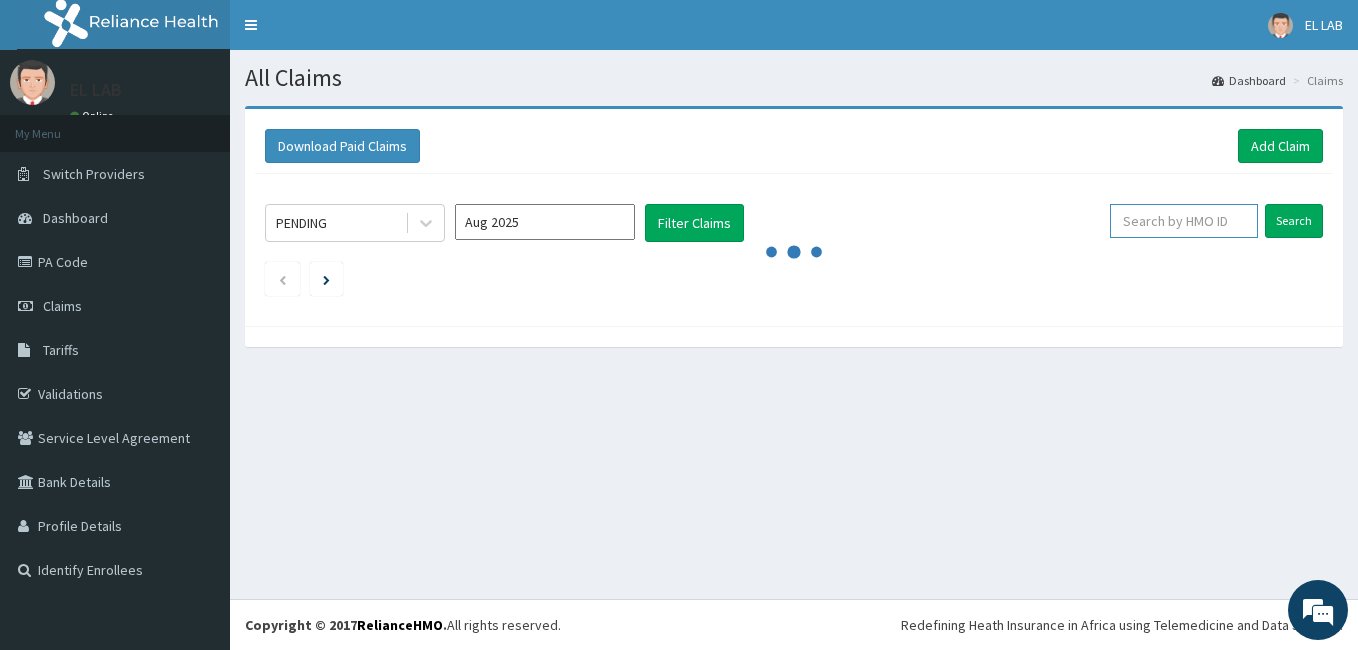 click at bounding box center (1184, 221) 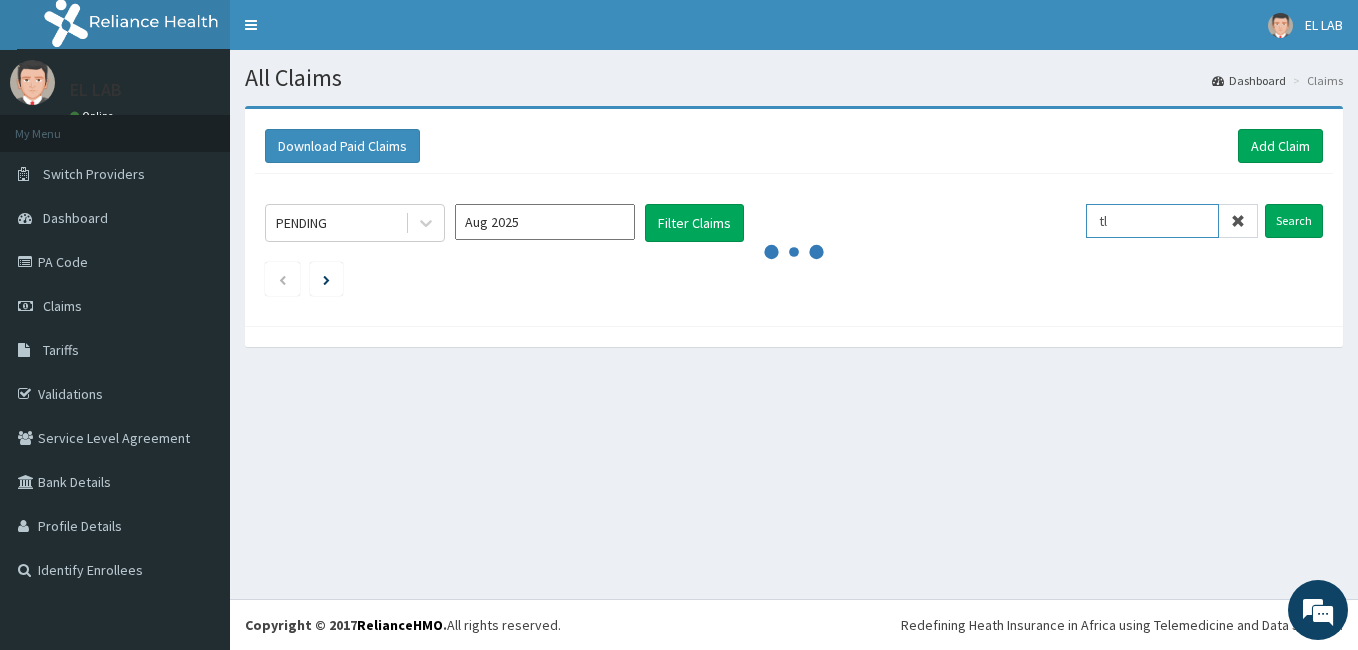 type on "t" 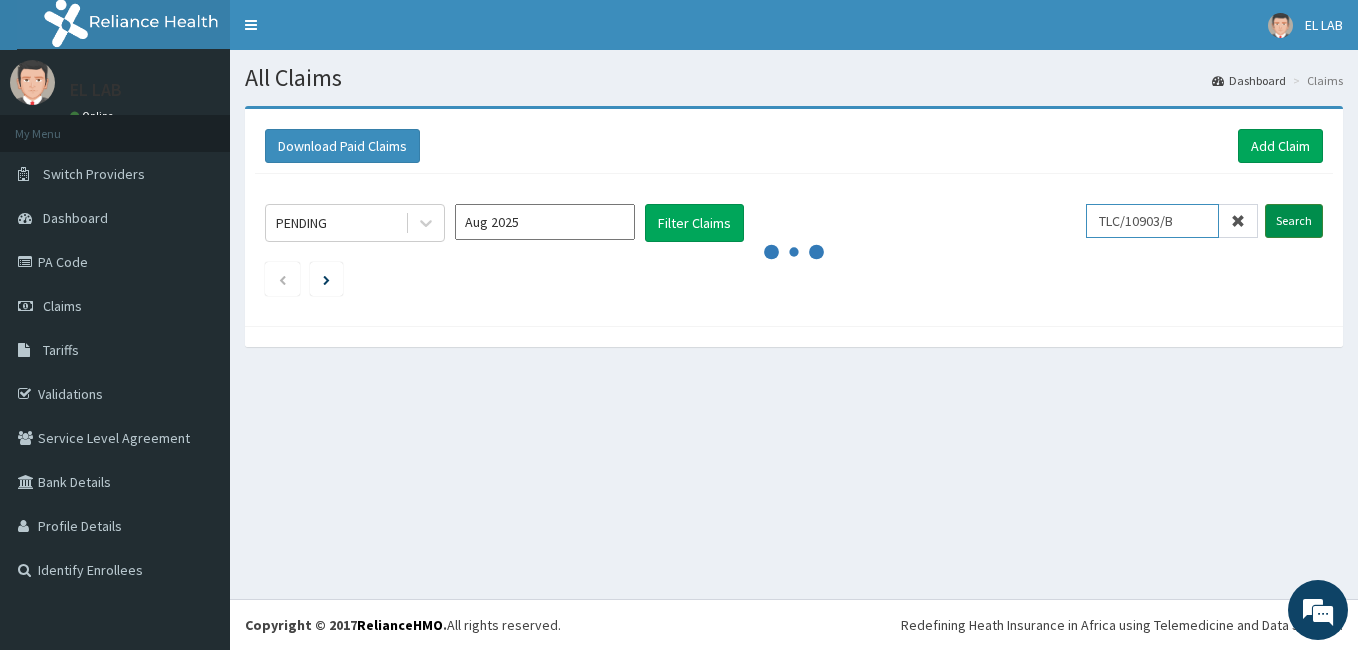 type on "TLC/10903/B" 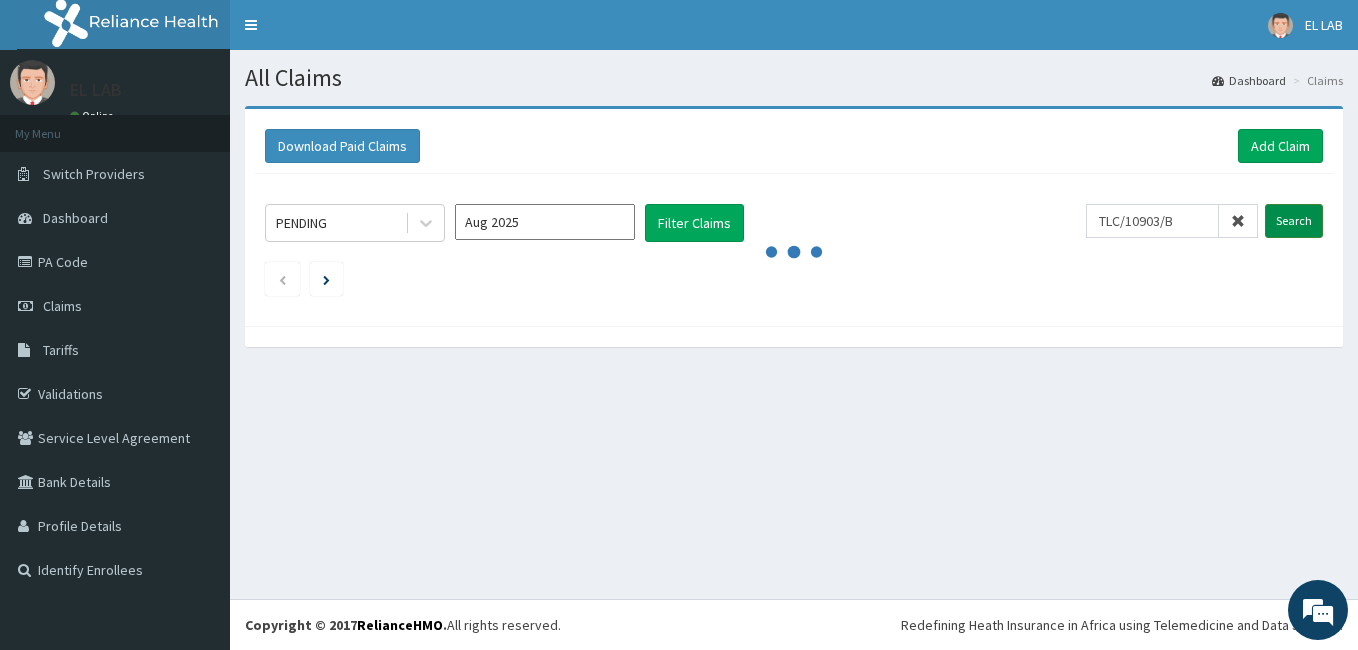 click on "Search" at bounding box center (1294, 221) 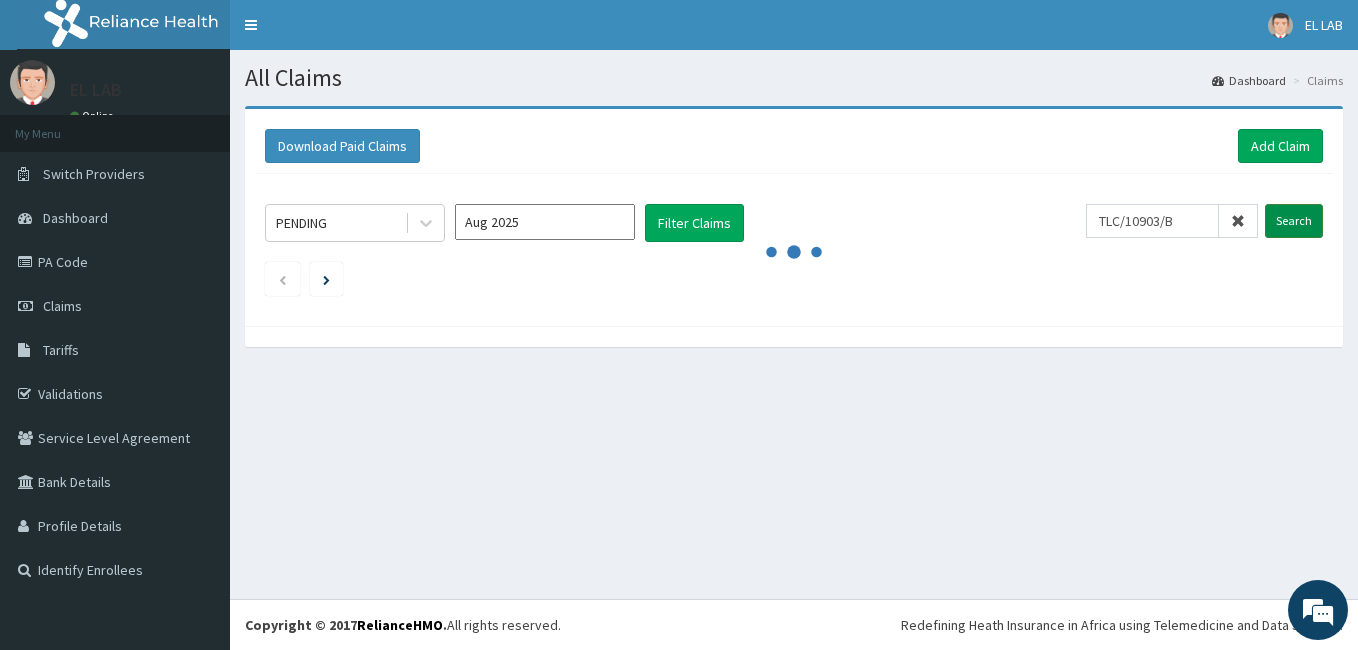 click on "Search" at bounding box center [1294, 221] 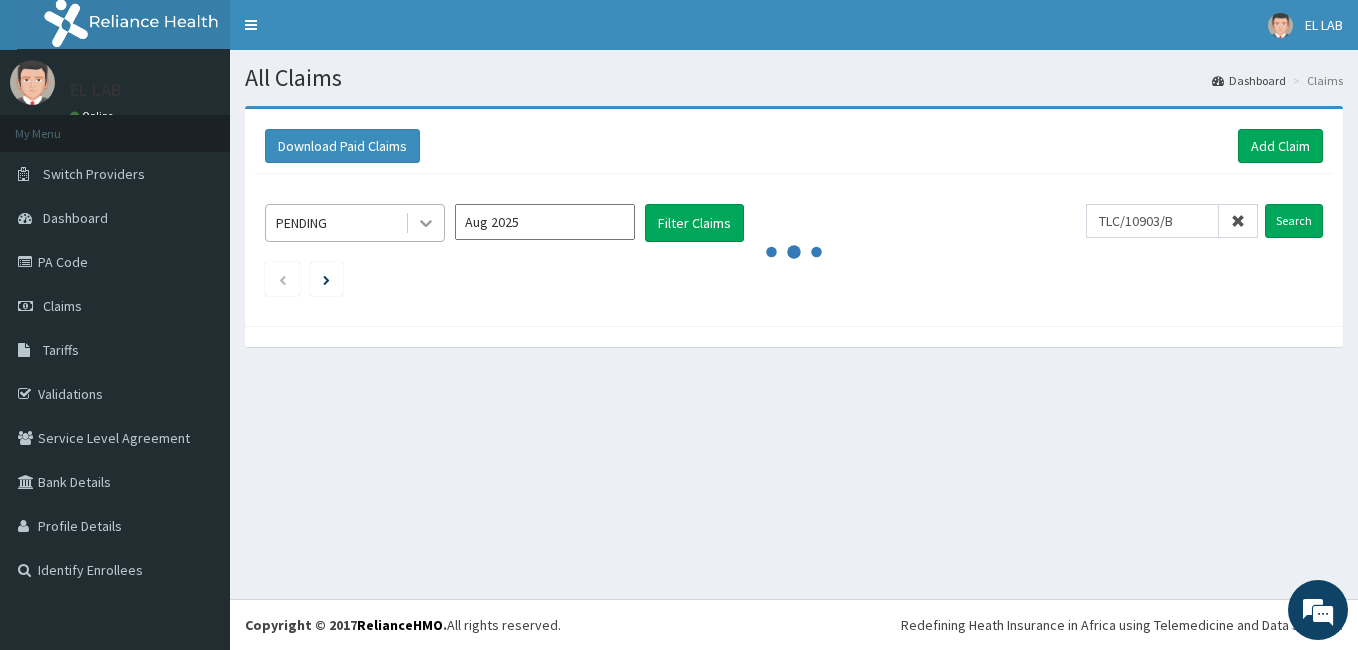click 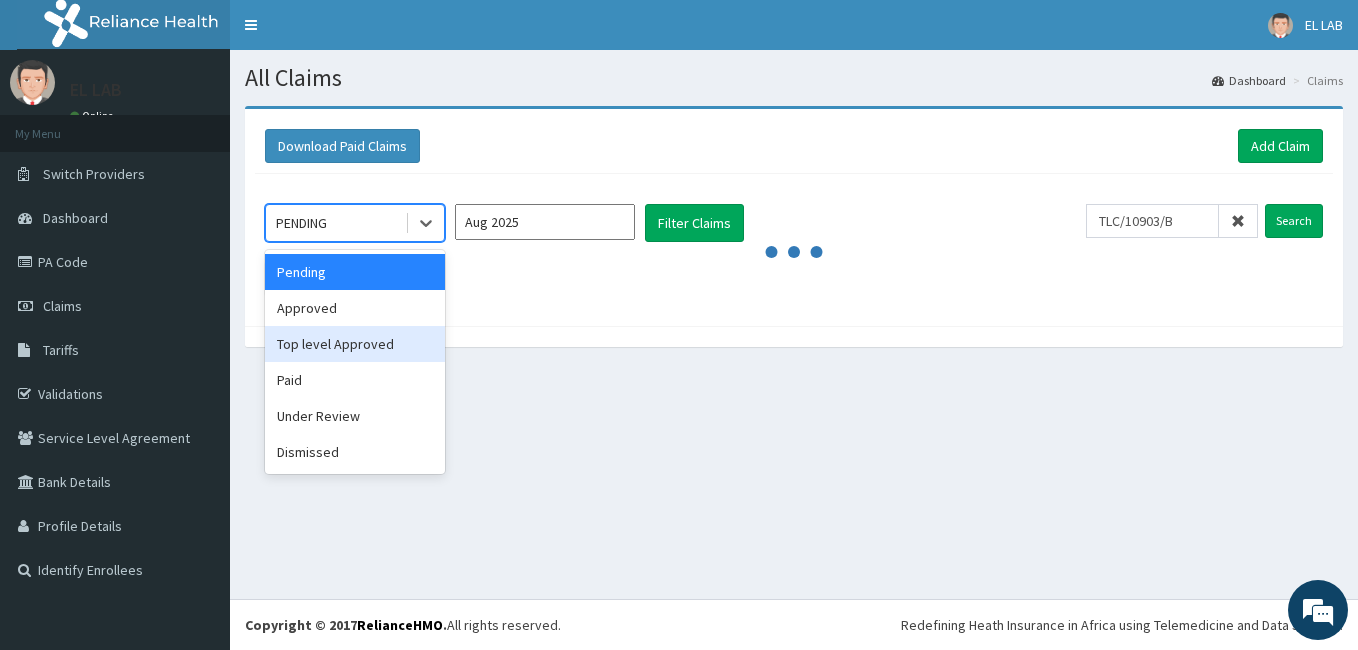 click on "Top level Approved" at bounding box center [355, 344] 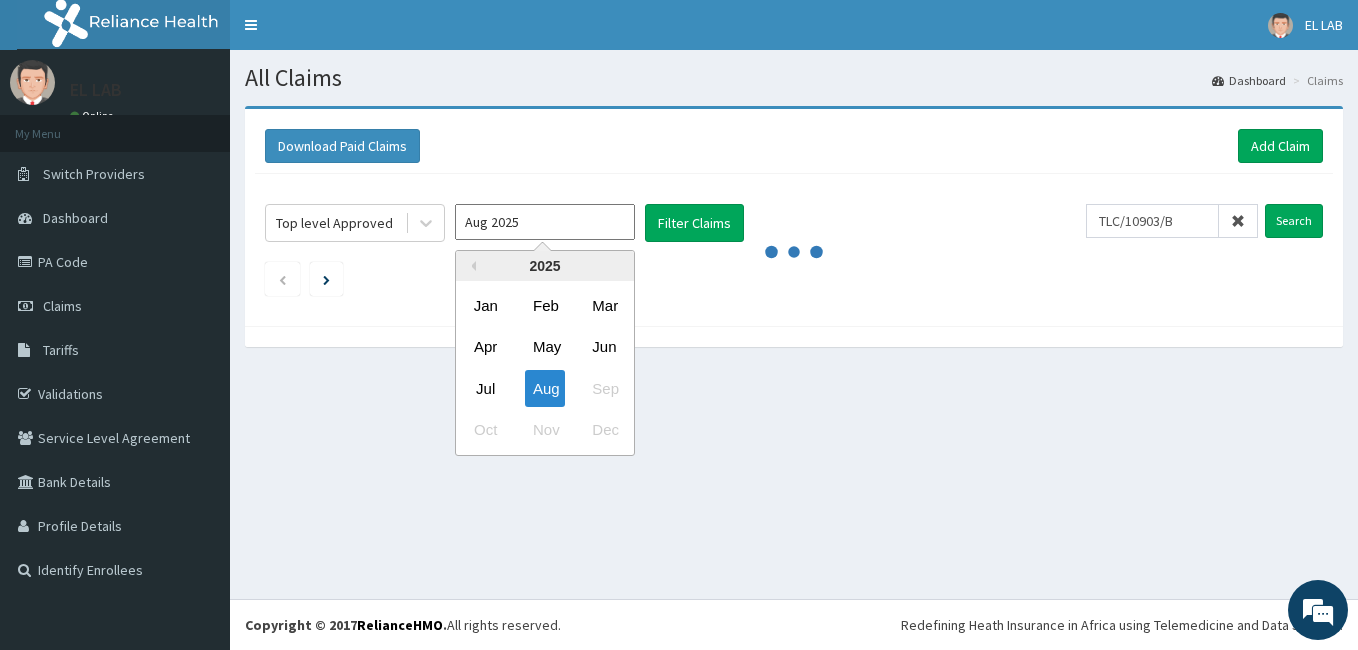 click on "Aug 2025" at bounding box center [545, 222] 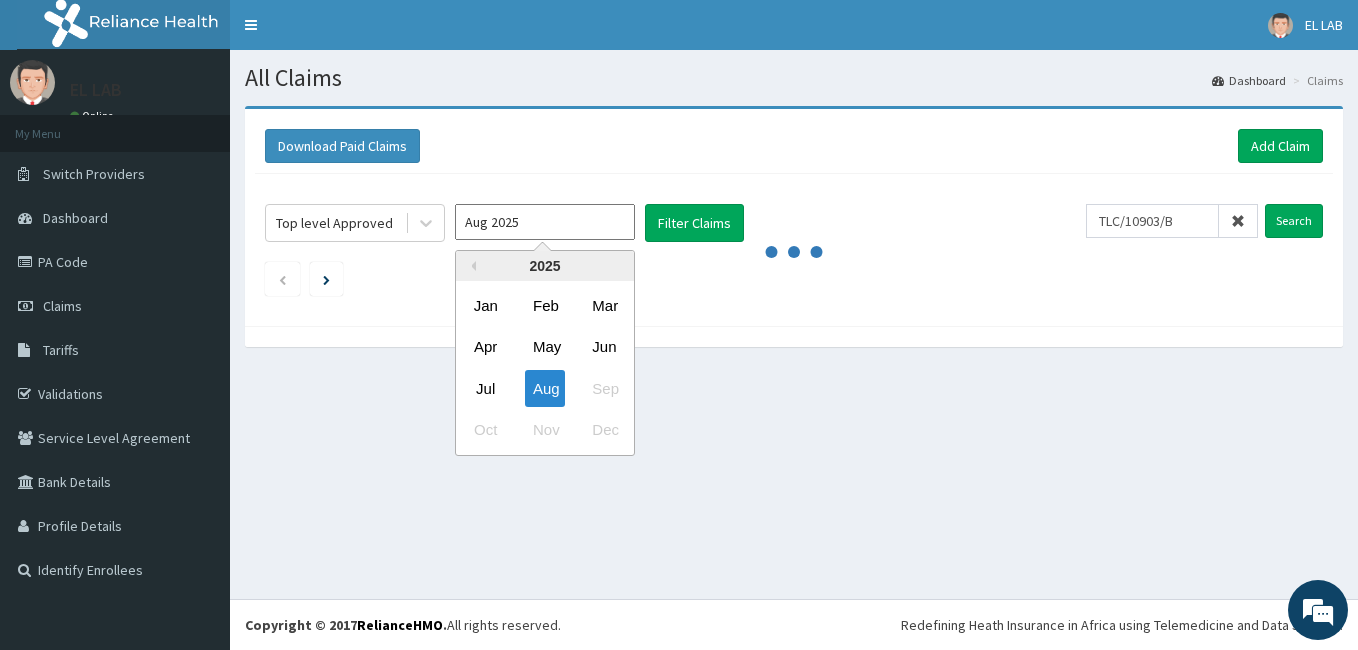 click on "2025" at bounding box center [545, 266] 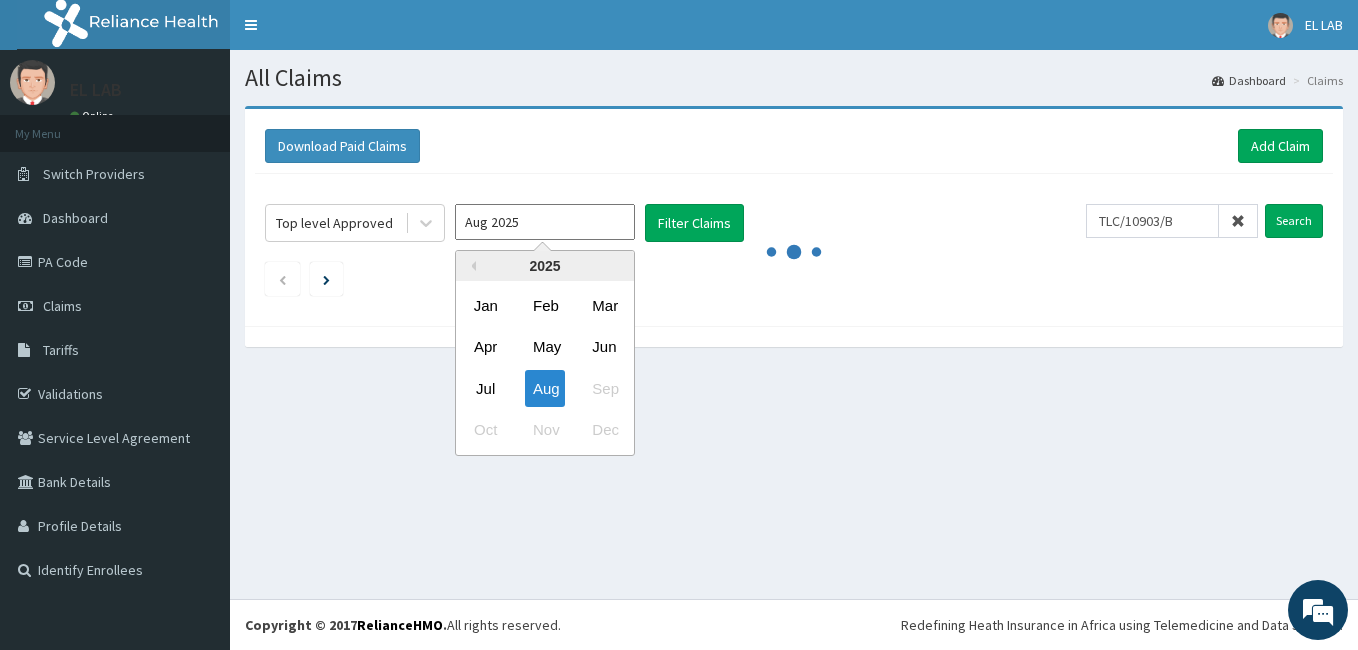 click on "2025" at bounding box center [545, 266] 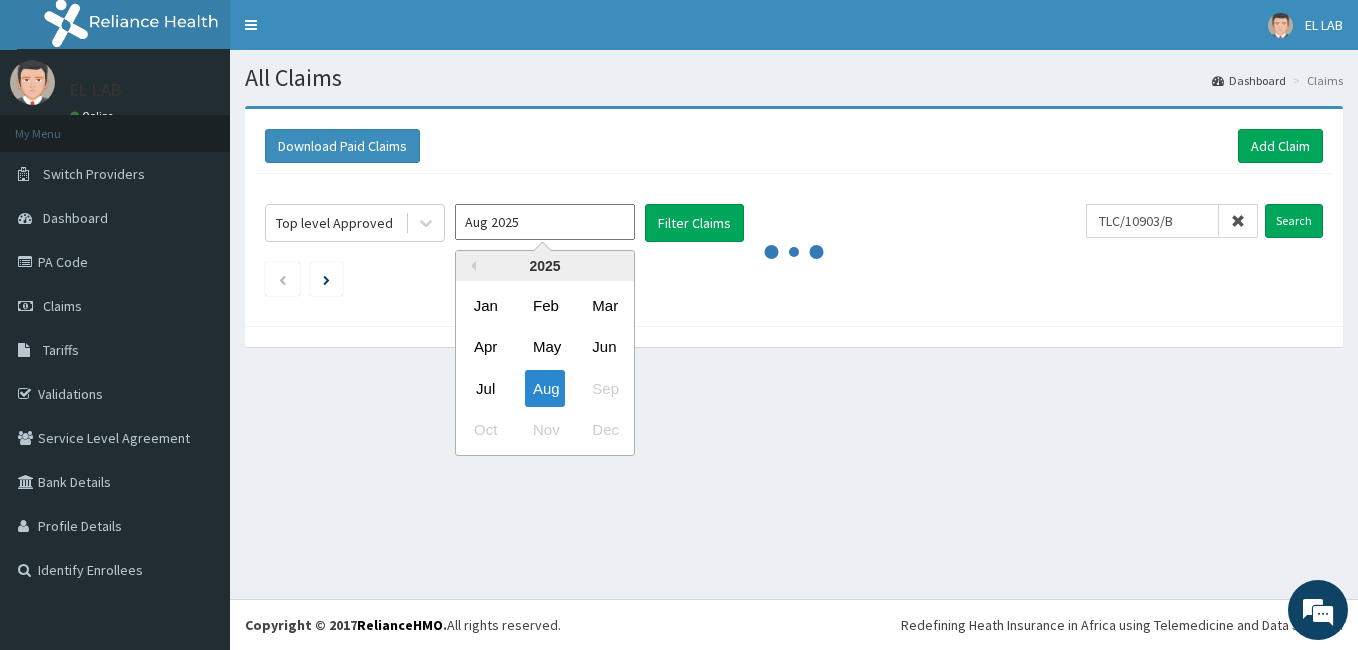 click on "2025" at bounding box center [545, 266] 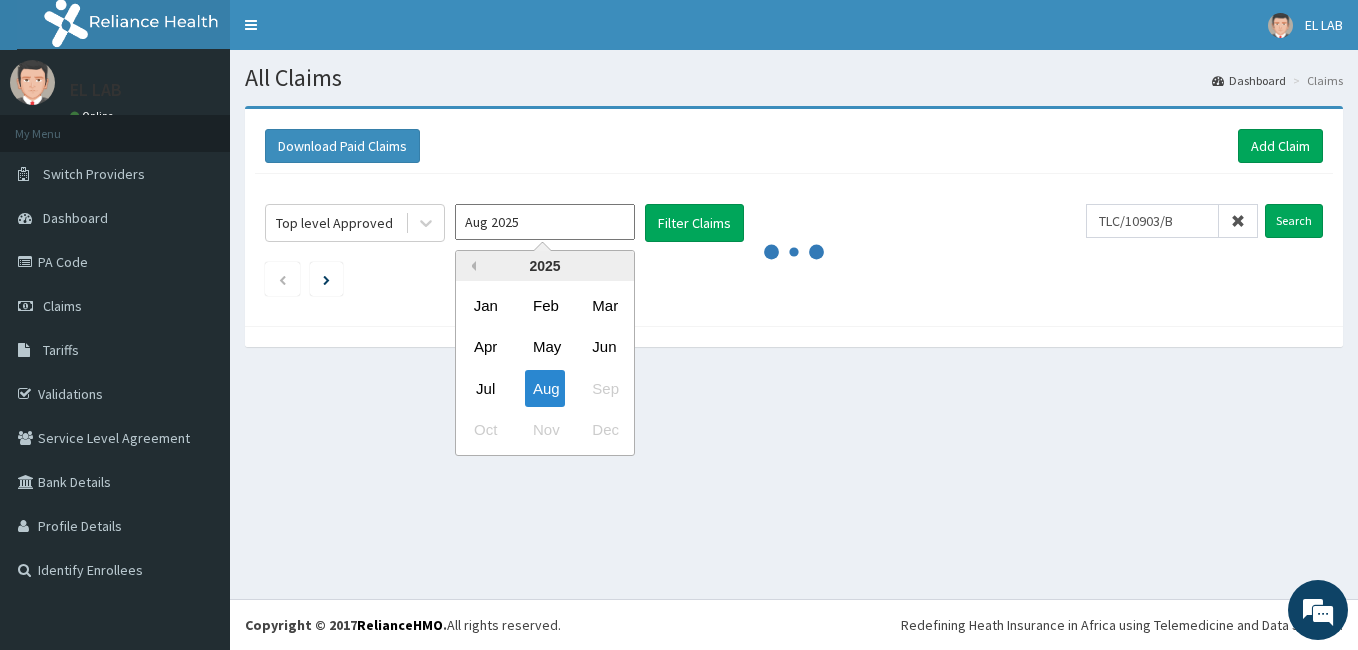 click on "Previous Year" at bounding box center [471, 266] 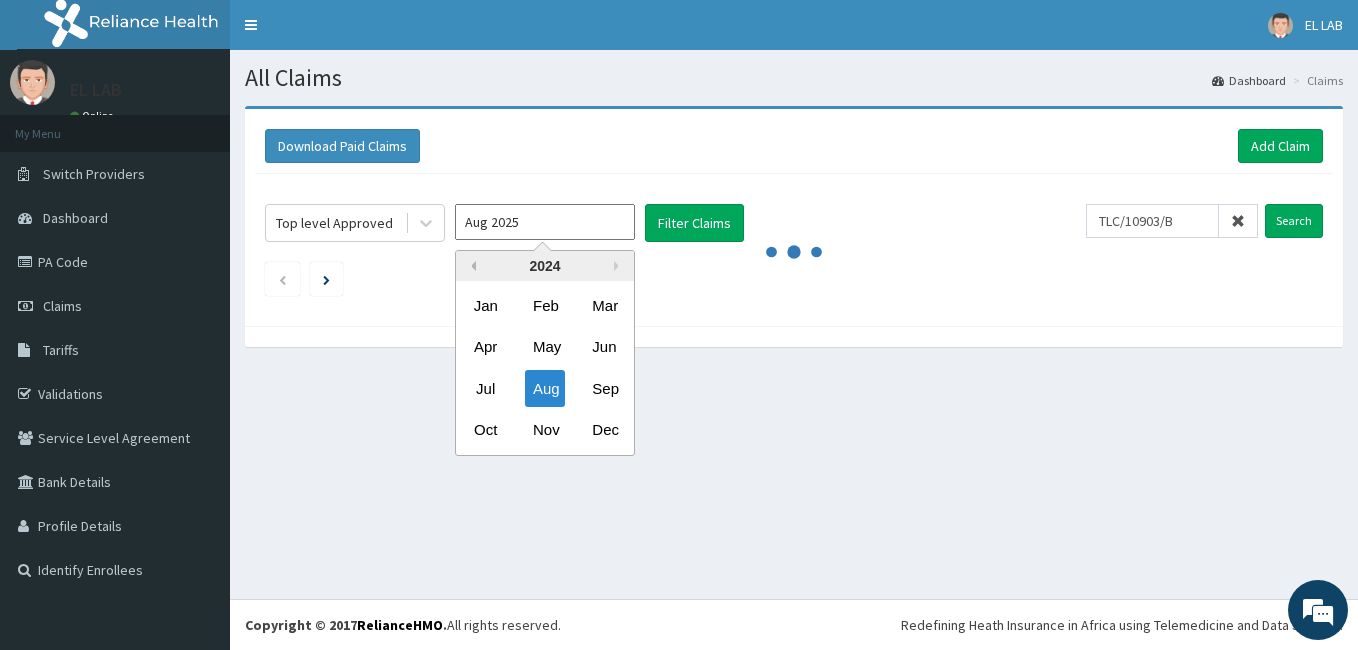 click on "Previous Year" at bounding box center (471, 266) 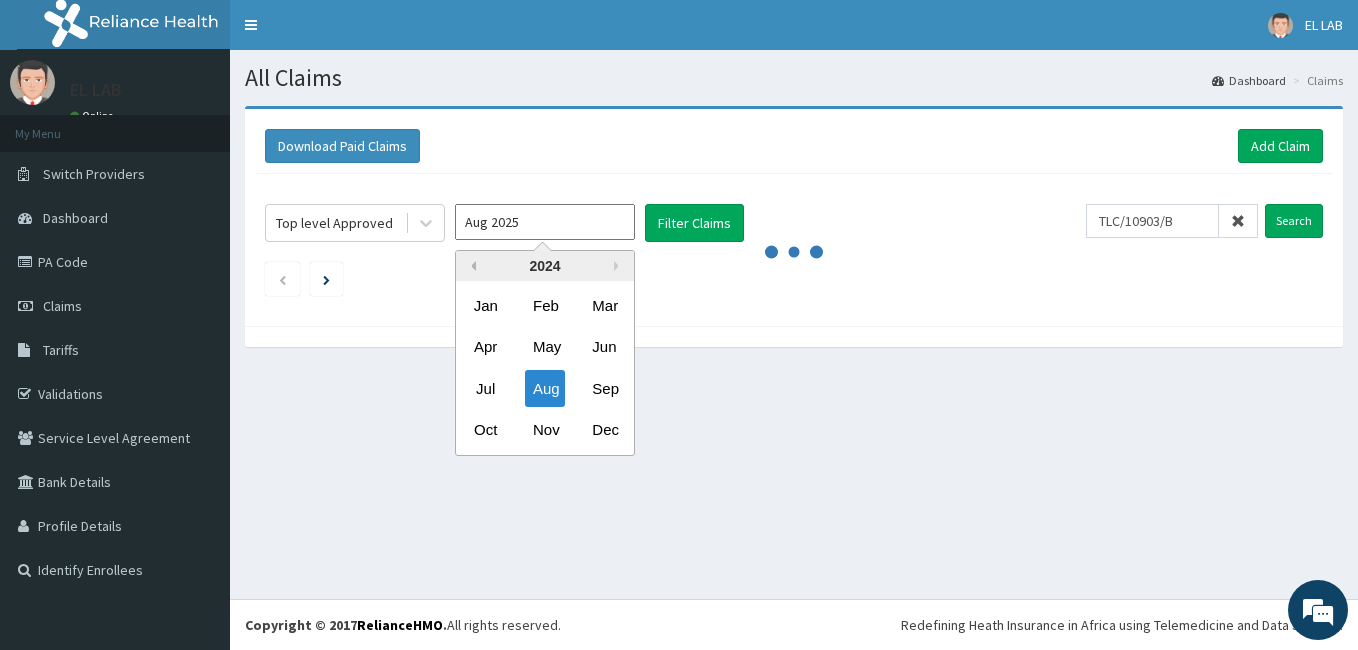 click on "Previous Year" at bounding box center [471, 266] 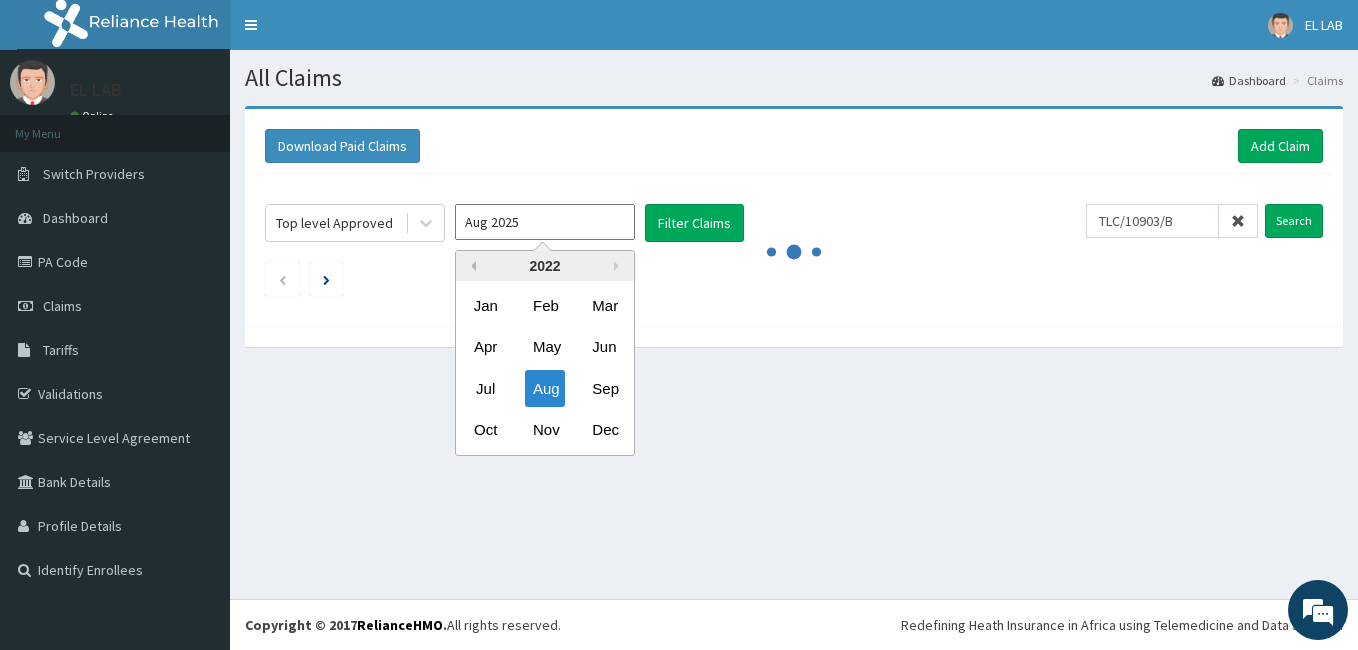 click on "Previous Year" at bounding box center [471, 266] 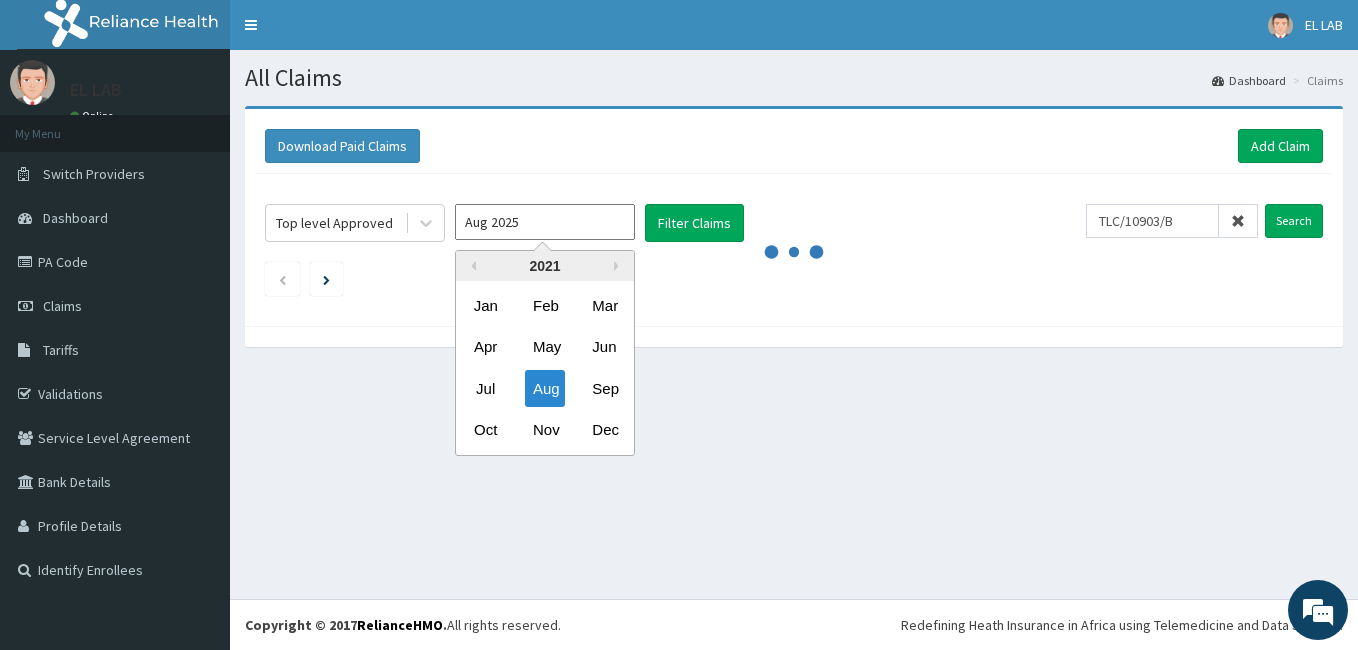 click on "2021" at bounding box center [545, 266] 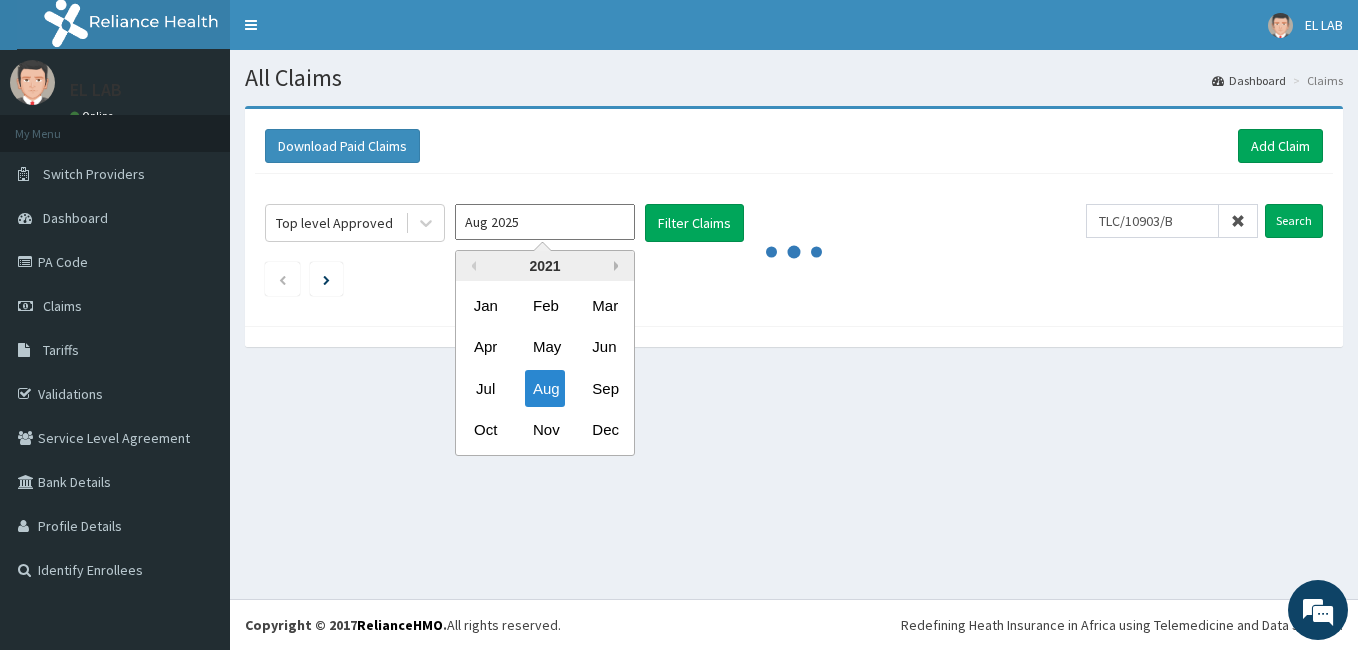 click on "Next Year" at bounding box center [619, 266] 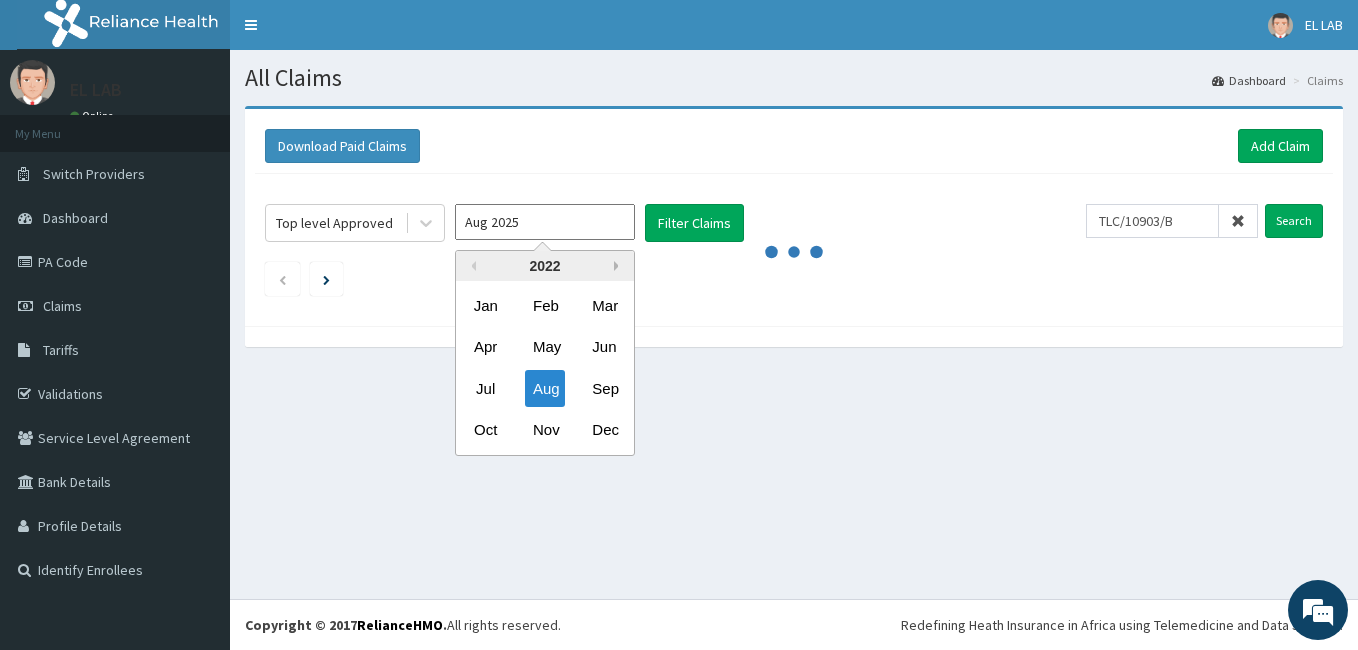 click on "Next Year" at bounding box center (619, 266) 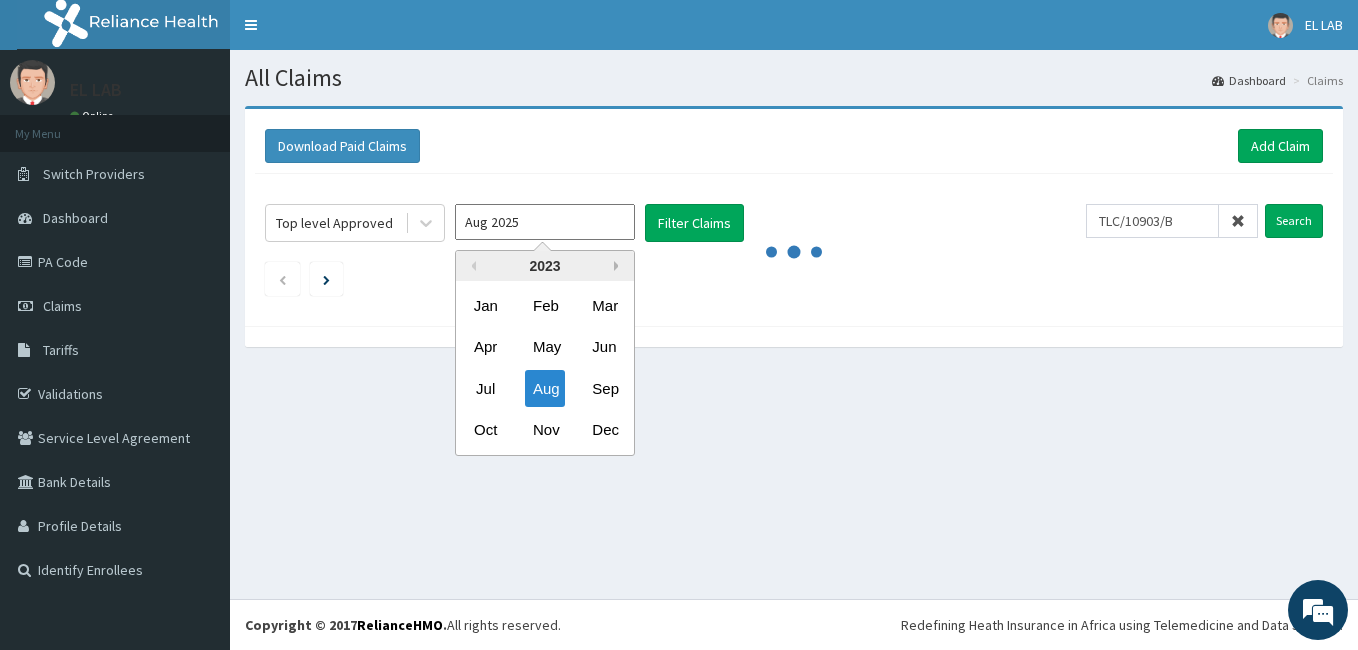 click on "Next Year" at bounding box center [619, 266] 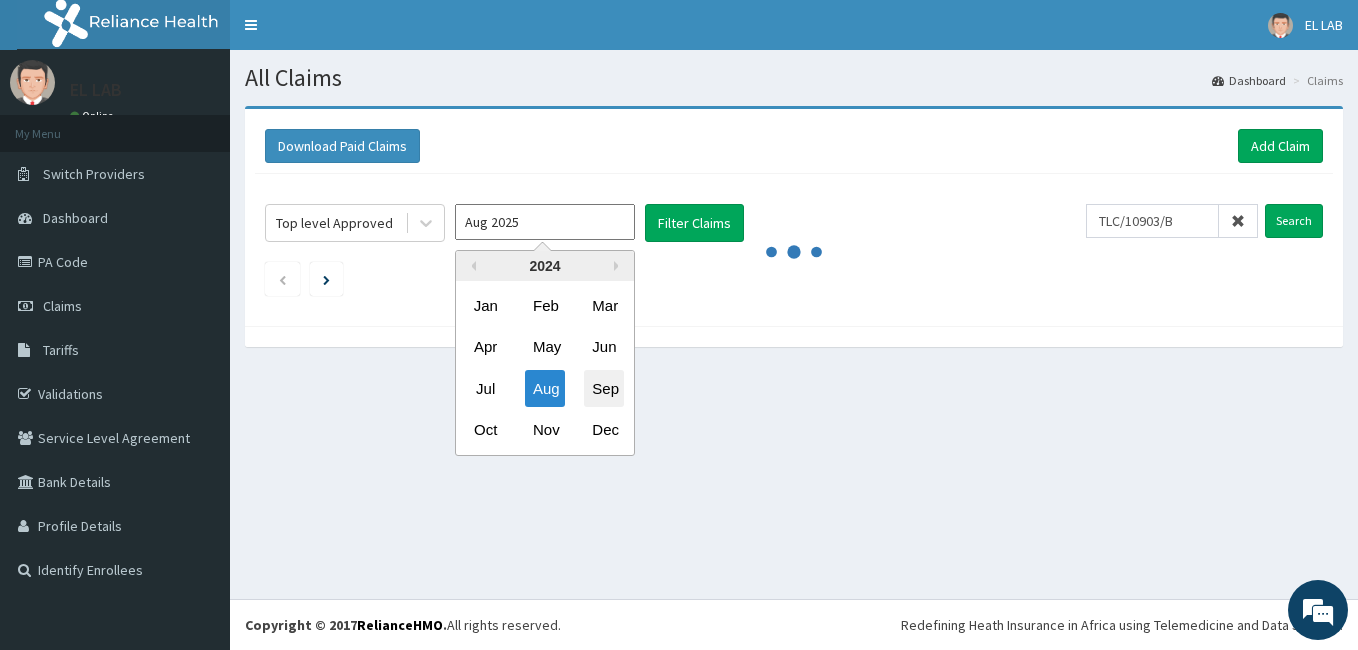 click on "Sep" at bounding box center (604, 388) 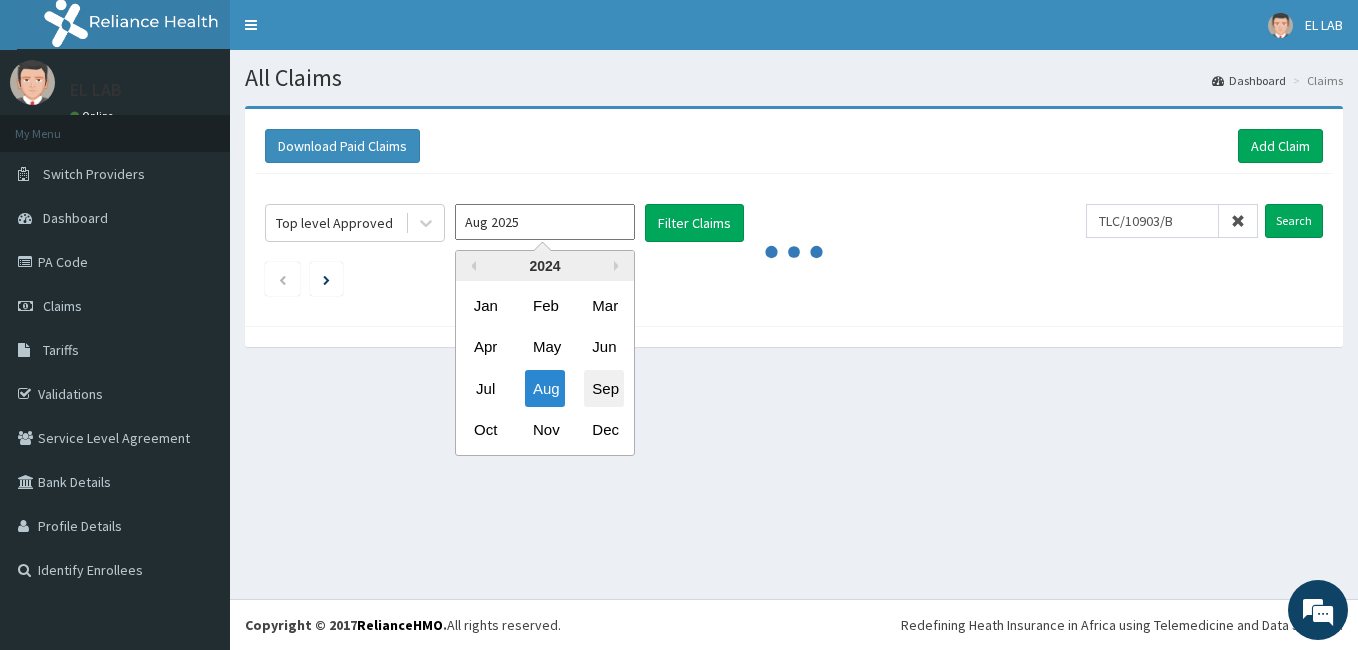 type on "Sep 2024" 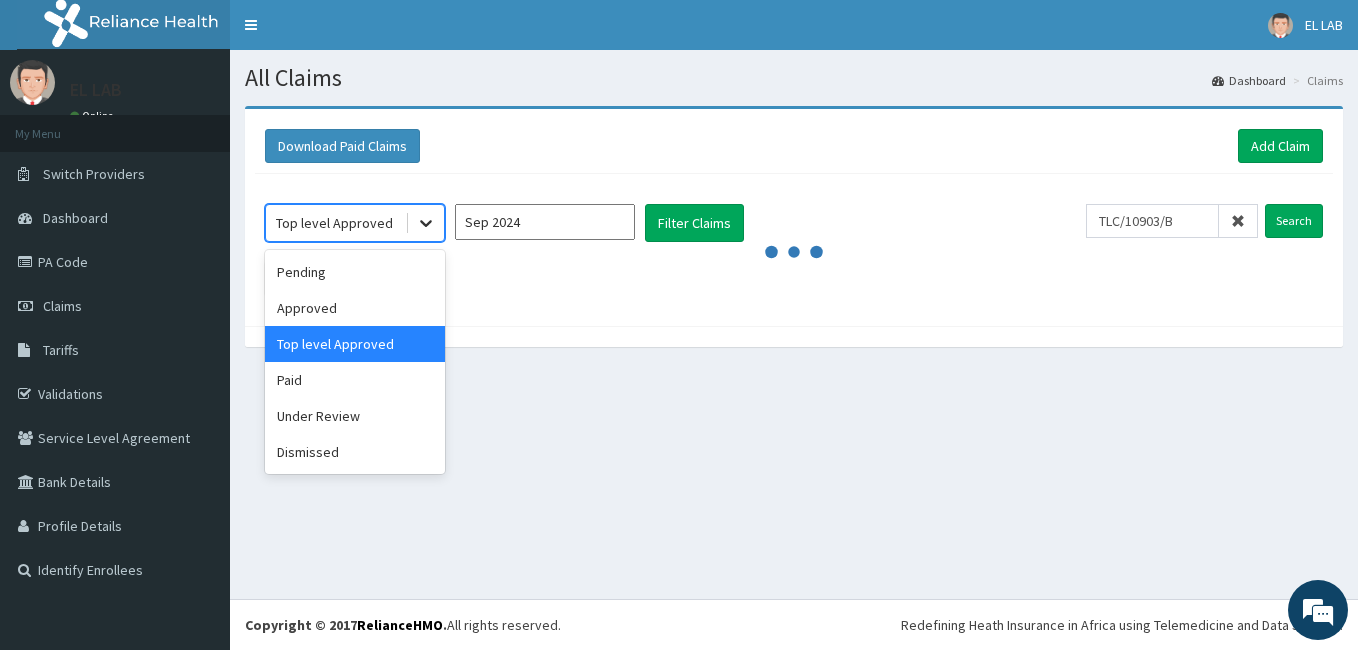 click 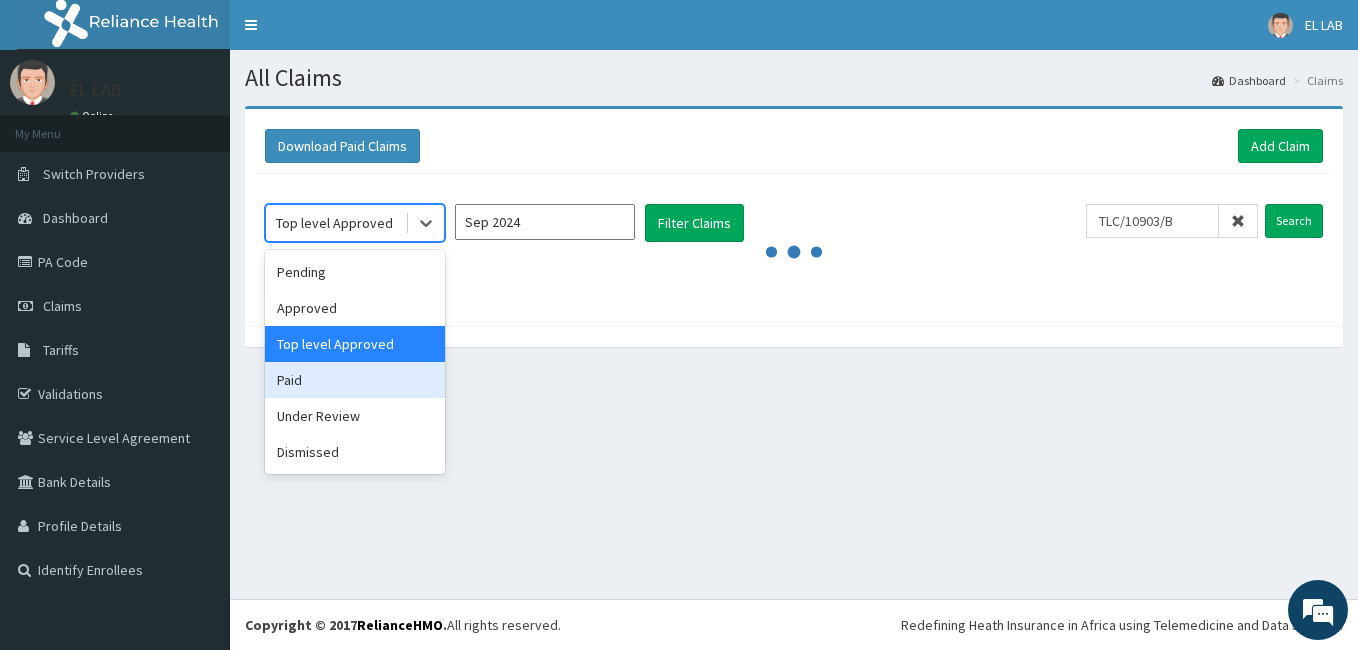 click on "Paid" at bounding box center [355, 380] 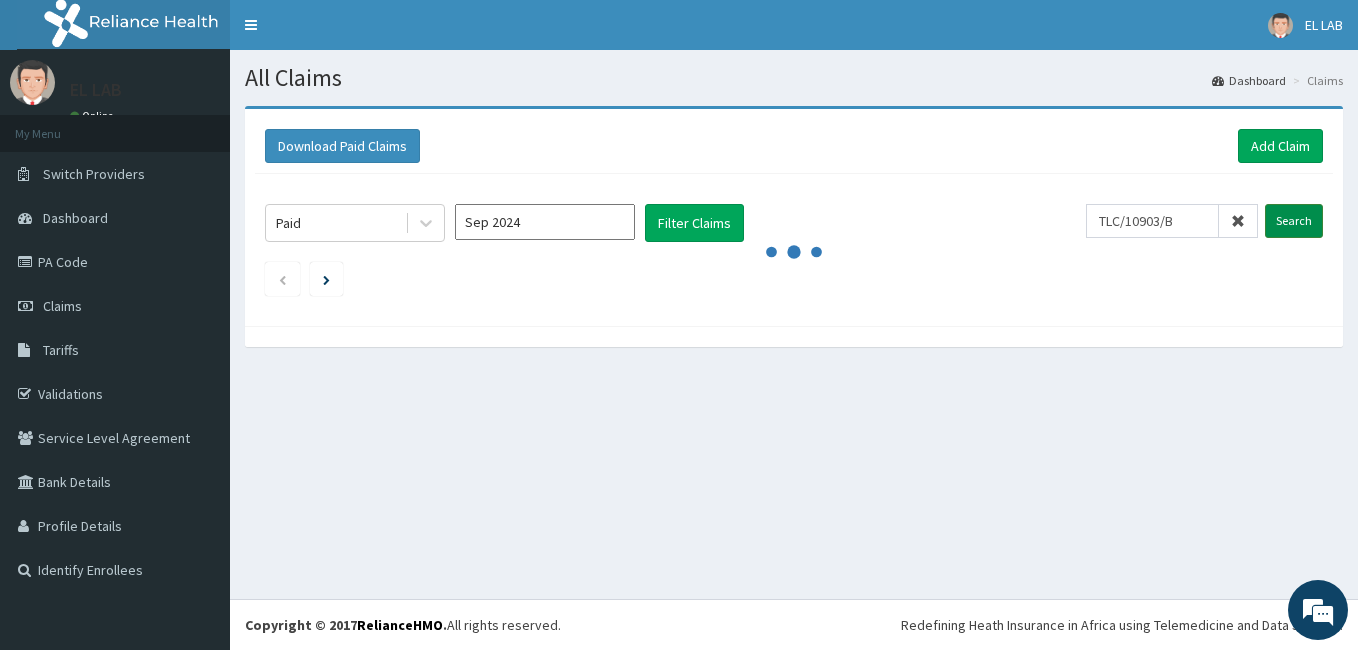 click on "Search" at bounding box center (1294, 221) 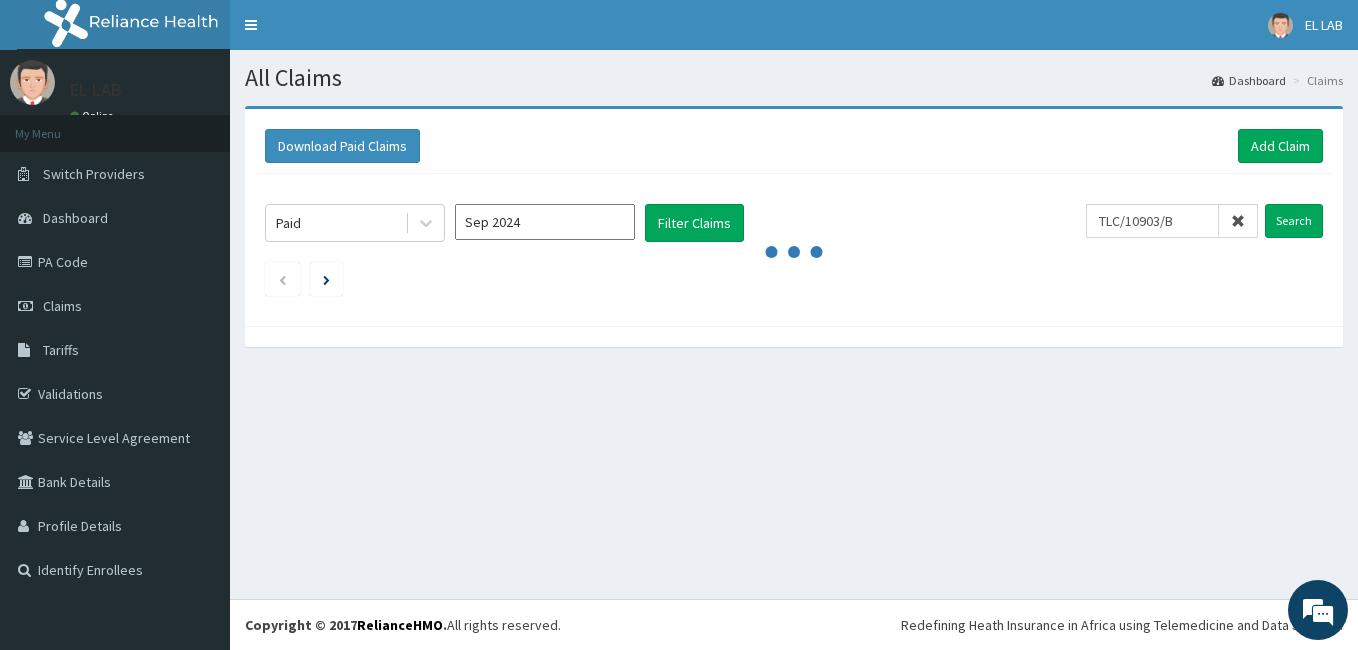click at bounding box center [1238, 221] 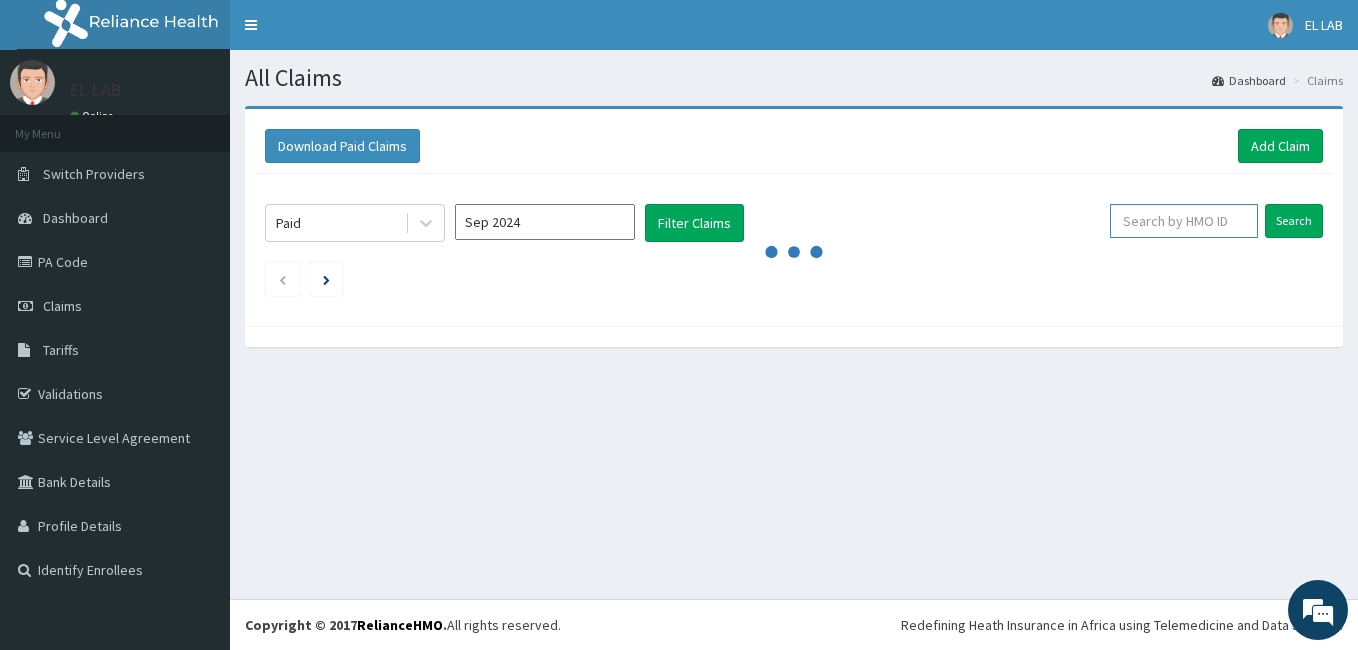 click at bounding box center [1184, 221] 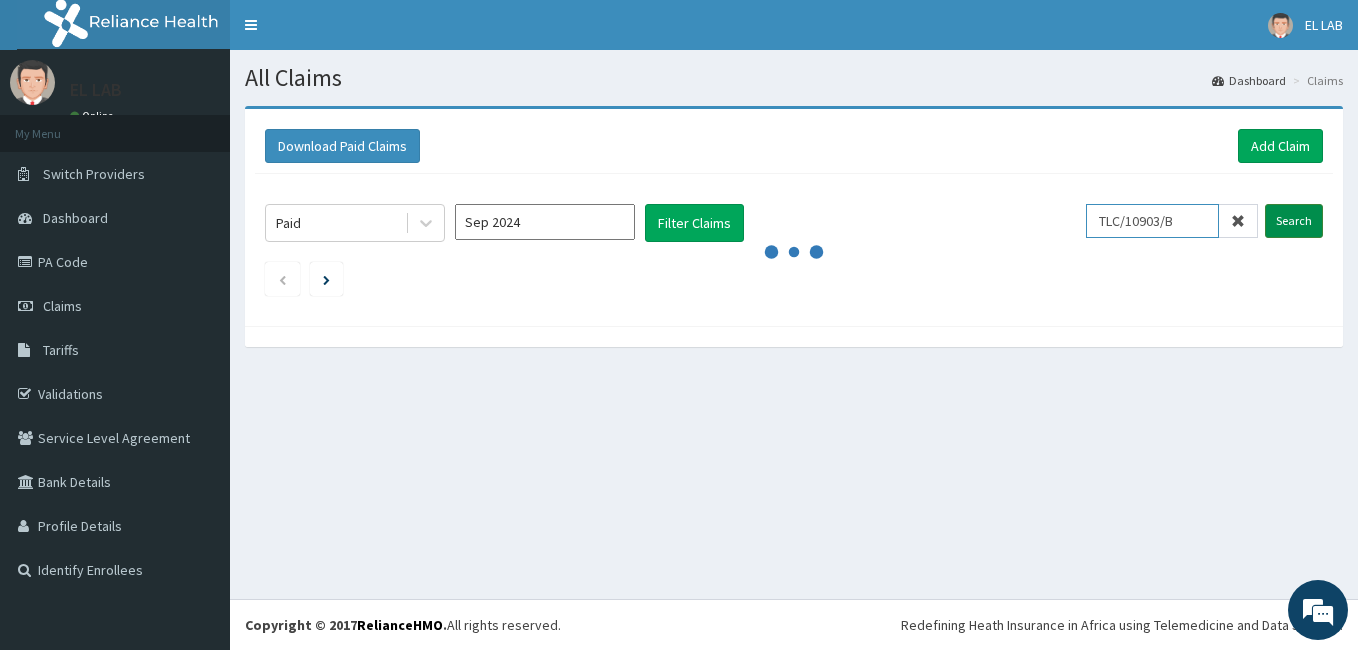 type on "TLC/10903/B" 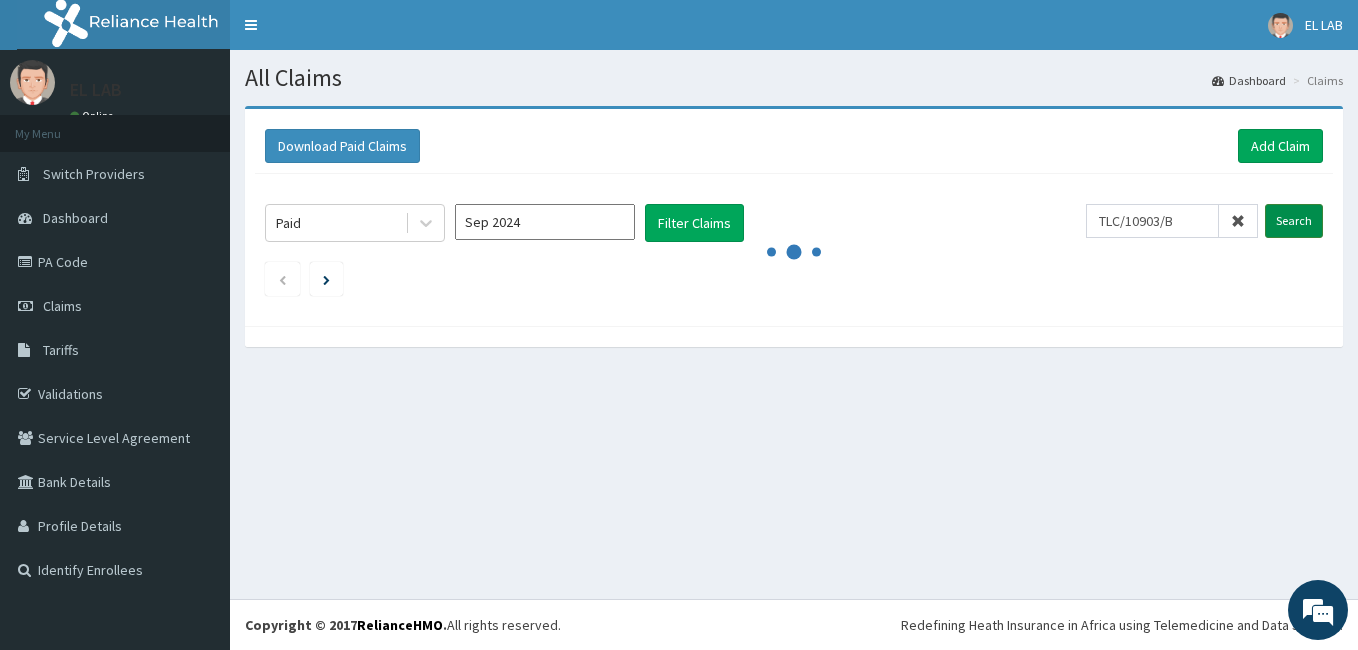 click on "Search" at bounding box center [1294, 221] 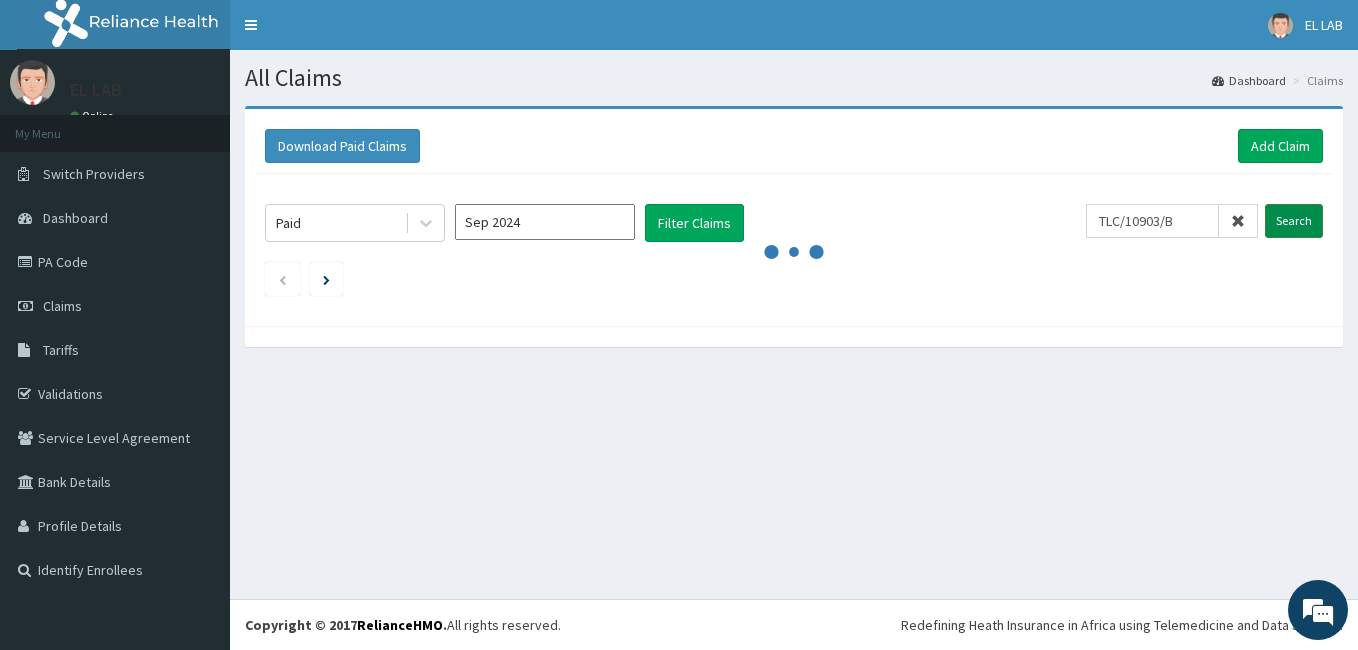 click on "Search" at bounding box center [1294, 221] 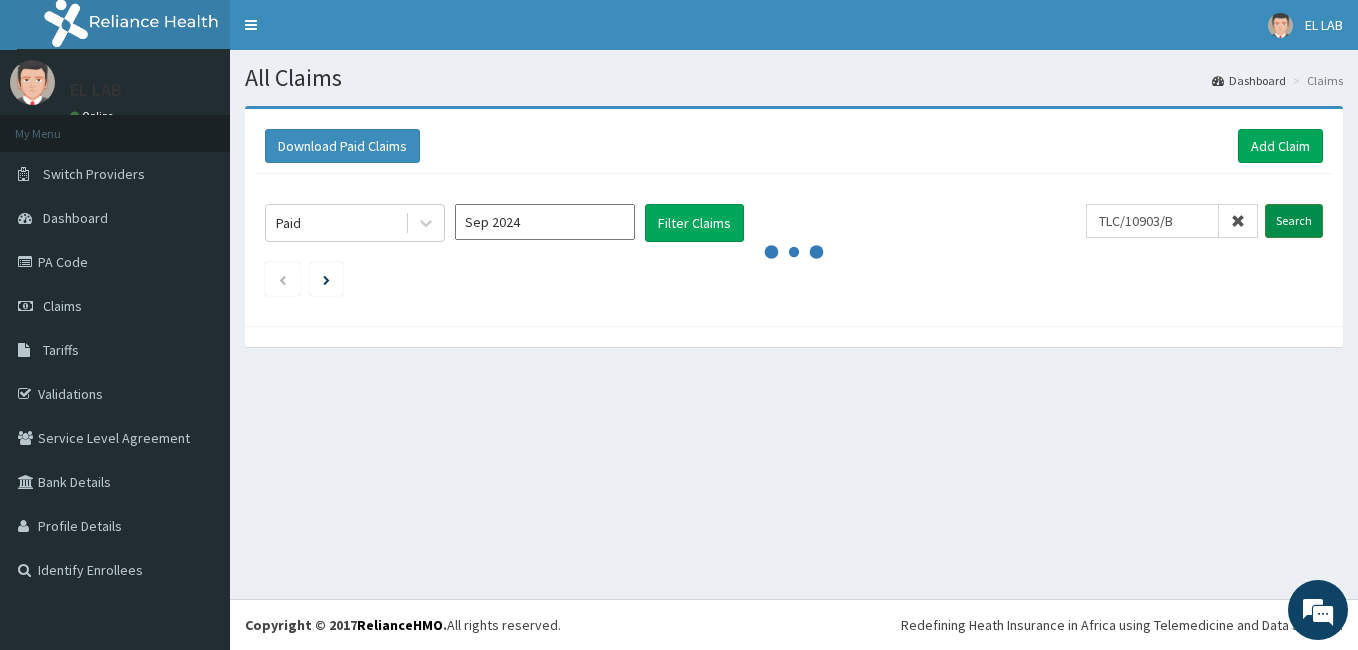 click on "Search" at bounding box center [1294, 221] 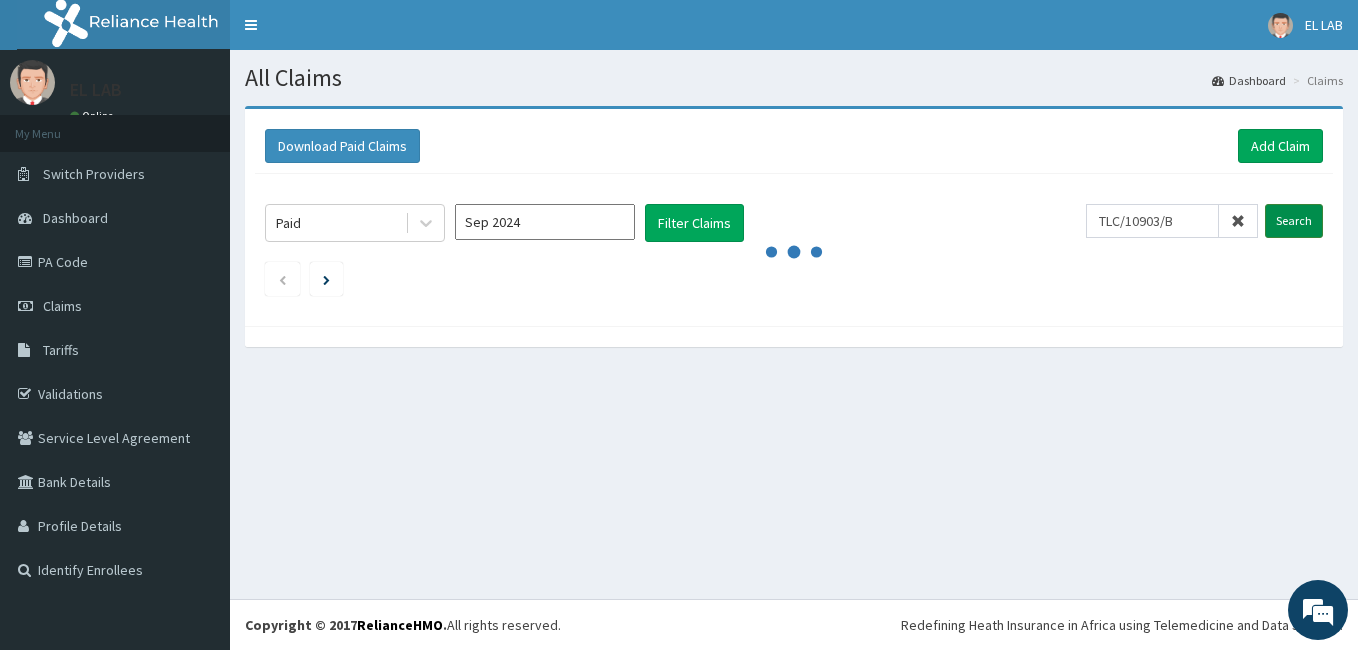 click on "Search" at bounding box center [1294, 221] 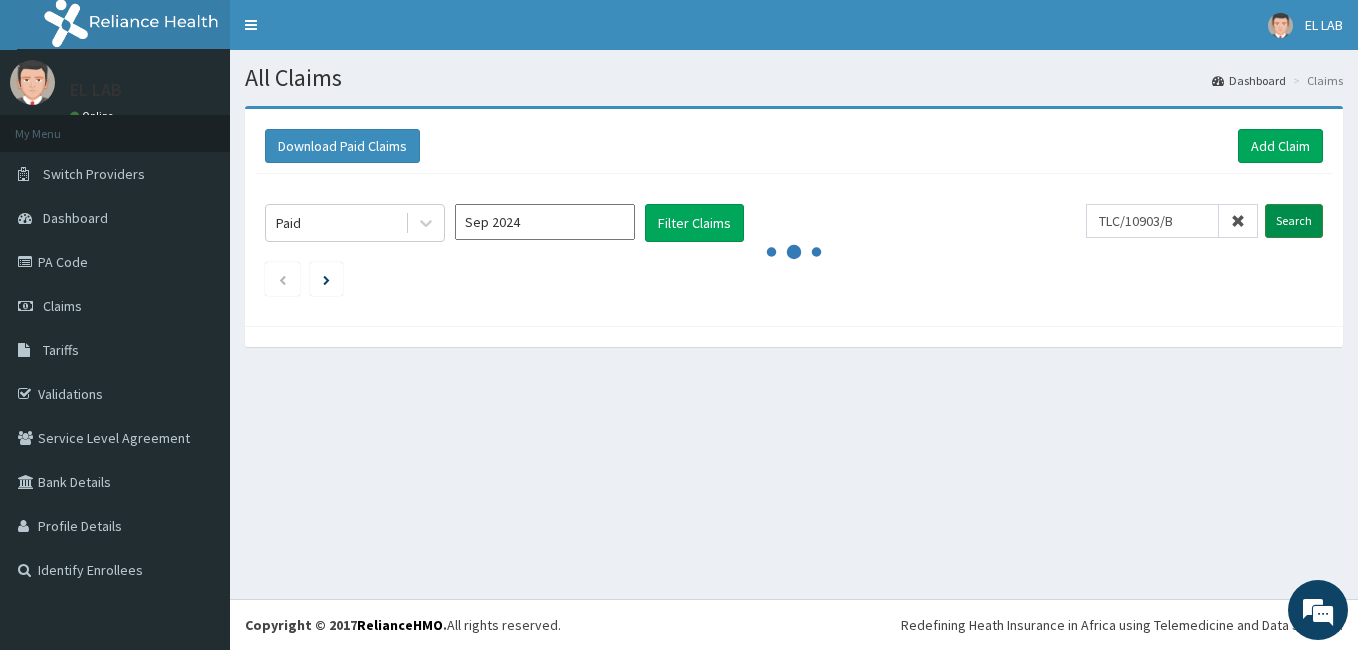 click on "Search" at bounding box center [1294, 221] 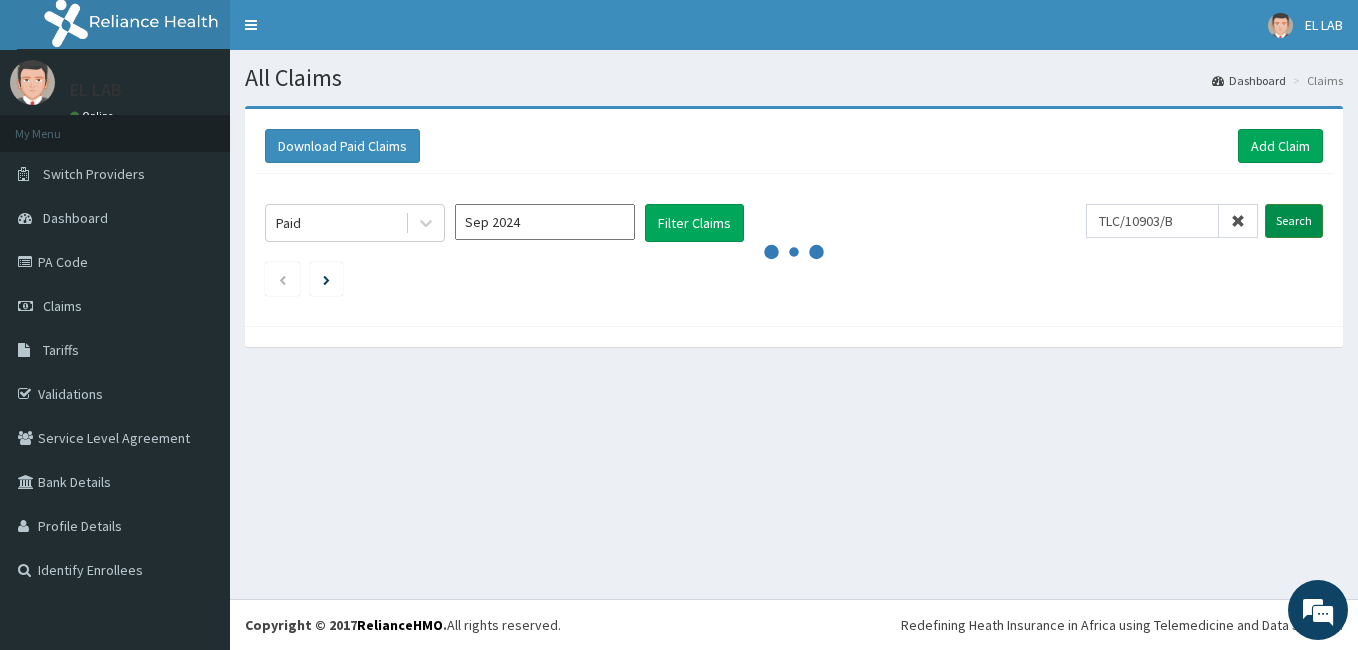 click on "Search" at bounding box center (1294, 221) 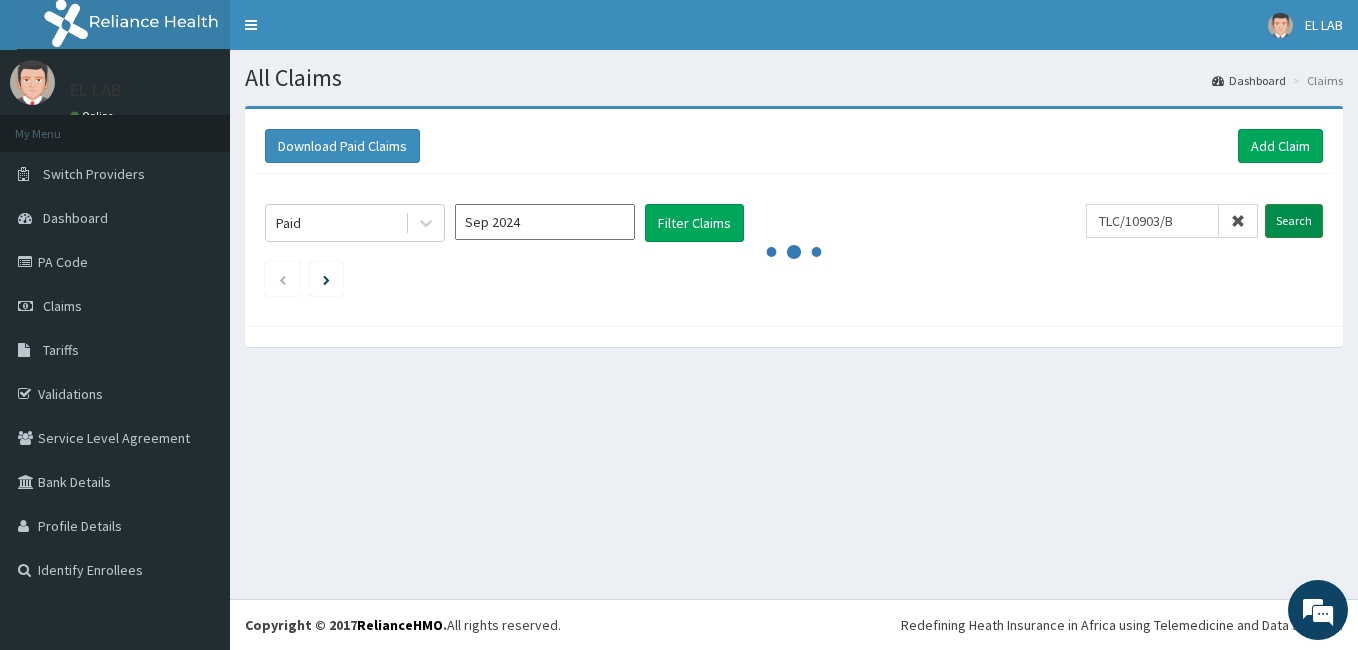click on "Search" at bounding box center (1294, 221) 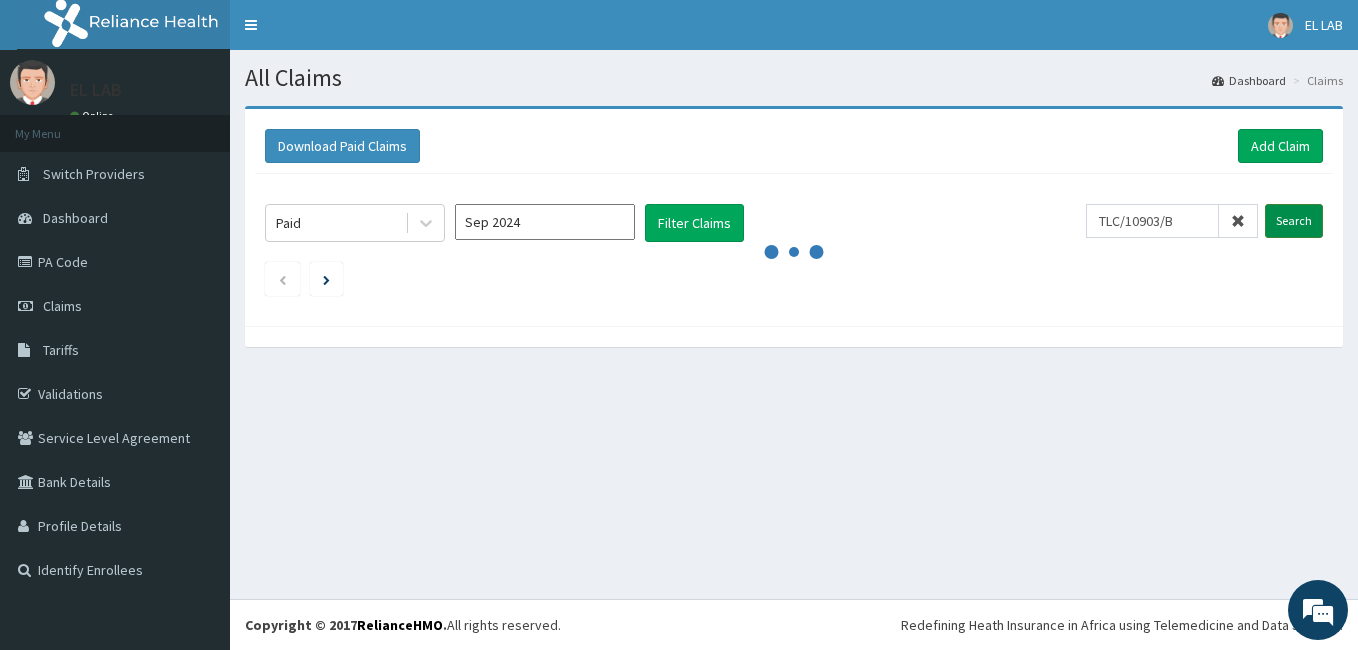 click on "Search" at bounding box center [1294, 221] 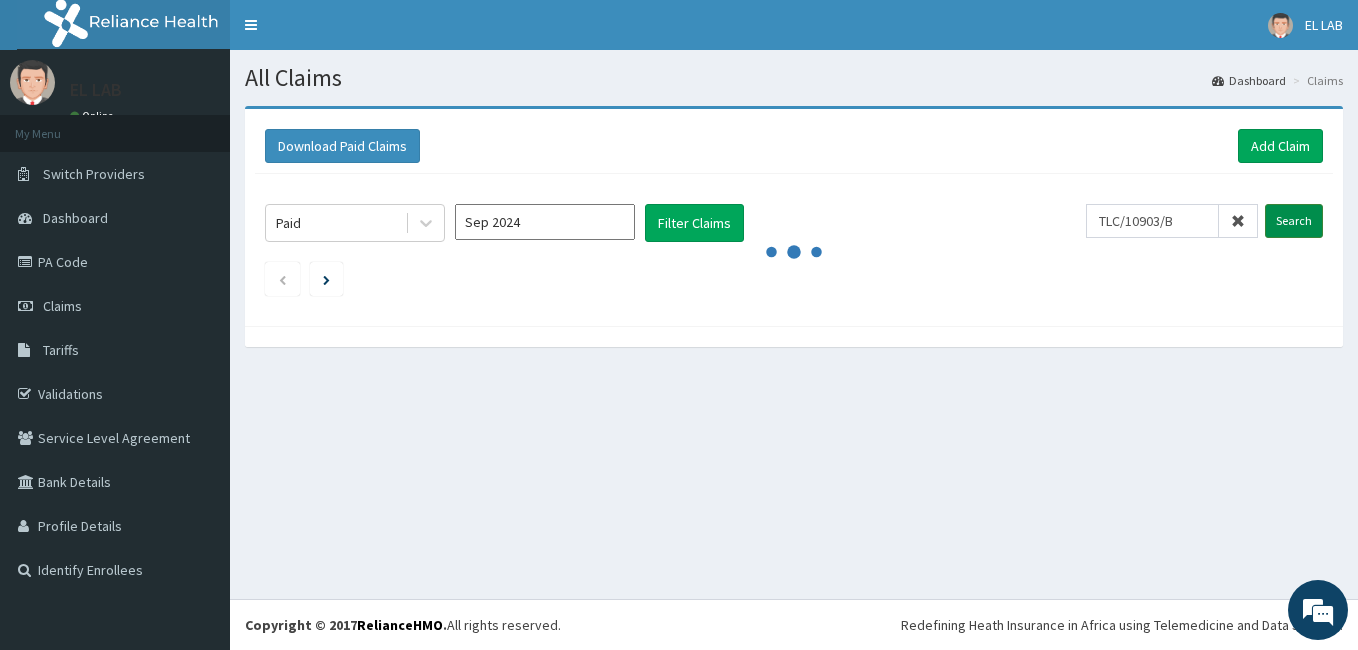 click on "Search" at bounding box center [1294, 221] 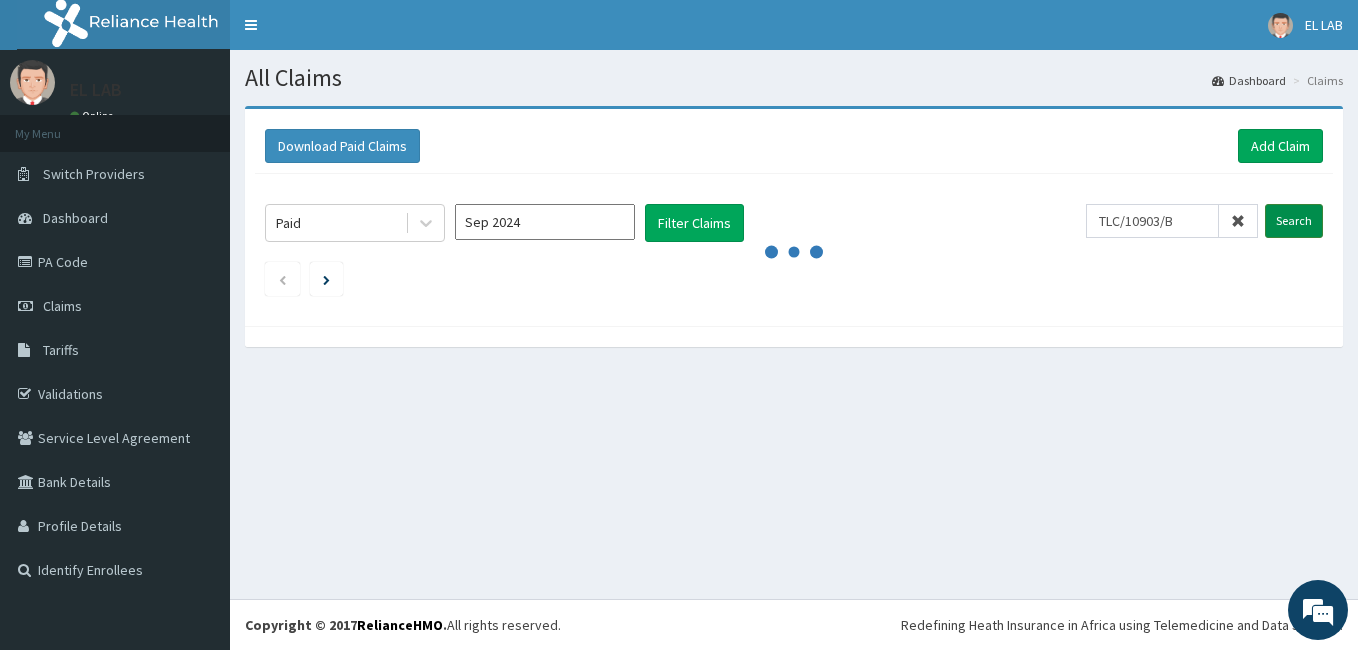 click on "Search" at bounding box center (1294, 221) 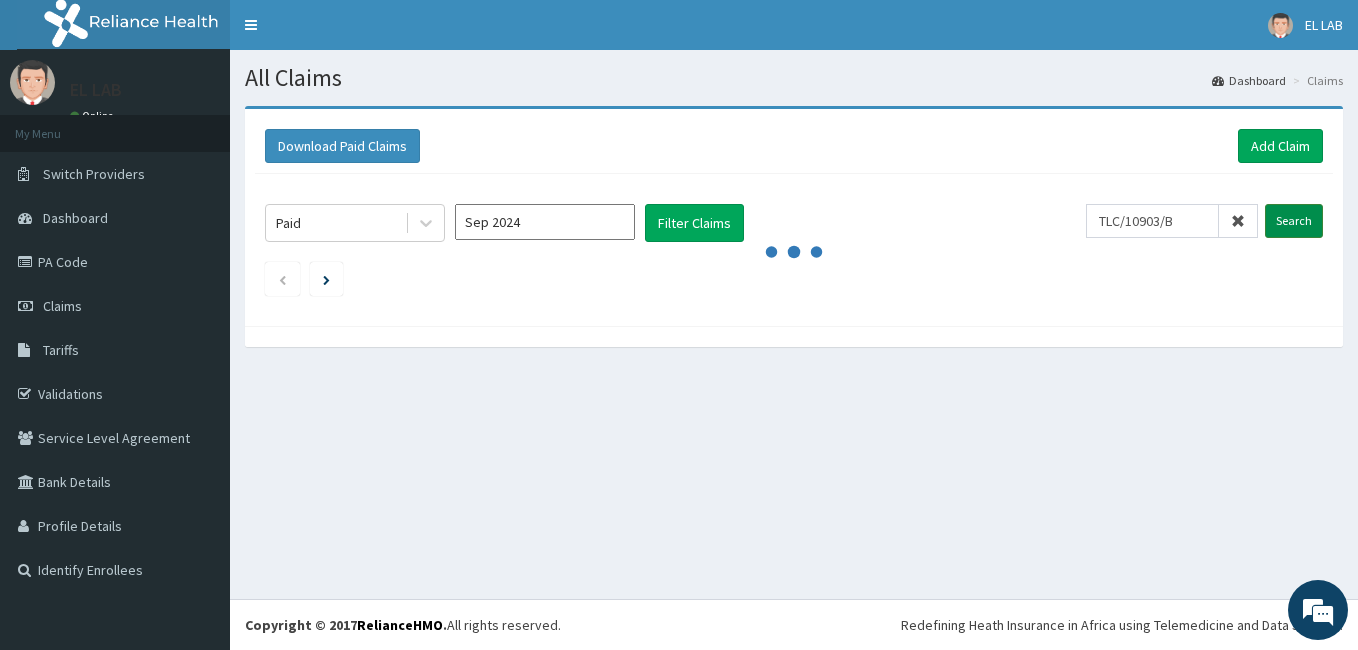 click on "Search" at bounding box center [1294, 221] 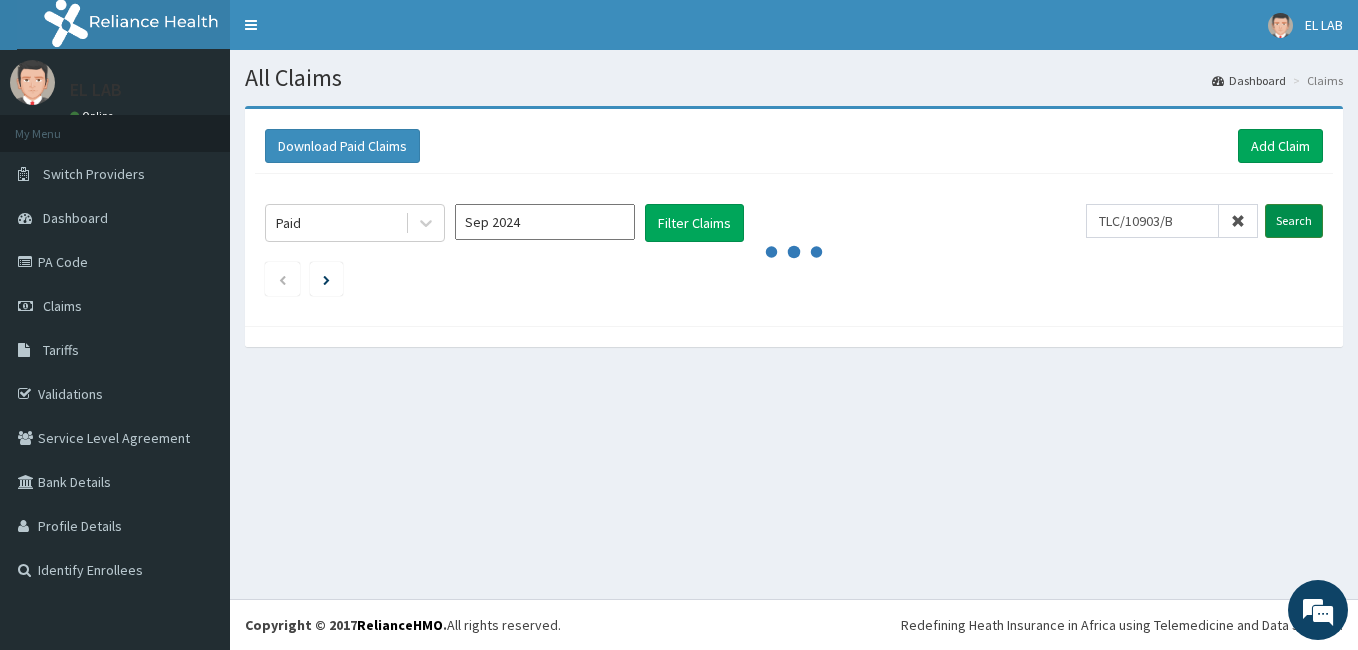 click on "Search" at bounding box center [1294, 221] 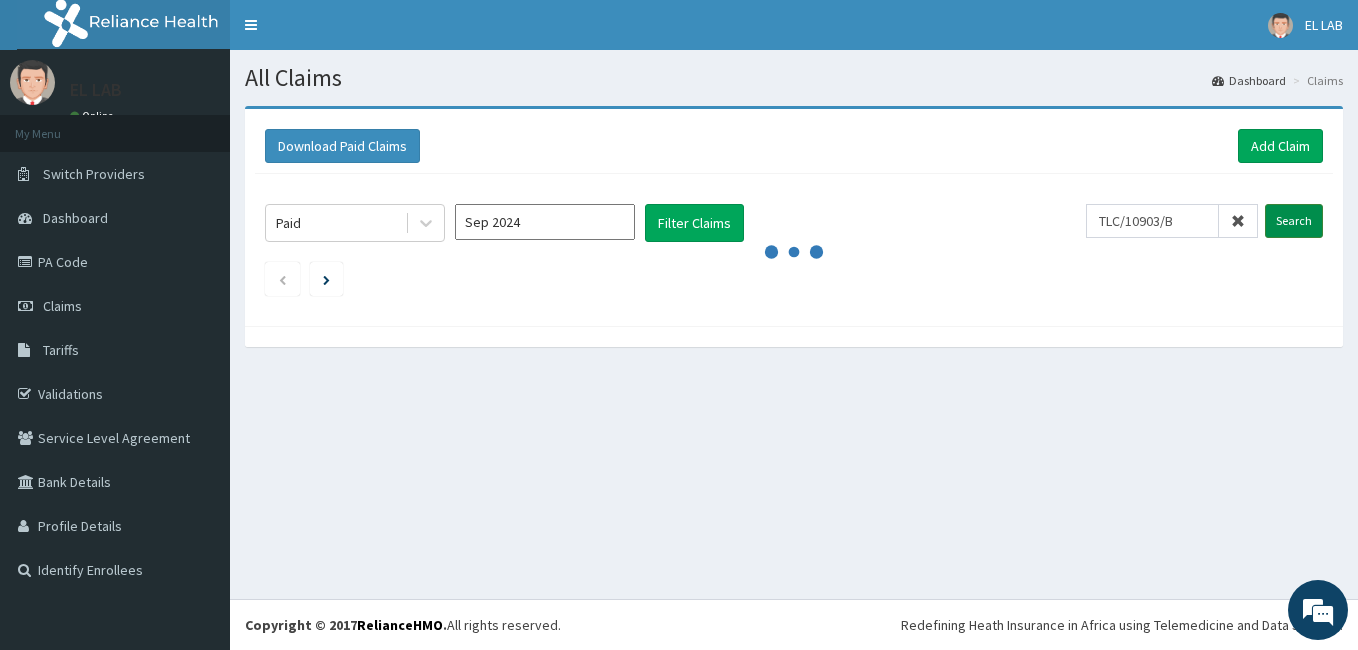 click on "Search" at bounding box center (1294, 221) 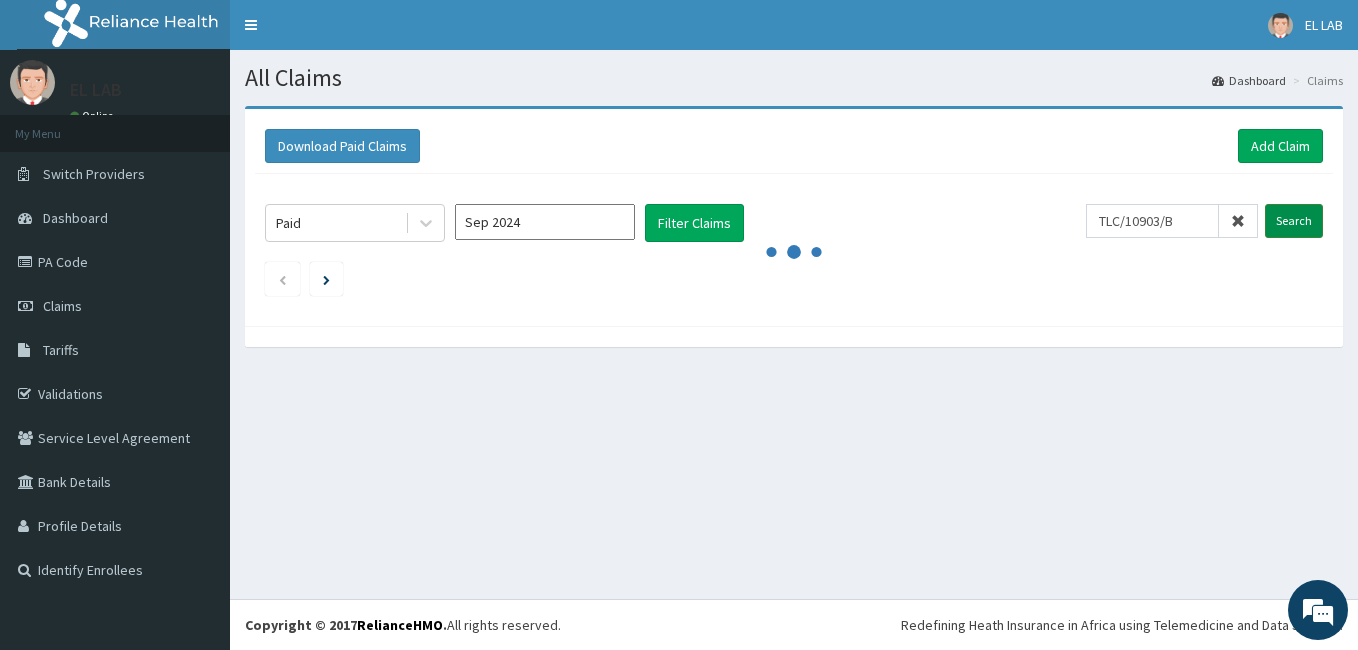click on "Search" at bounding box center (1294, 221) 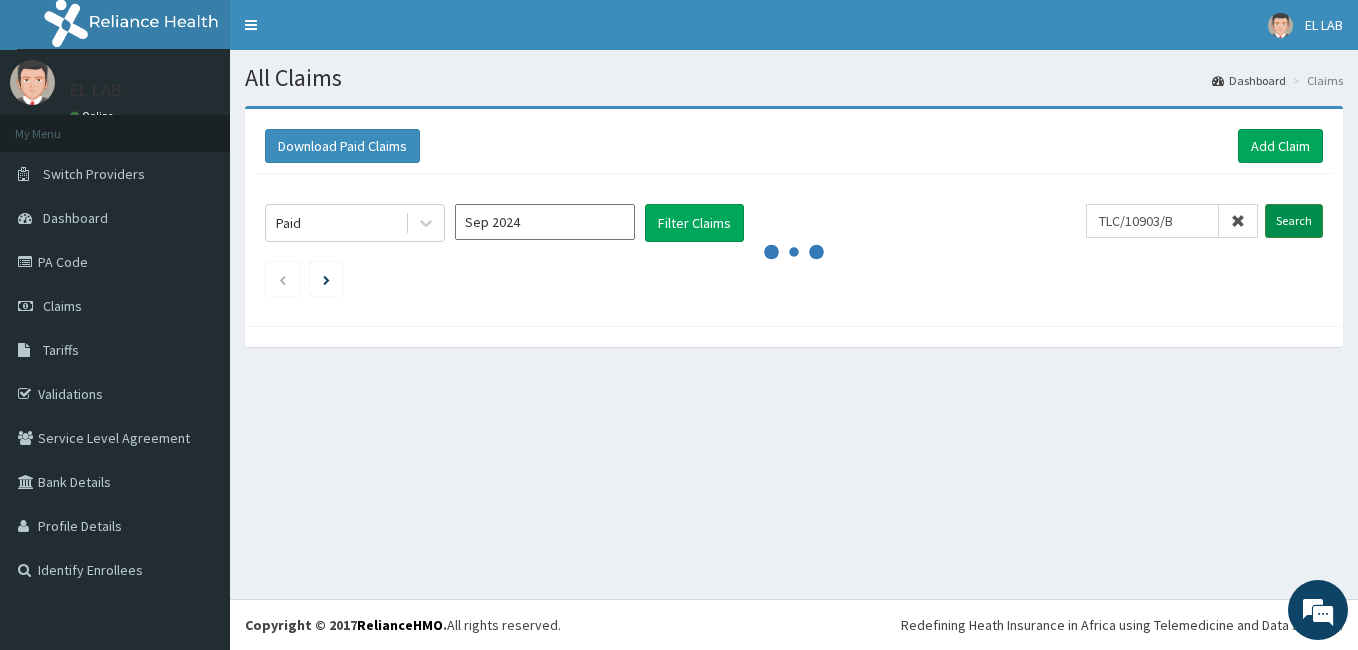 click on "Search" at bounding box center [1294, 221] 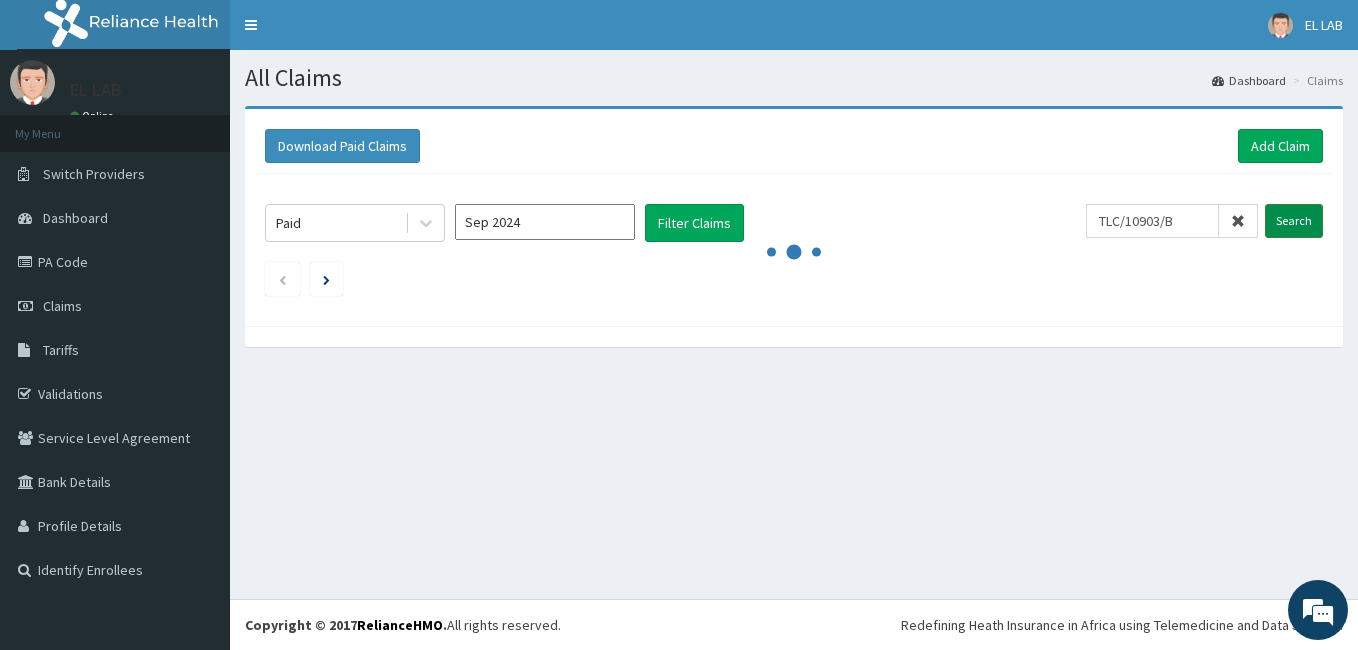 click on "Search" at bounding box center (1294, 221) 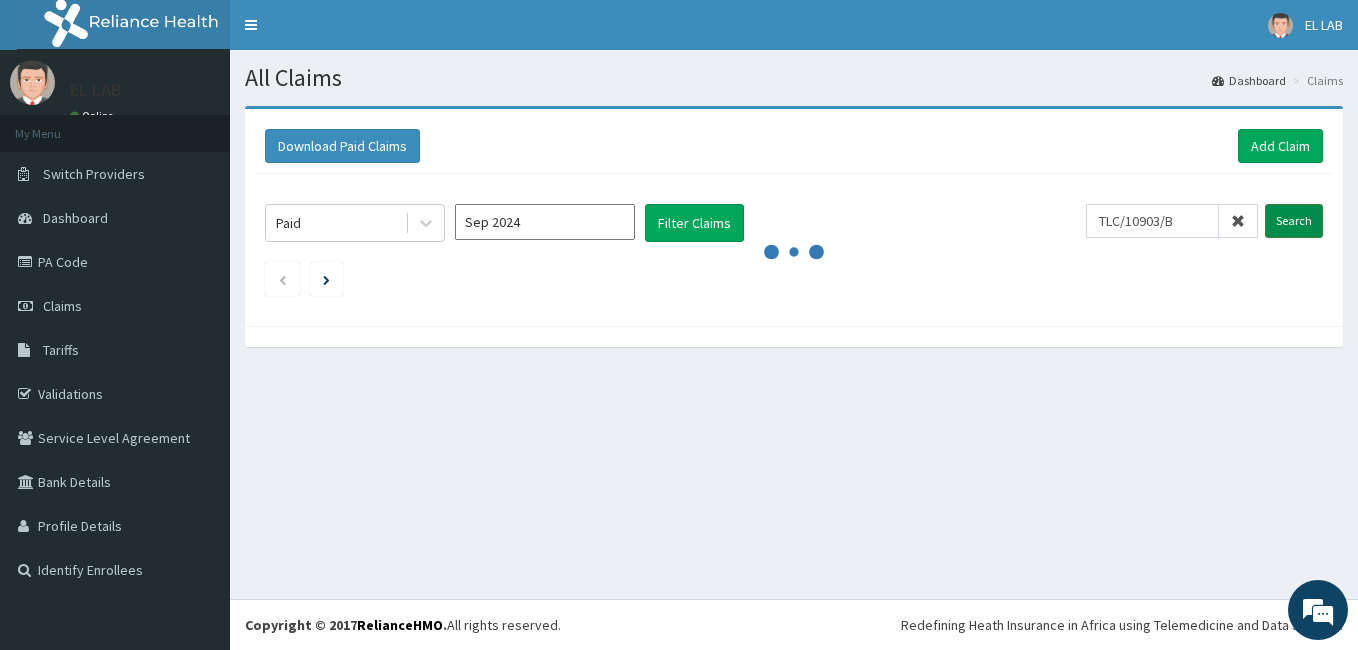 click on "Search" at bounding box center [1294, 221] 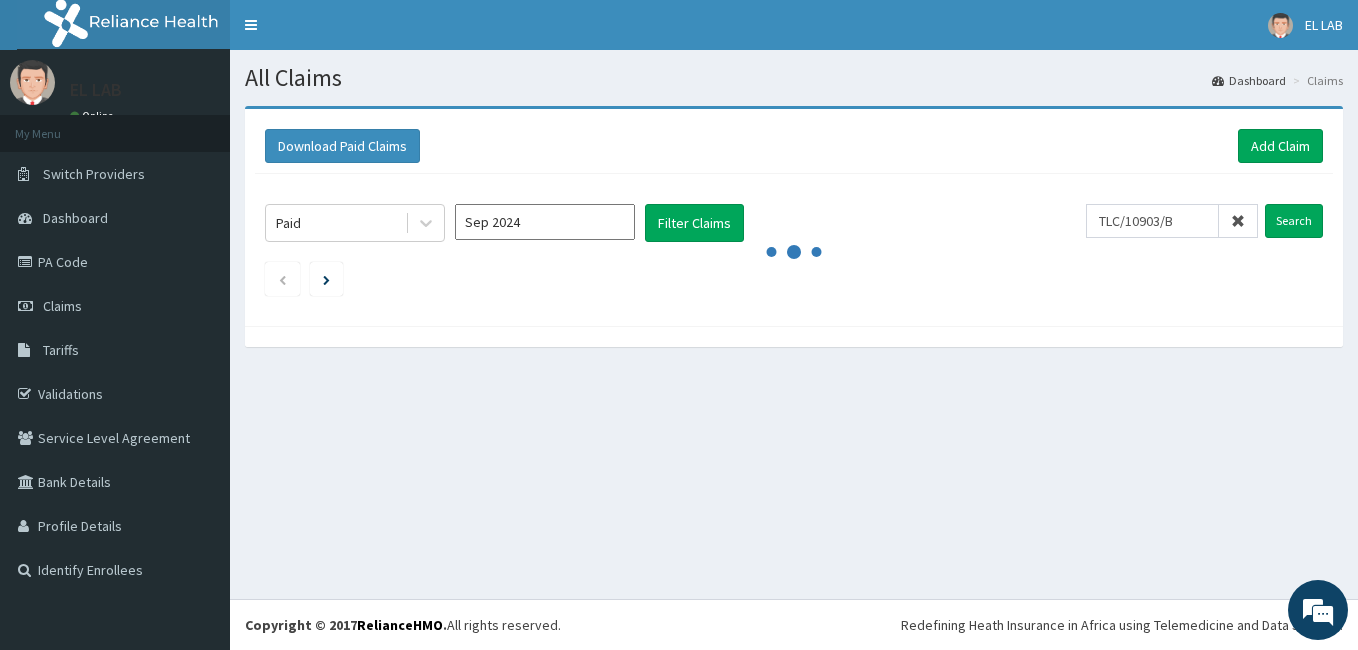 click on "Download Paid Claims Add Claim × Note you can only download claims within a maximum of 1 year and the dates will auto-adjust when you select range that is greater than 1 year From 05-05-2025 To 05-08-2025 Close Download Paid Sep 2024 Filter Claims TLC/10903/B Search" at bounding box center (794, 236) 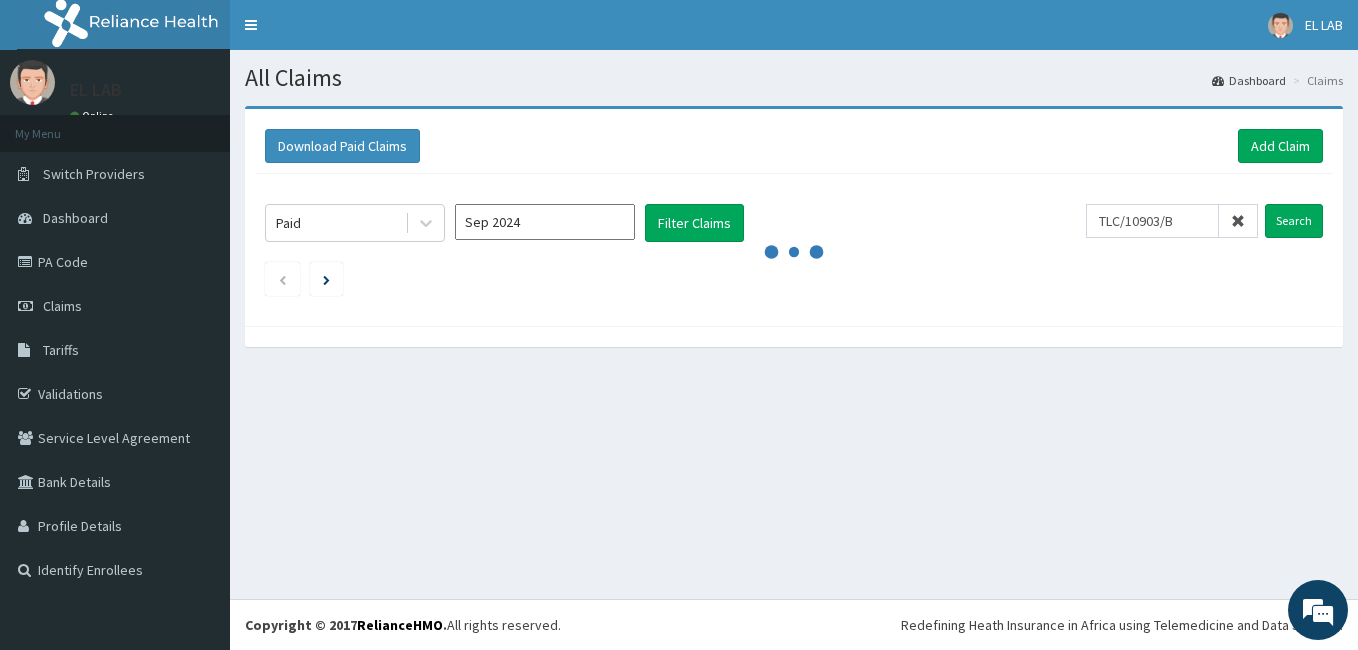 click on "Download Paid Claims Add Claim × Note you can only download claims within a maximum of 1 year and the dates will auto-adjust when you select range that is greater than 1 year From 05-05-2025 To 05-08-2025 Close Download Paid Sep 2024 Filter Claims TLC/10903/B Search" at bounding box center (794, 236) 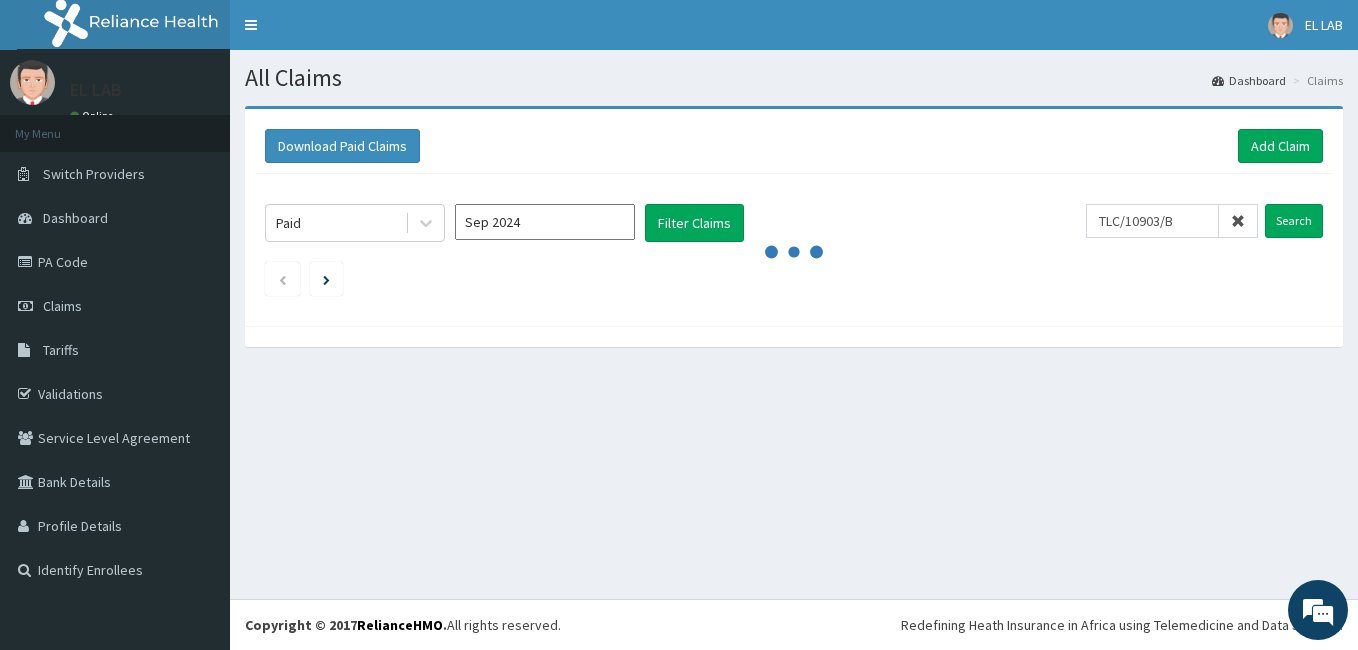 click on "All Claims
Dashboard
Claims
Download Paid Claims Add Claim × Note you can only download claims within a maximum of 1 year and the dates will auto-adjust when you select range that is greater than 1 year From 05-05-2025 To 05-08-2025 Close Download Paid Sep 2024 Filter Claims TLC/10903/B Search" at bounding box center (794, 324) 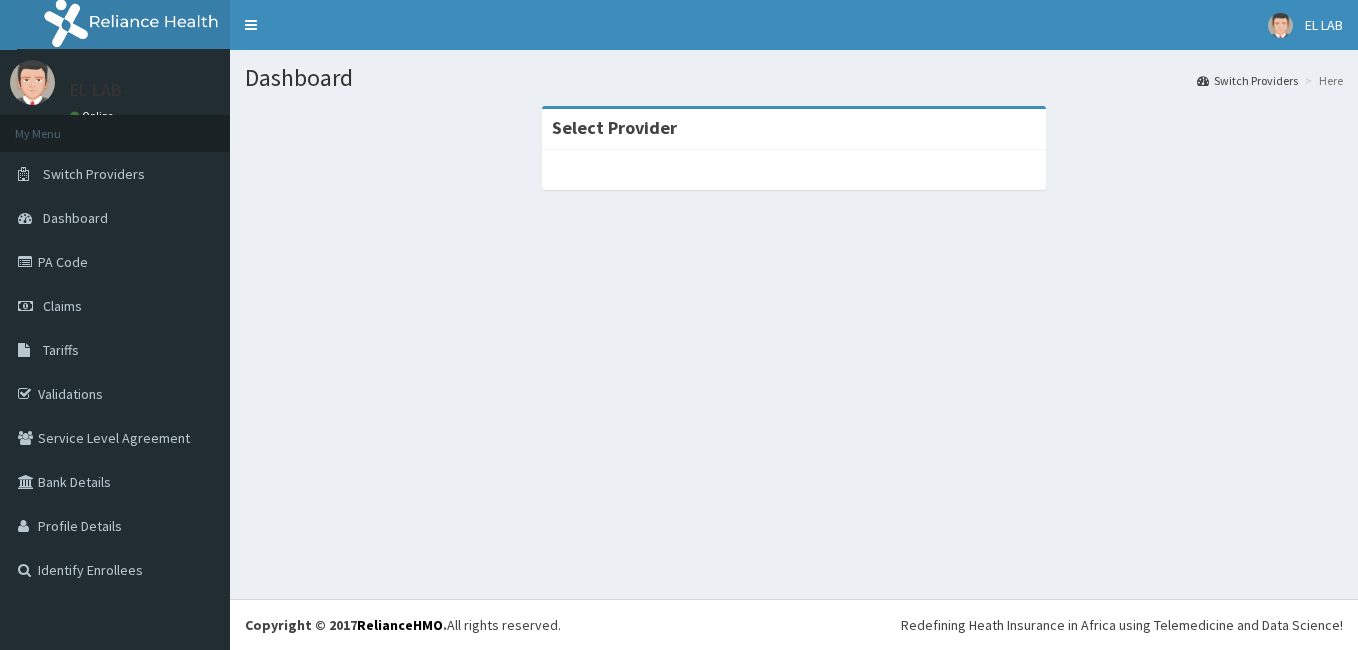 scroll, scrollTop: 0, scrollLeft: 0, axis: both 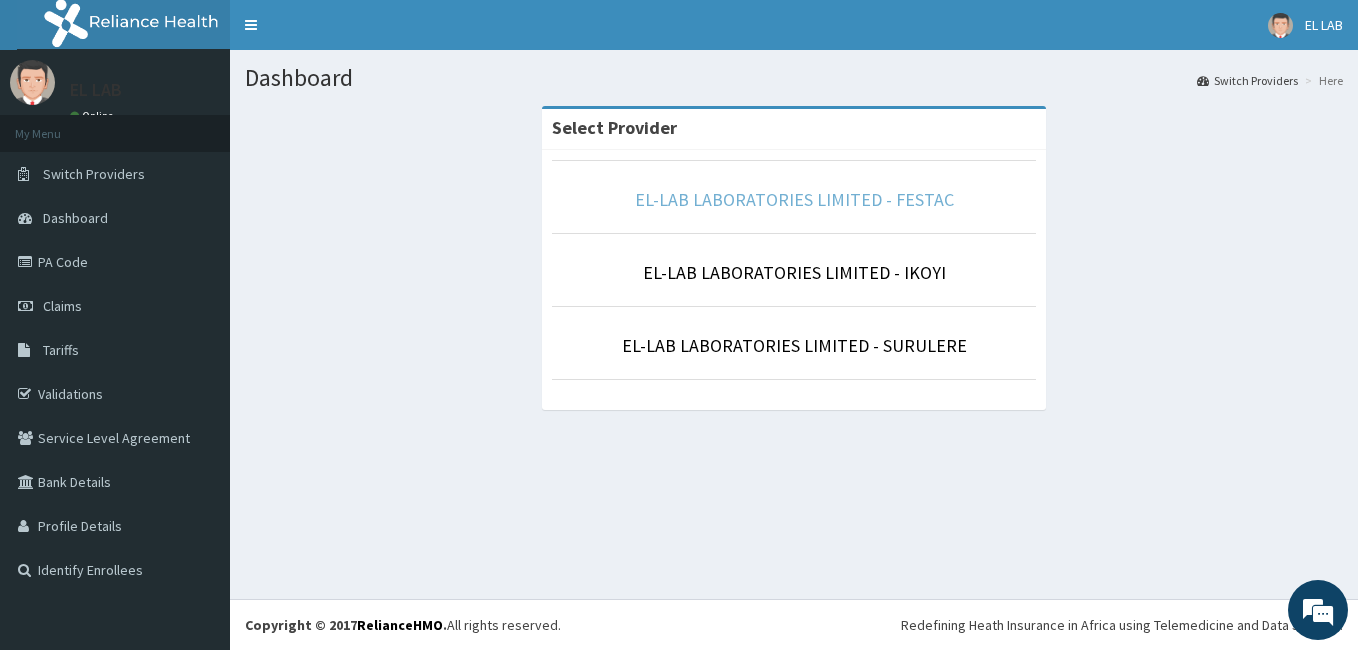 click on "EL-LAB LABORATORIES LIMITED - FESTAC" at bounding box center (794, 199) 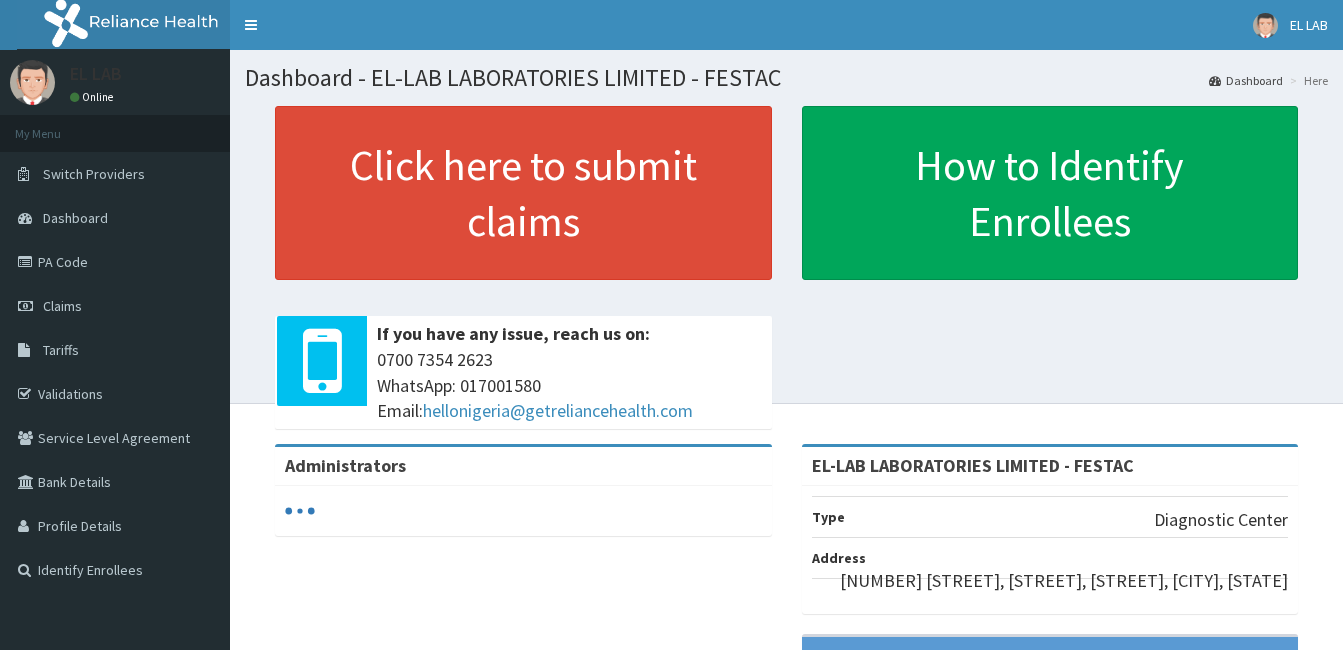 scroll, scrollTop: 0, scrollLeft: 0, axis: both 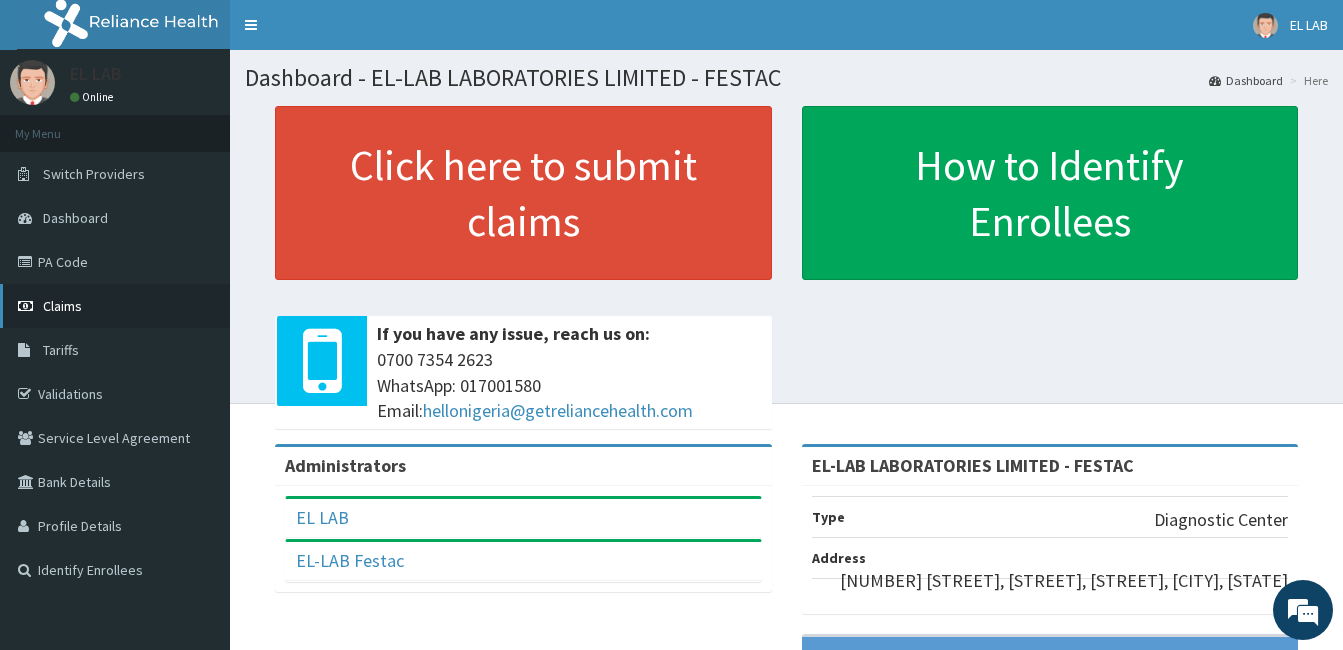 click on "Claims" at bounding box center [62, 306] 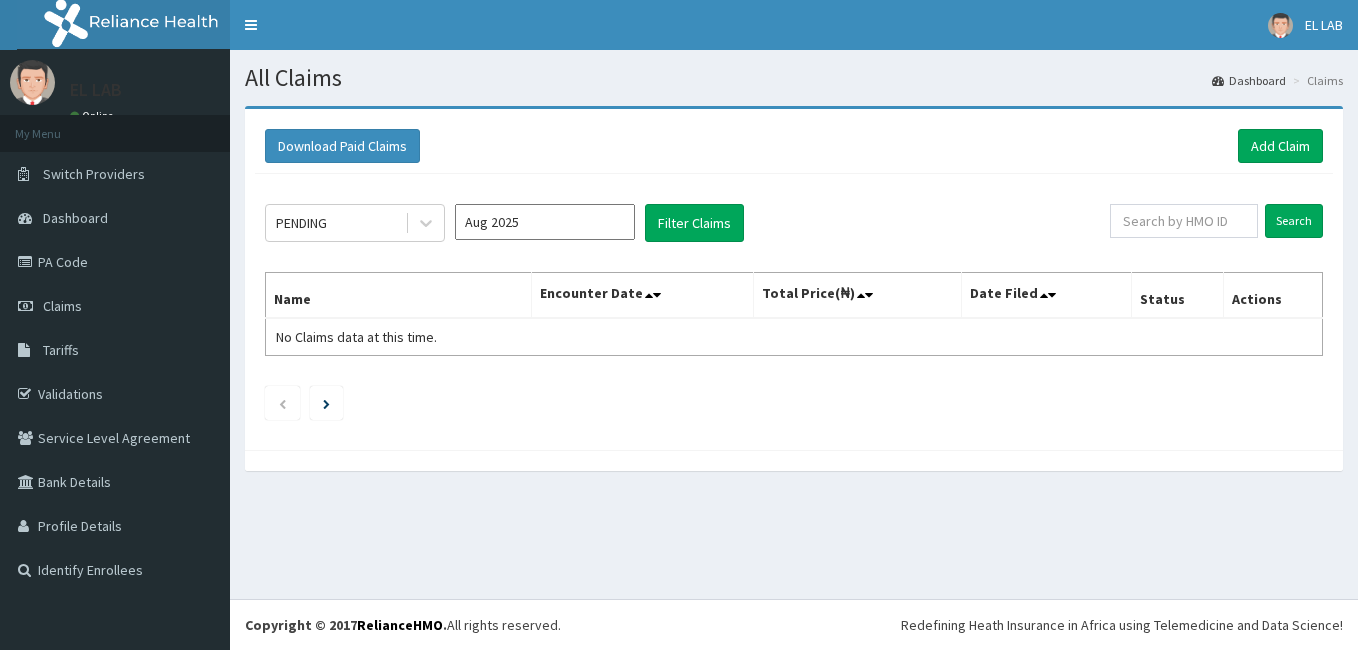 scroll, scrollTop: 0, scrollLeft: 0, axis: both 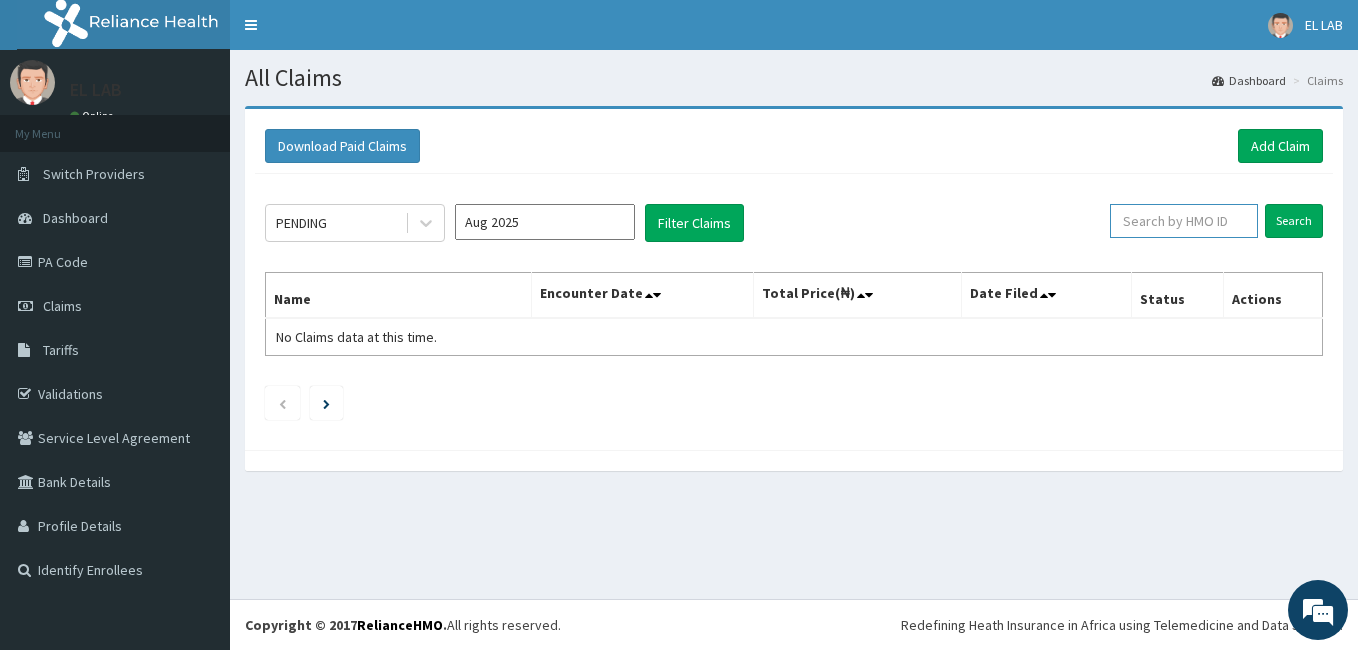 click at bounding box center (1184, 221) 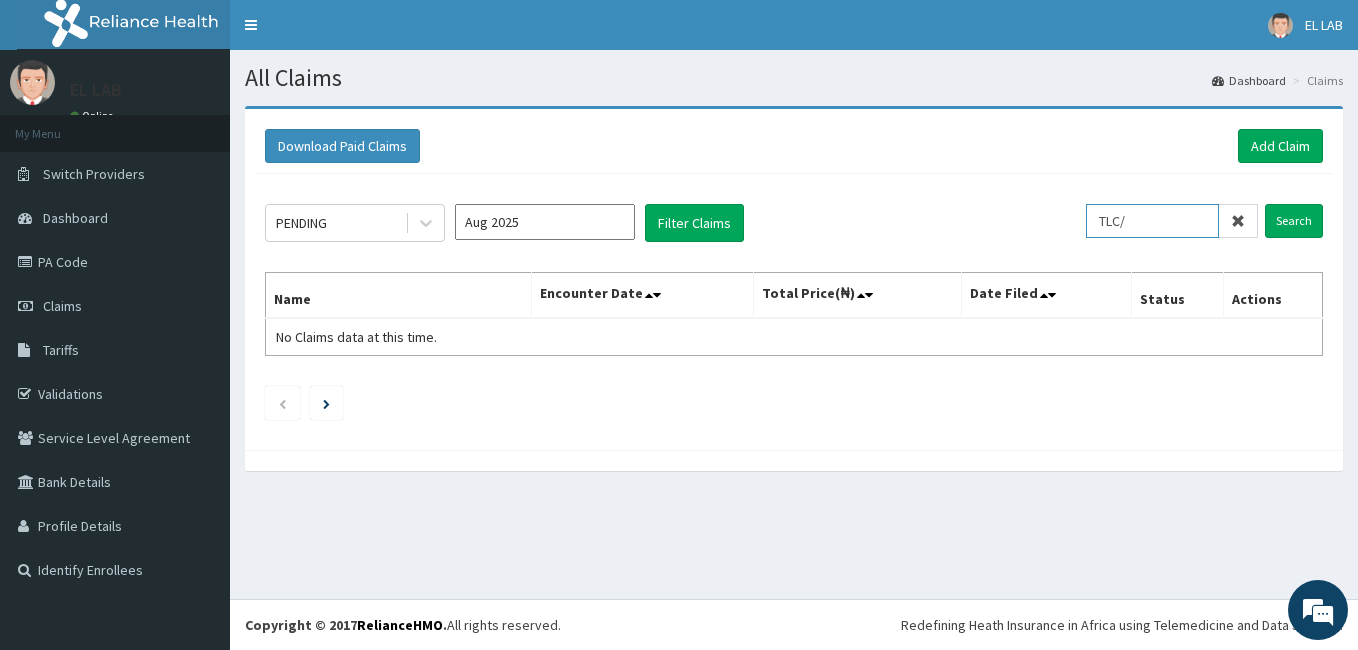 scroll, scrollTop: 0, scrollLeft: 0, axis: both 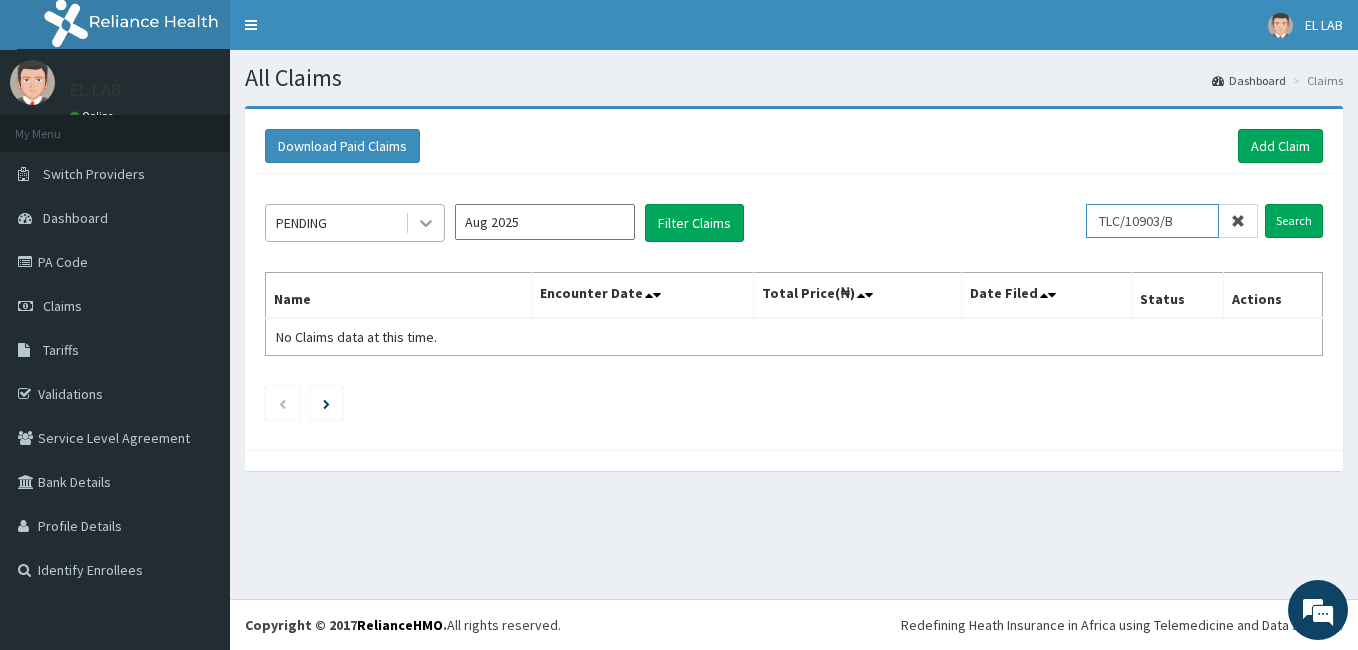 type on "TLC/10903/B" 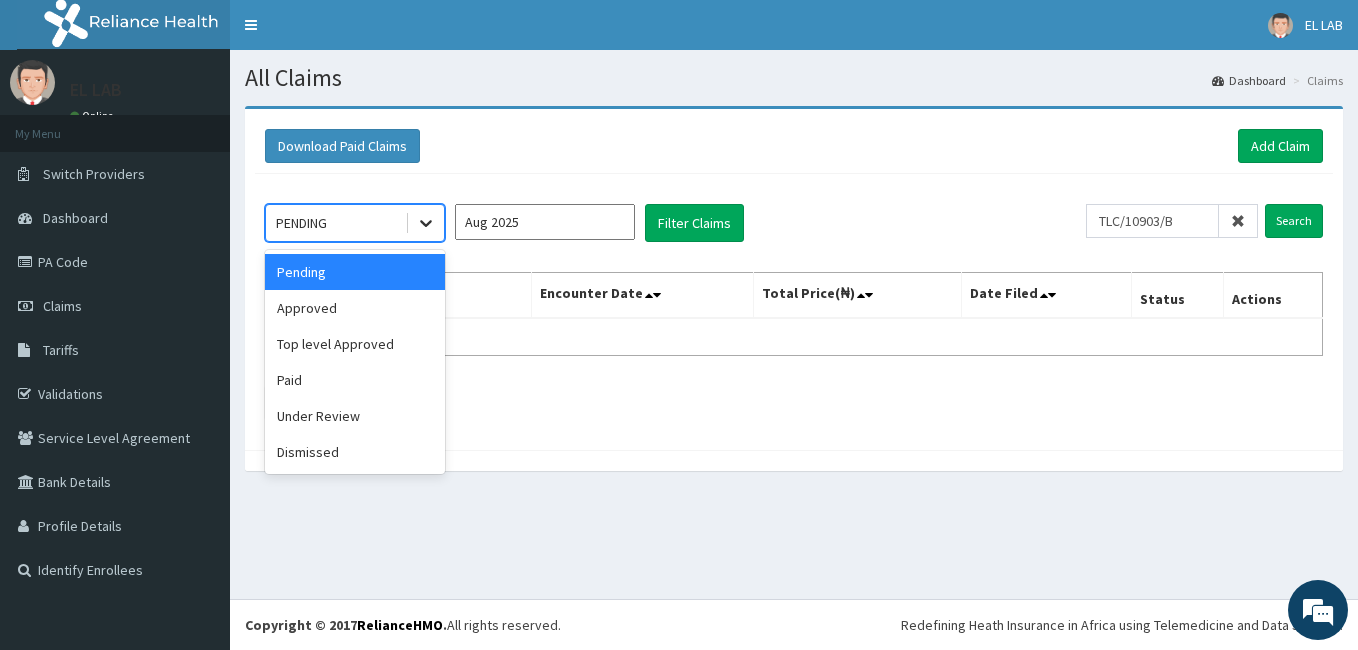 click at bounding box center (426, 223) 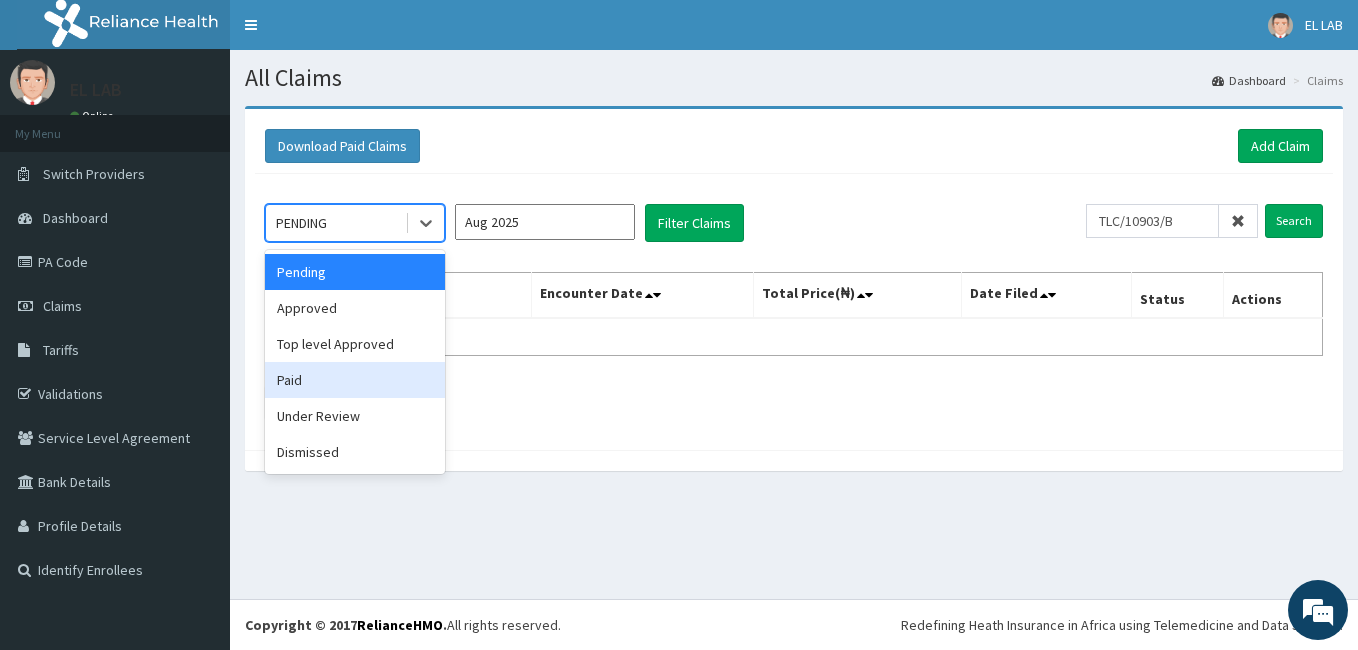 click on "Paid" at bounding box center (355, 380) 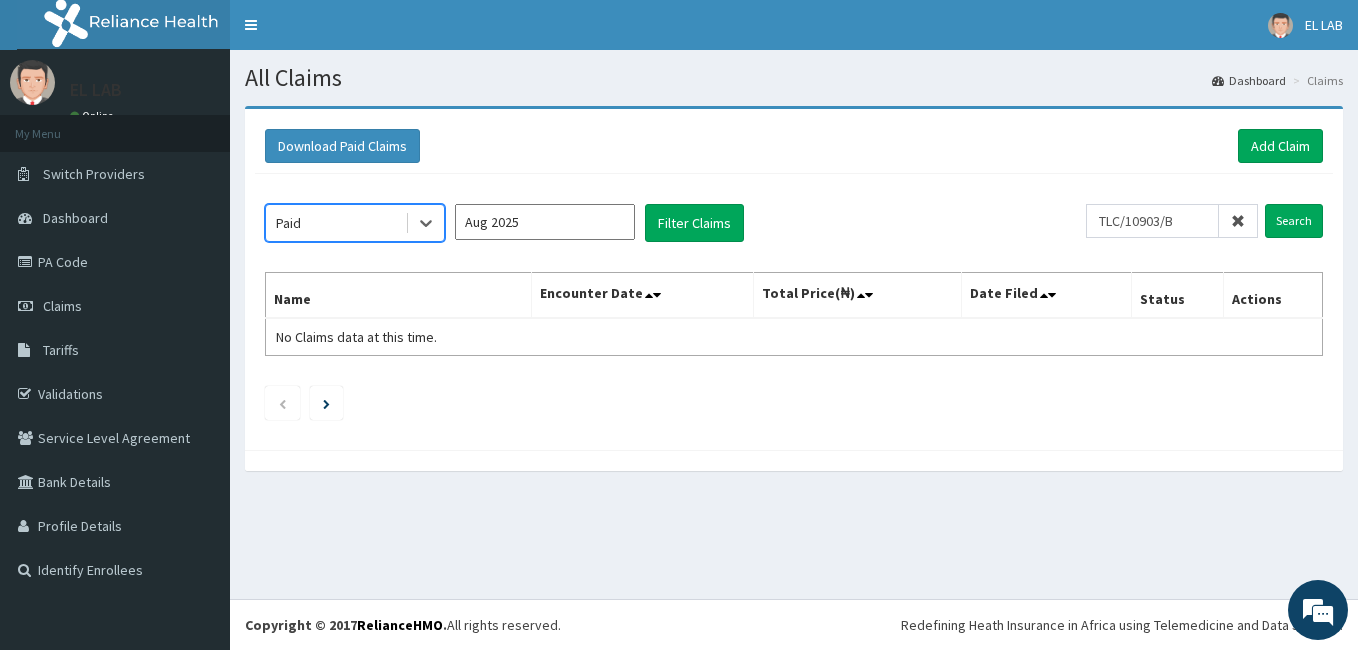 click on "Aug 2025" at bounding box center (545, 222) 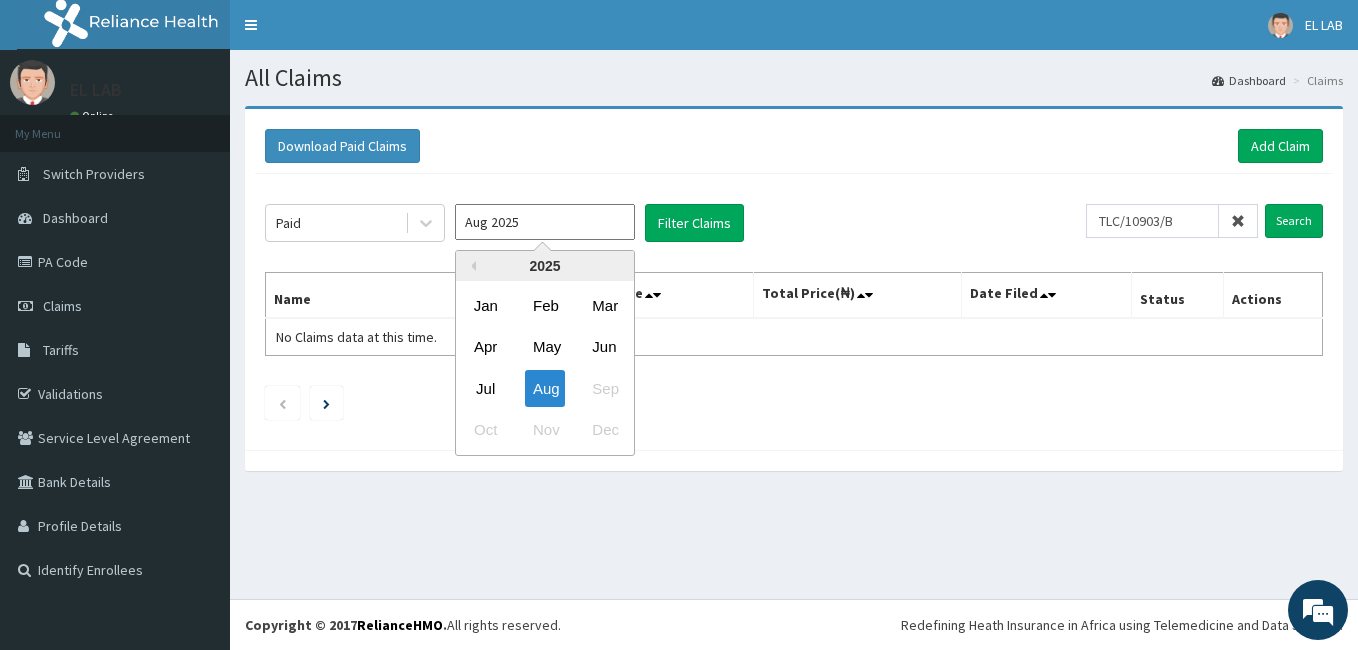 click on "2025" at bounding box center (545, 266) 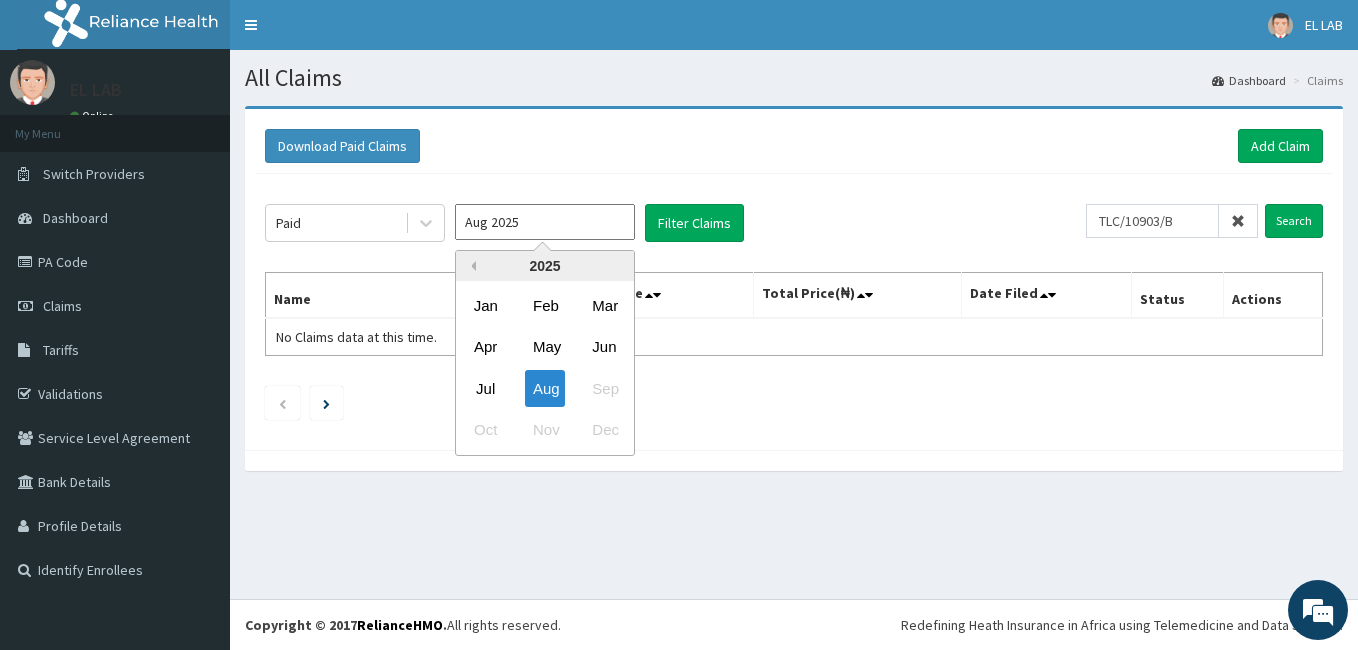 click on "Previous Year" at bounding box center (471, 266) 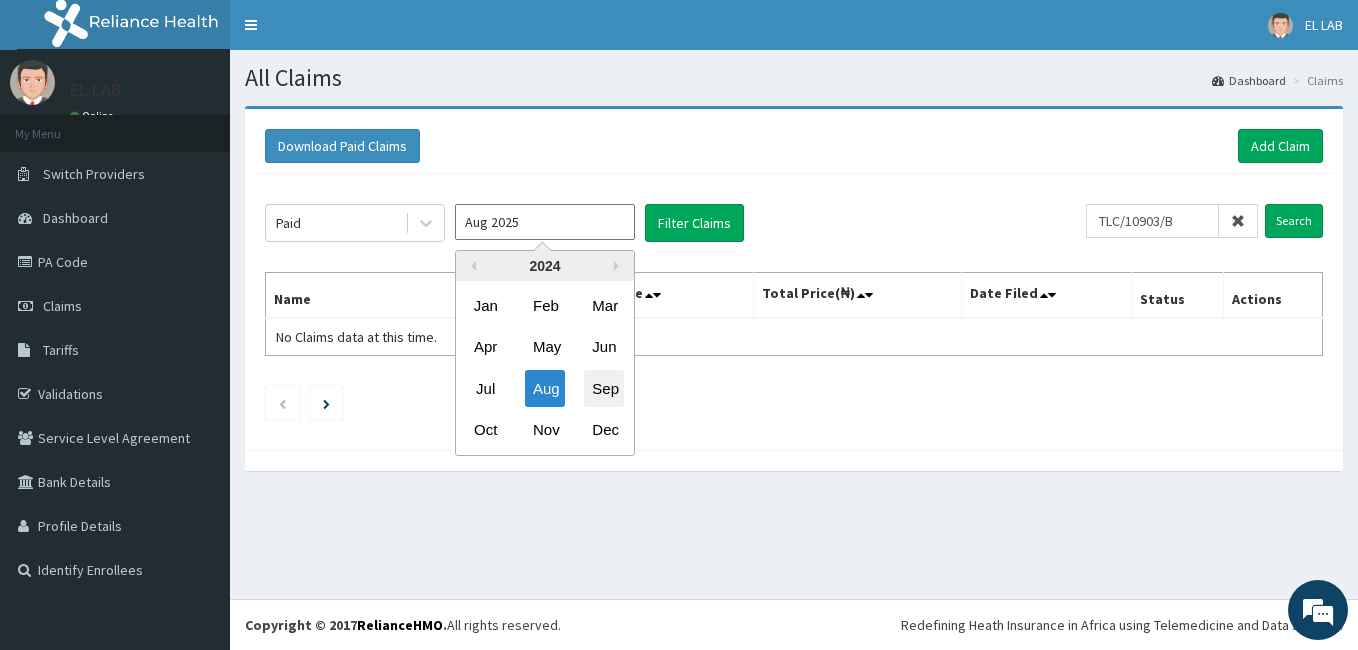 click on "Sep" at bounding box center (604, 388) 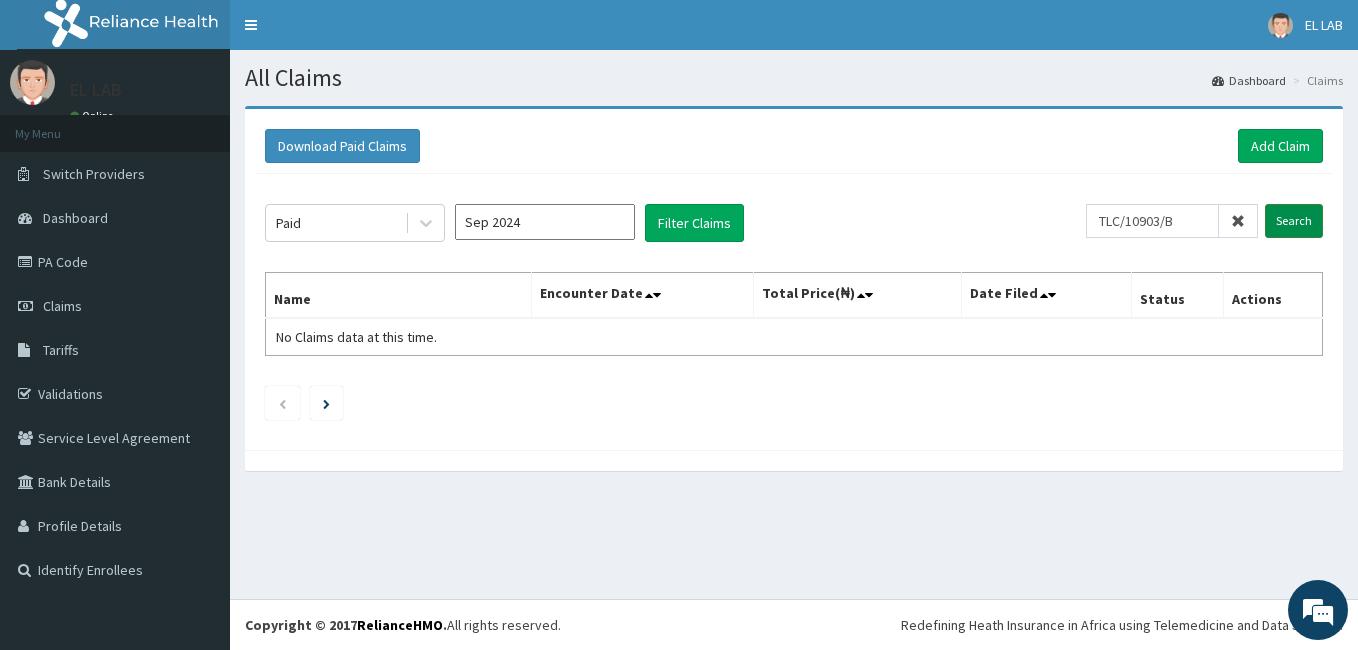 click on "Search" at bounding box center [1294, 221] 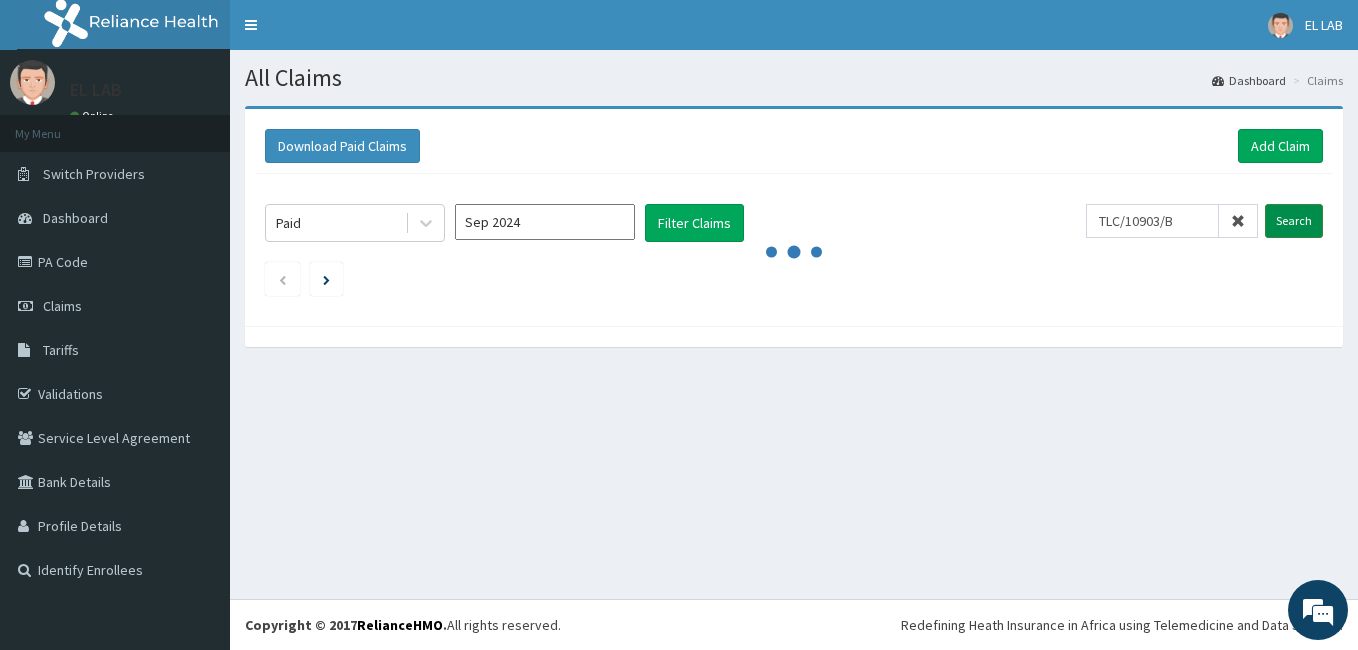 click on "Search" at bounding box center [1294, 221] 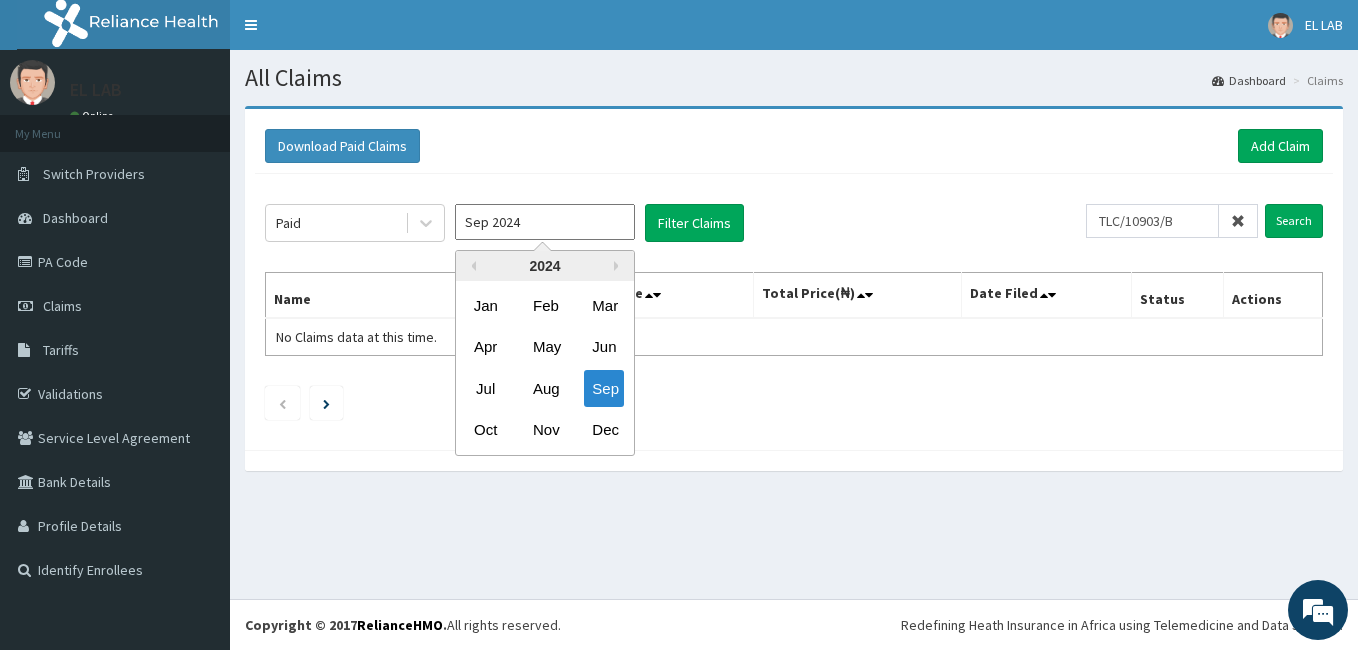 click on "Sep 2024" at bounding box center (545, 222) 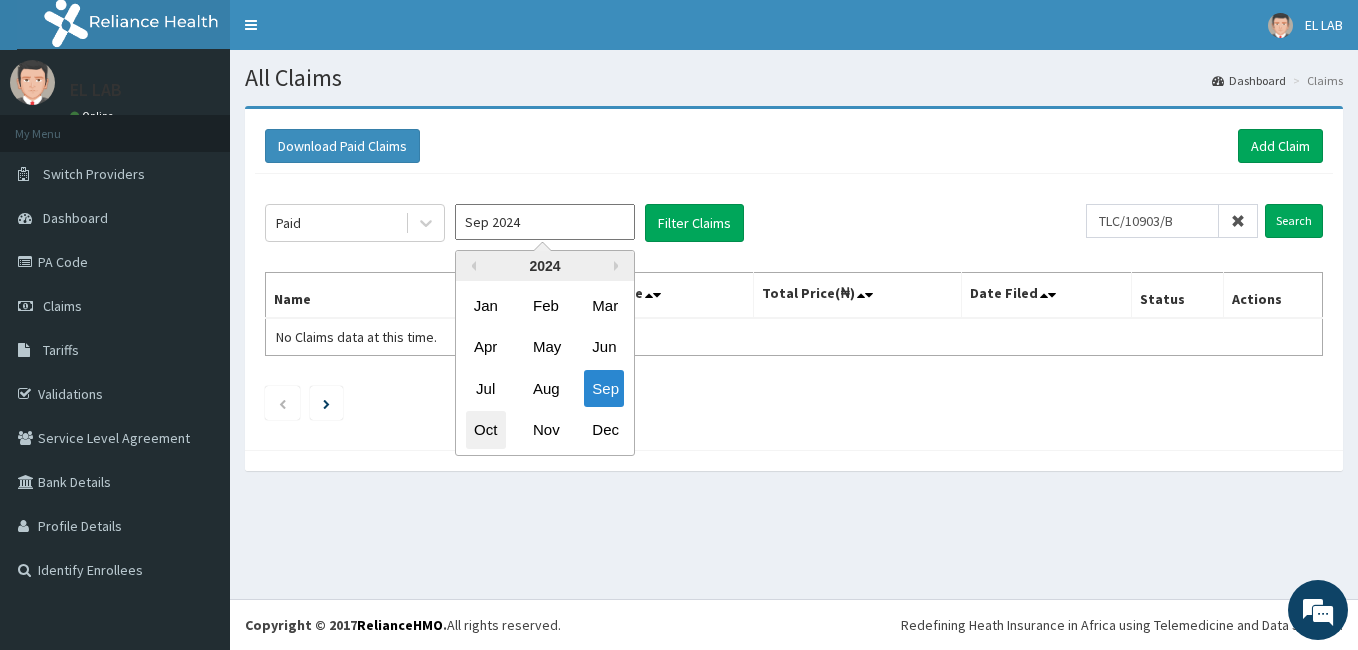 click on "Oct" at bounding box center (486, 430) 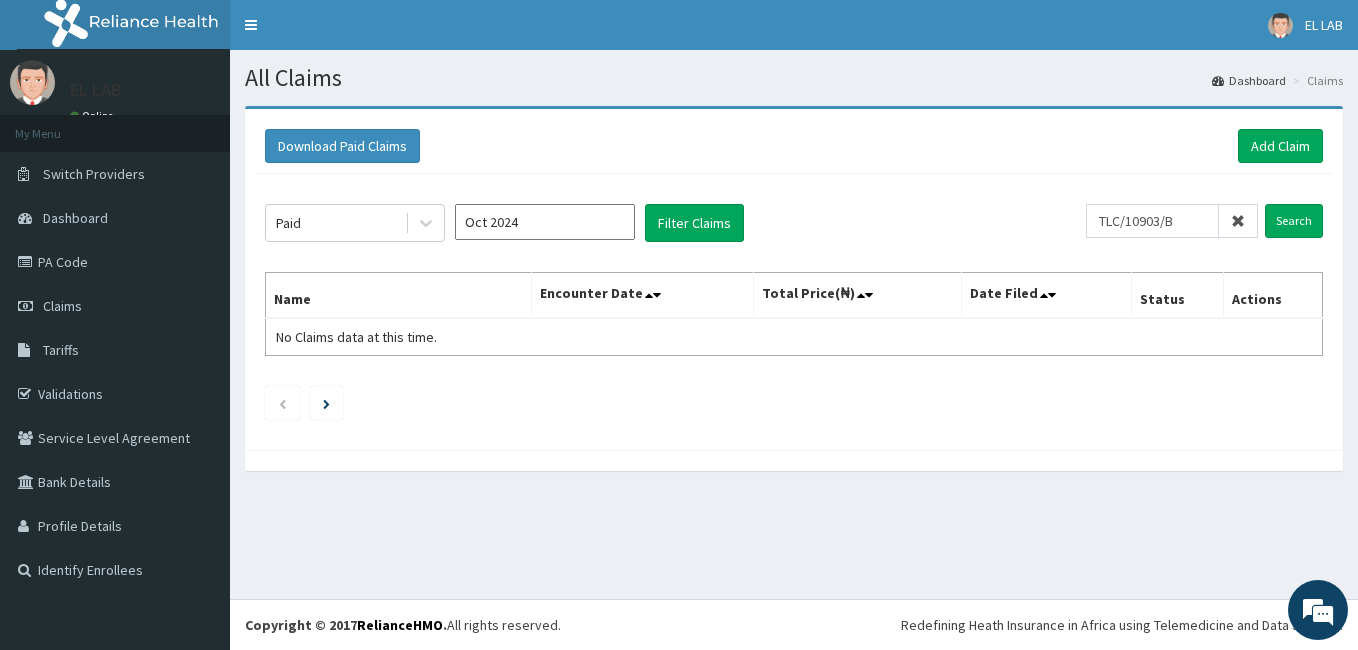 click at bounding box center [1238, 221] 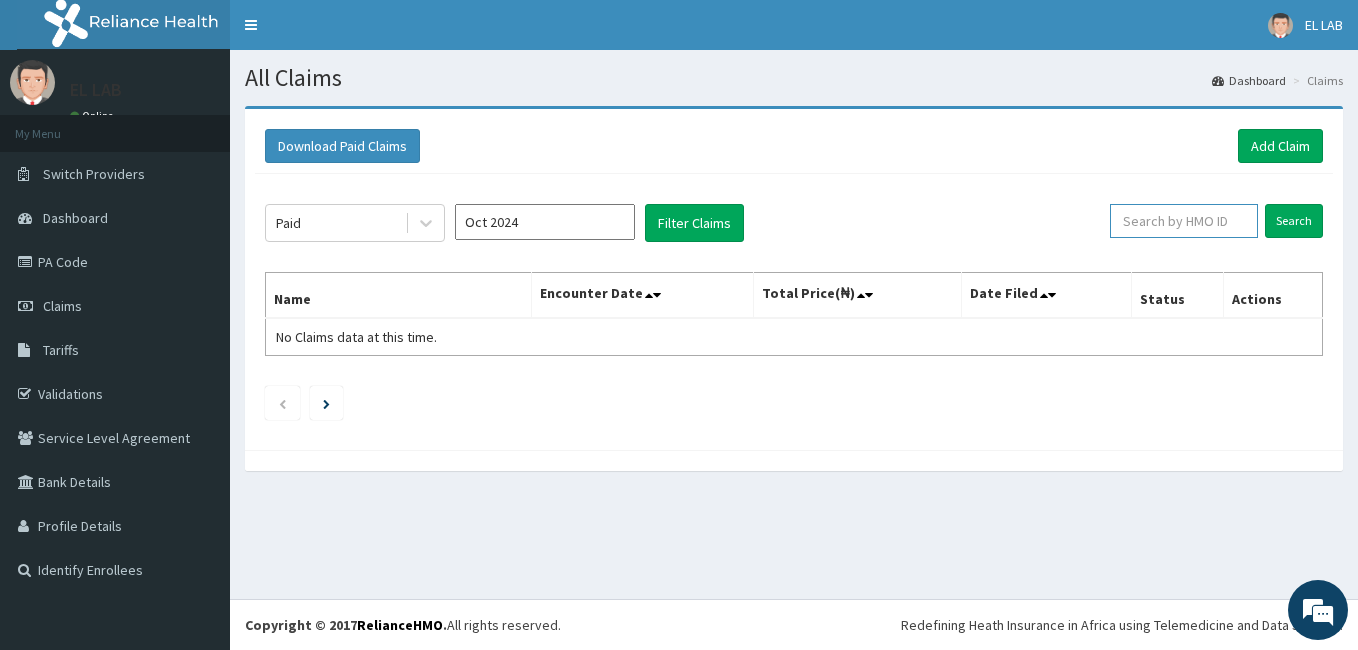 click at bounding box center (1184, 221) 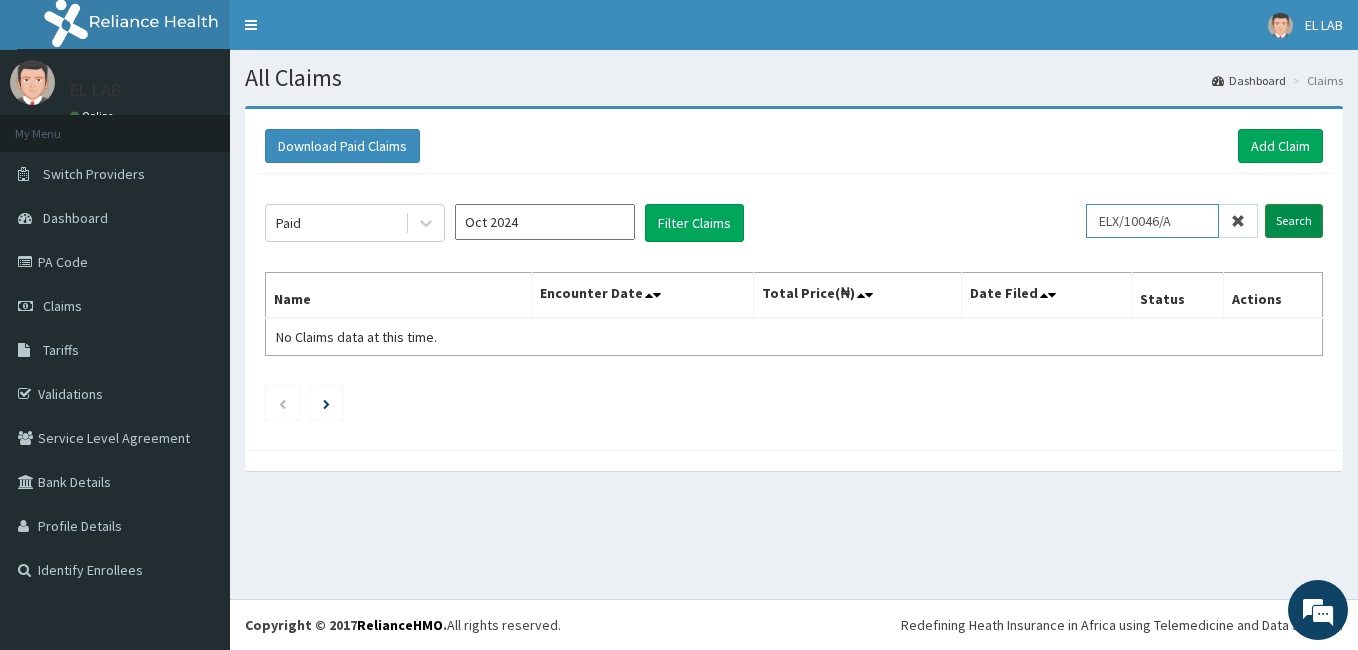 type on "ELX/10046/A" 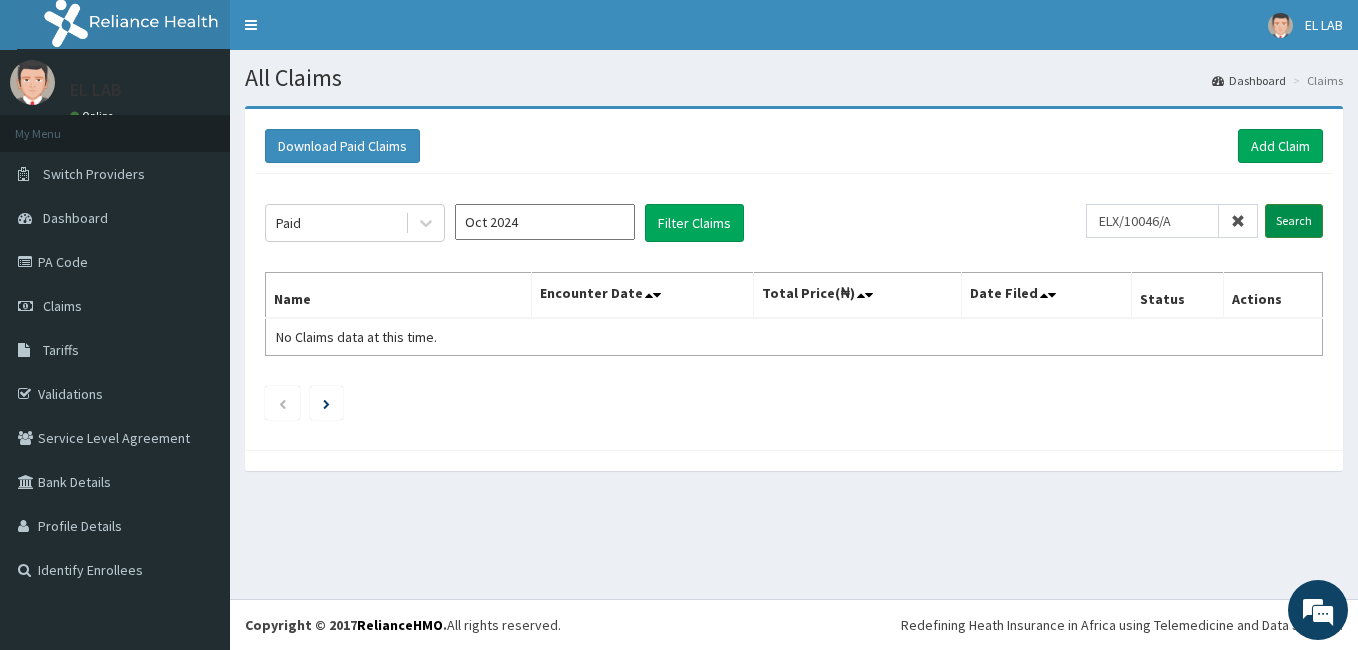 click on "Search" at bounding box center [1294, 221] 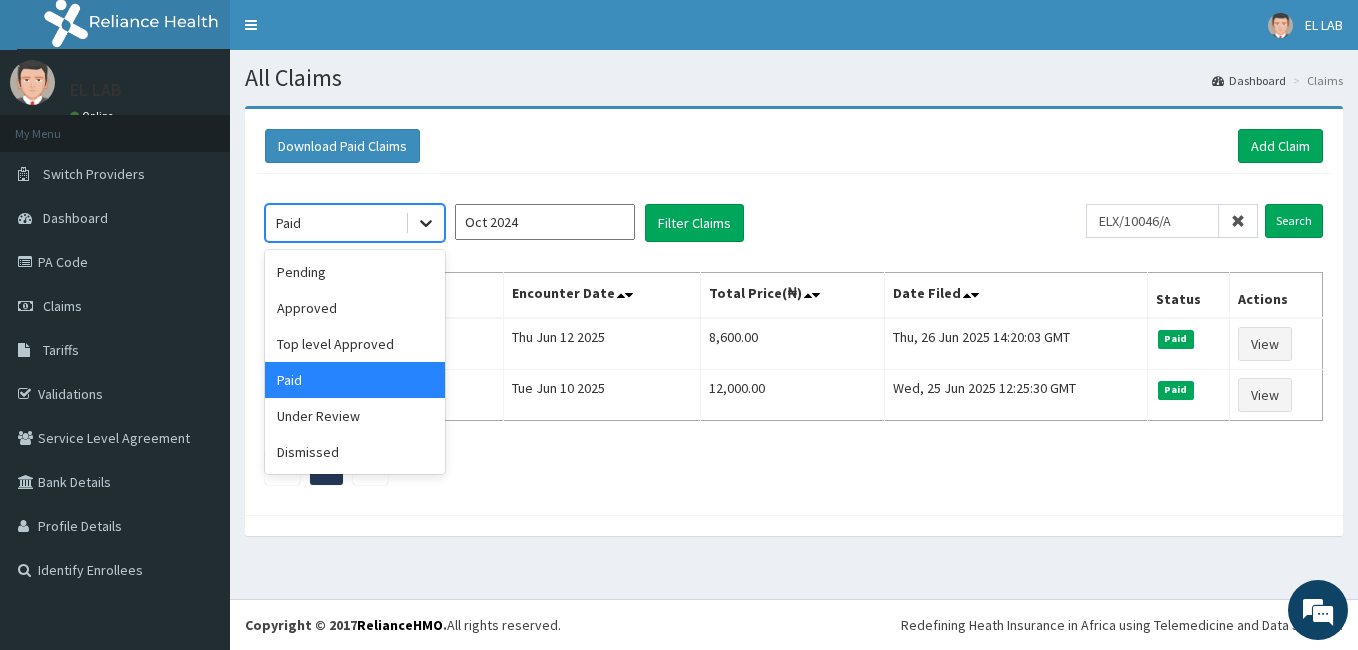click 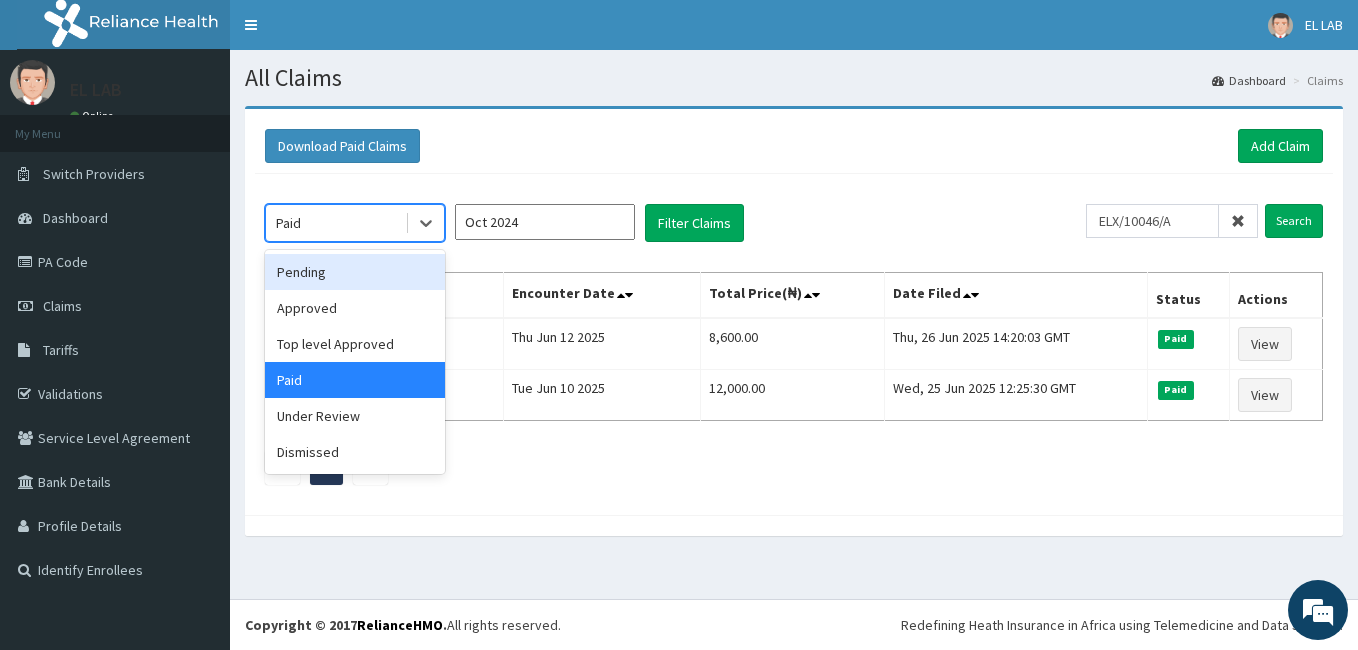 click on "Pending" at bounding box center [355, 272] 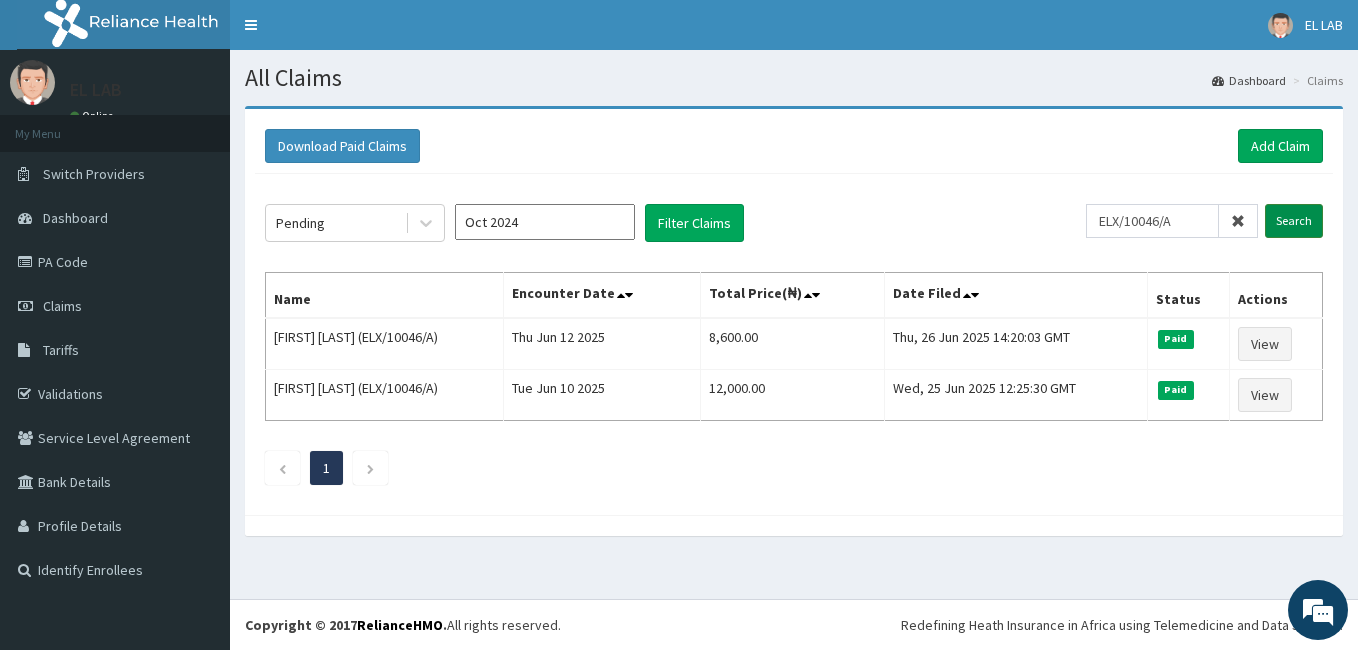 click on "Search" at bounding box center [1294, 221] 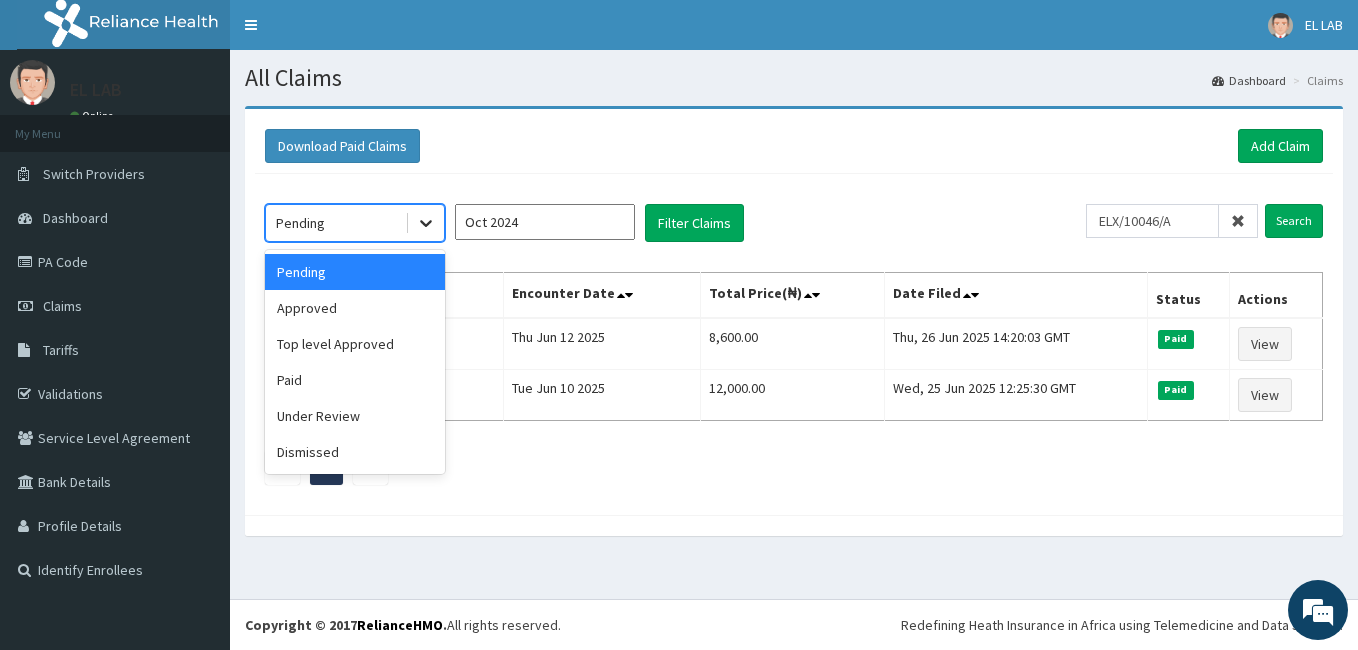 click at bounding box center (426, 223) 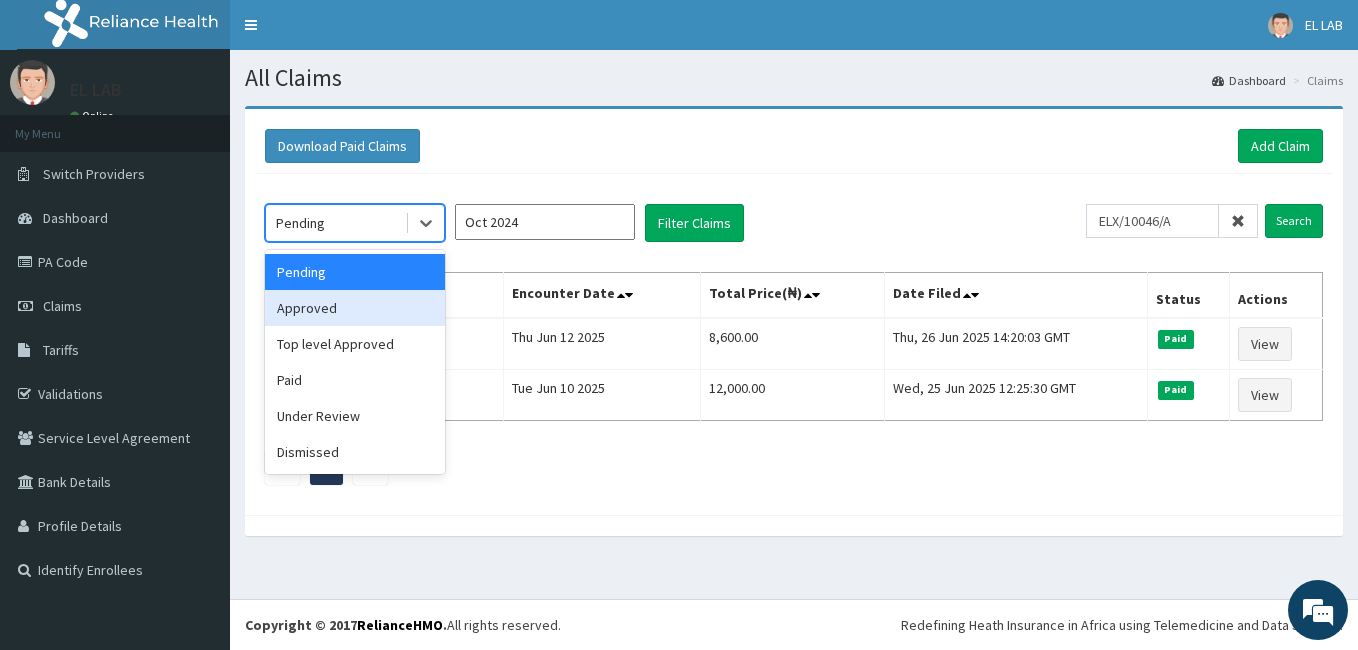 click on "Approved" at bounding box center (355, 308) 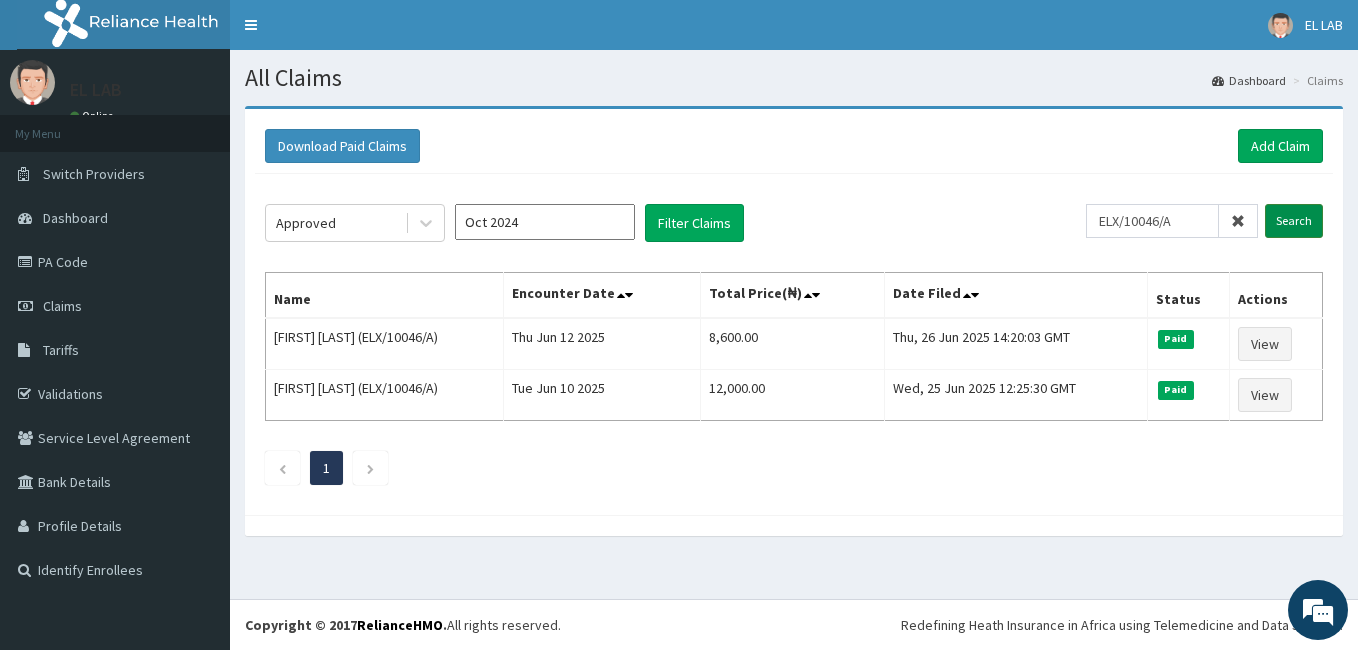 click on "Search" at bounding box center (1294, 221) 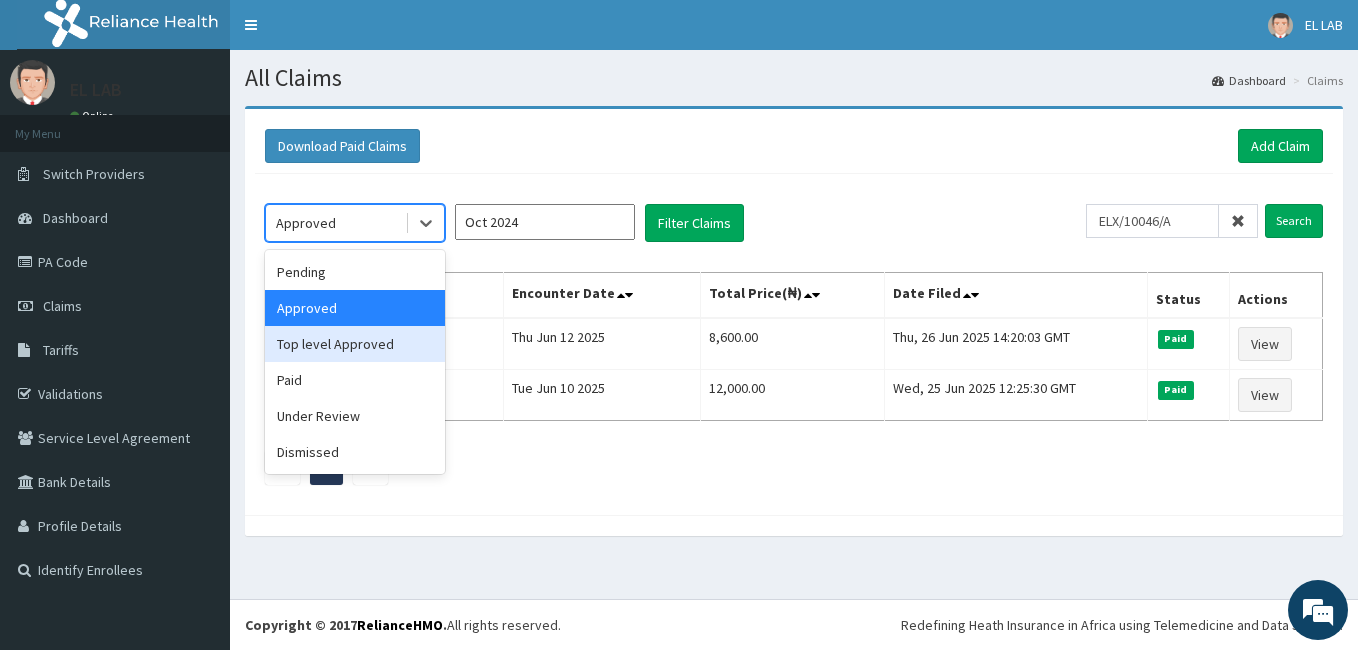 drag, startPoint x: 416, startPoint y: 224, endPoint x: 392, endPoint y: 350, distance: 128.26535 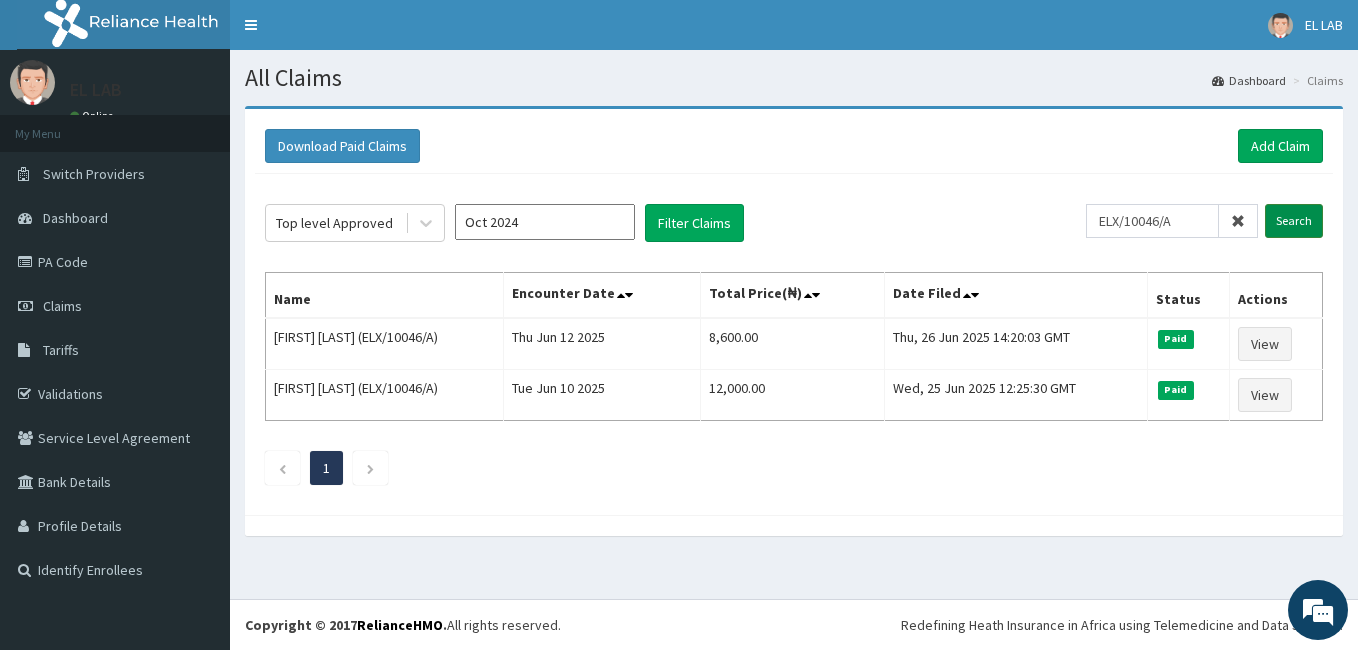 click on "Search" at bounding box center (1294, 221) 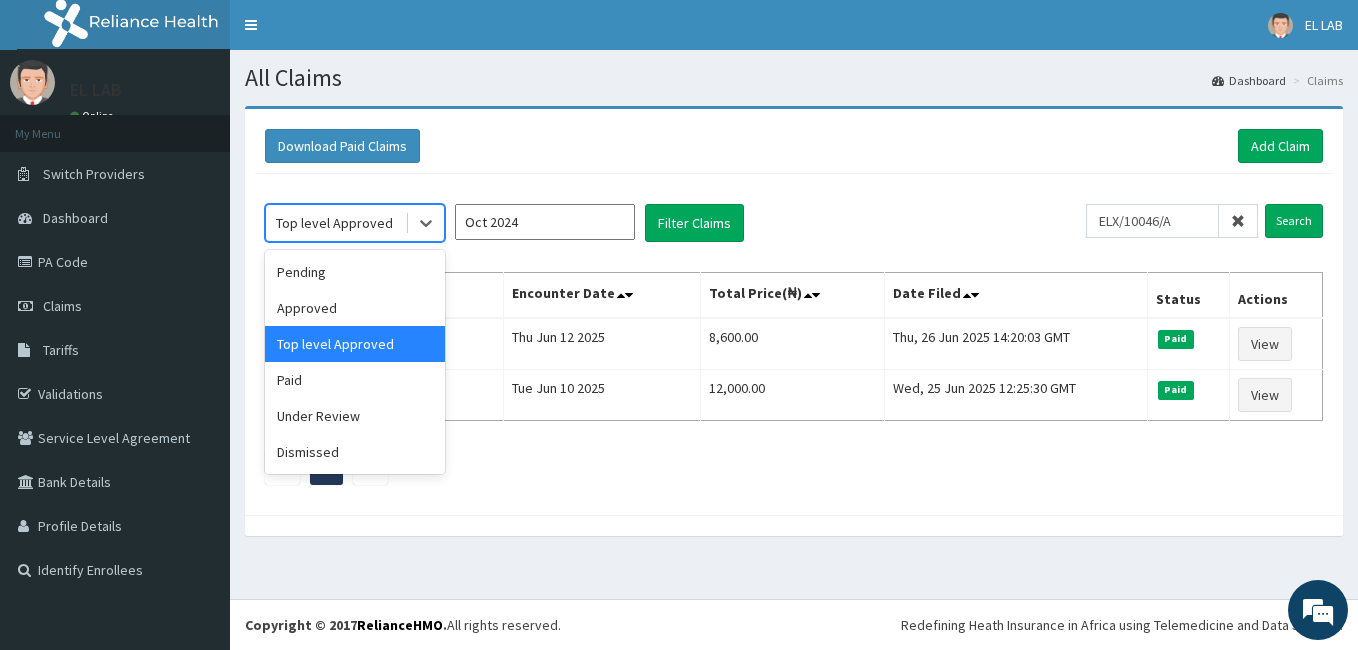 click on "Top level Approved" at bounding box center (335, 223) 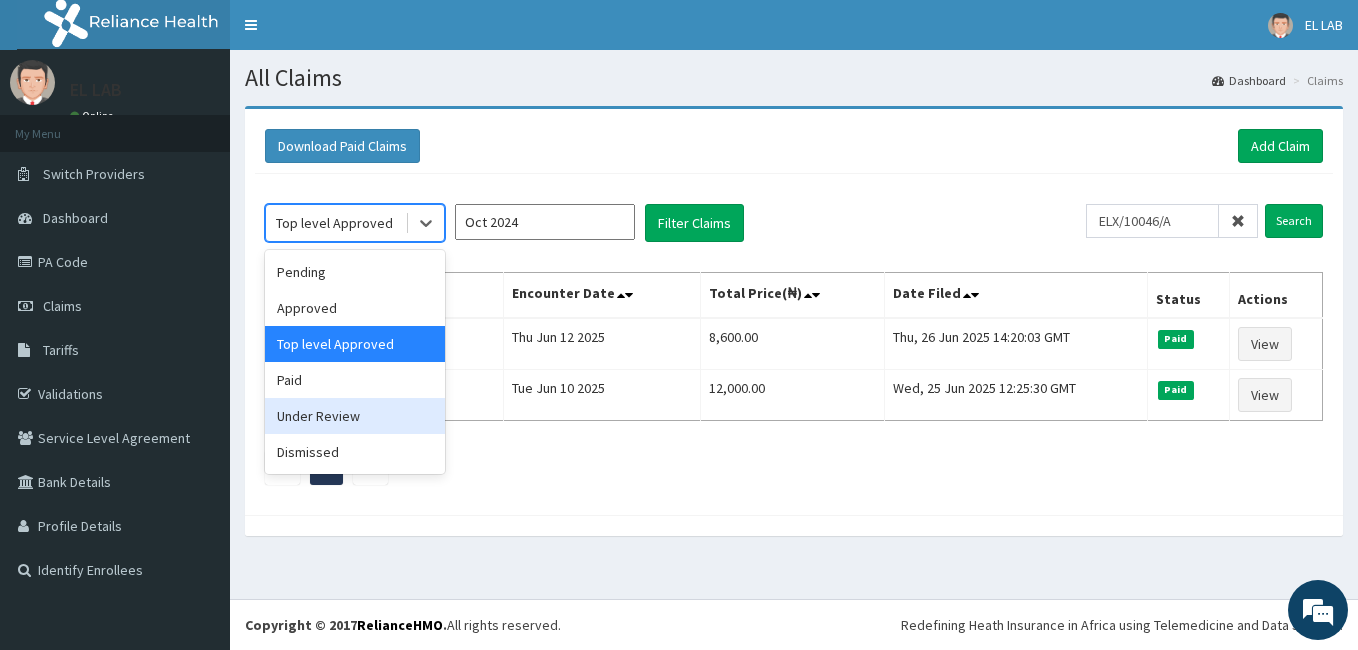 click on "Under Review" at bounding box center (355, 416) 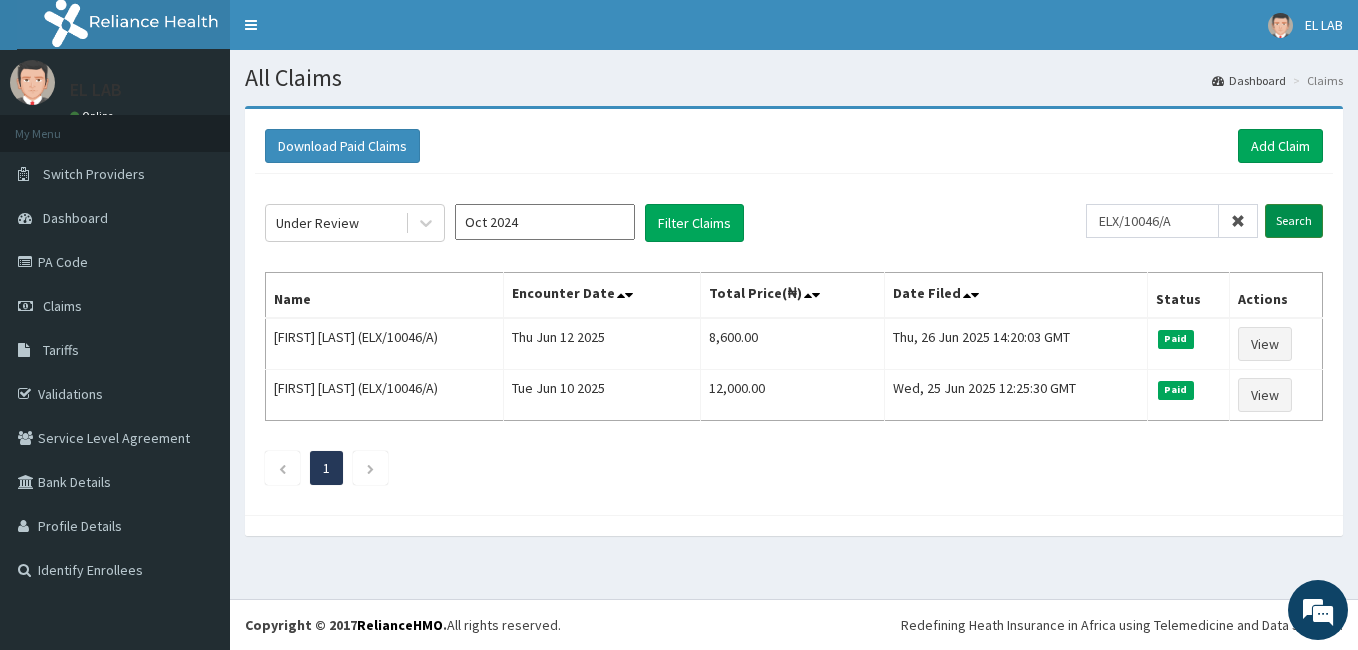 click on "Search" at bounding box center [1294, 221] 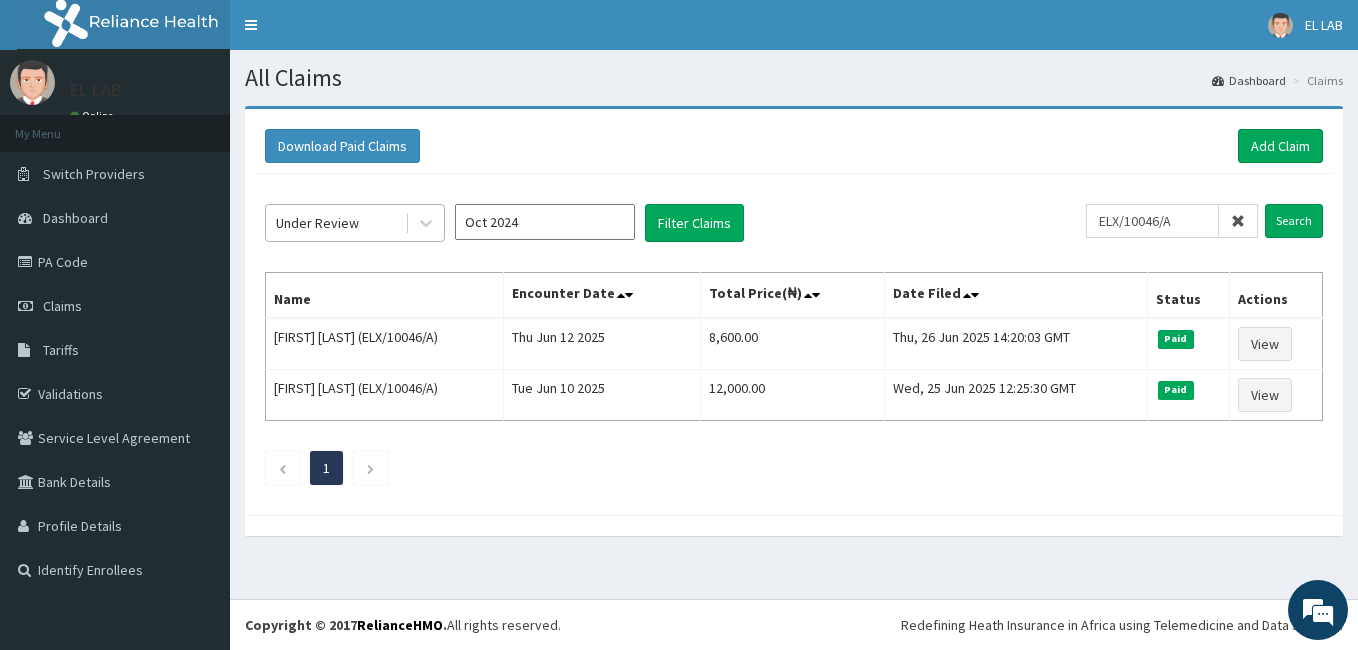 click on "Under Review" at bounding box center (335, 223) 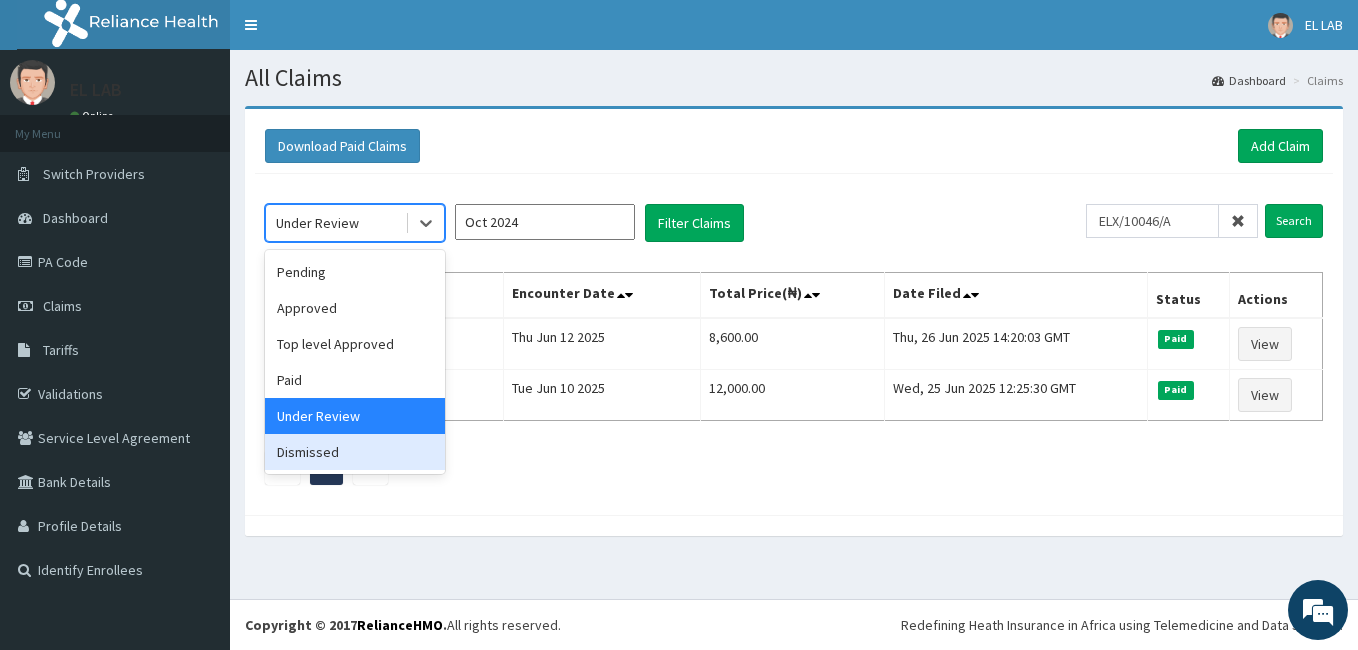 click on "Dismissed" at bounding box center (355, 452) 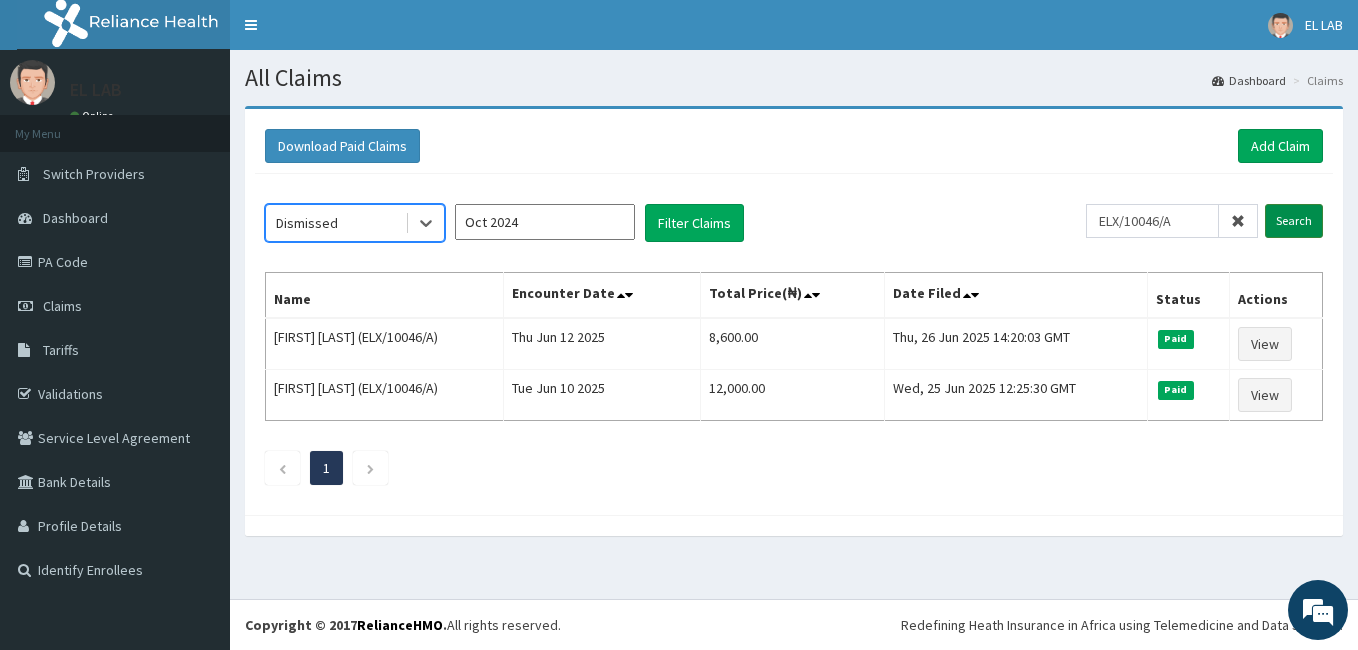 click on "Search" at bounding box center [1294, 221] 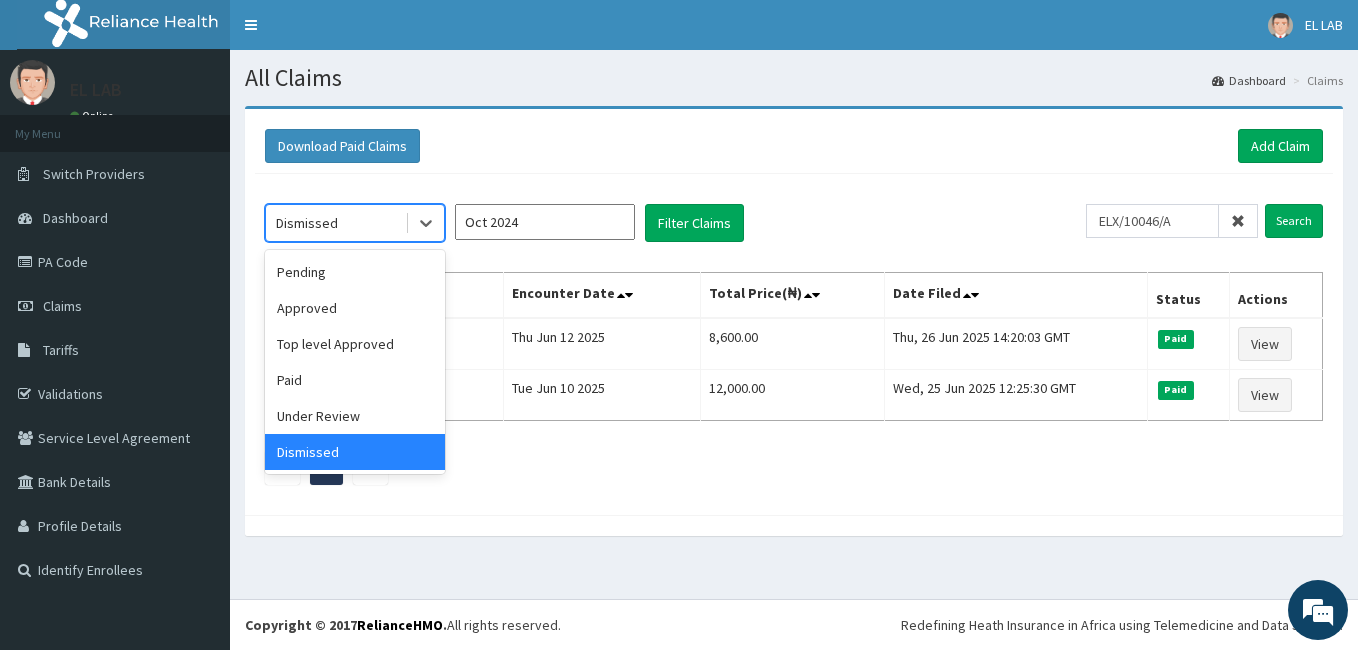 click on "Dismissed" at bounding box center (335, 223) 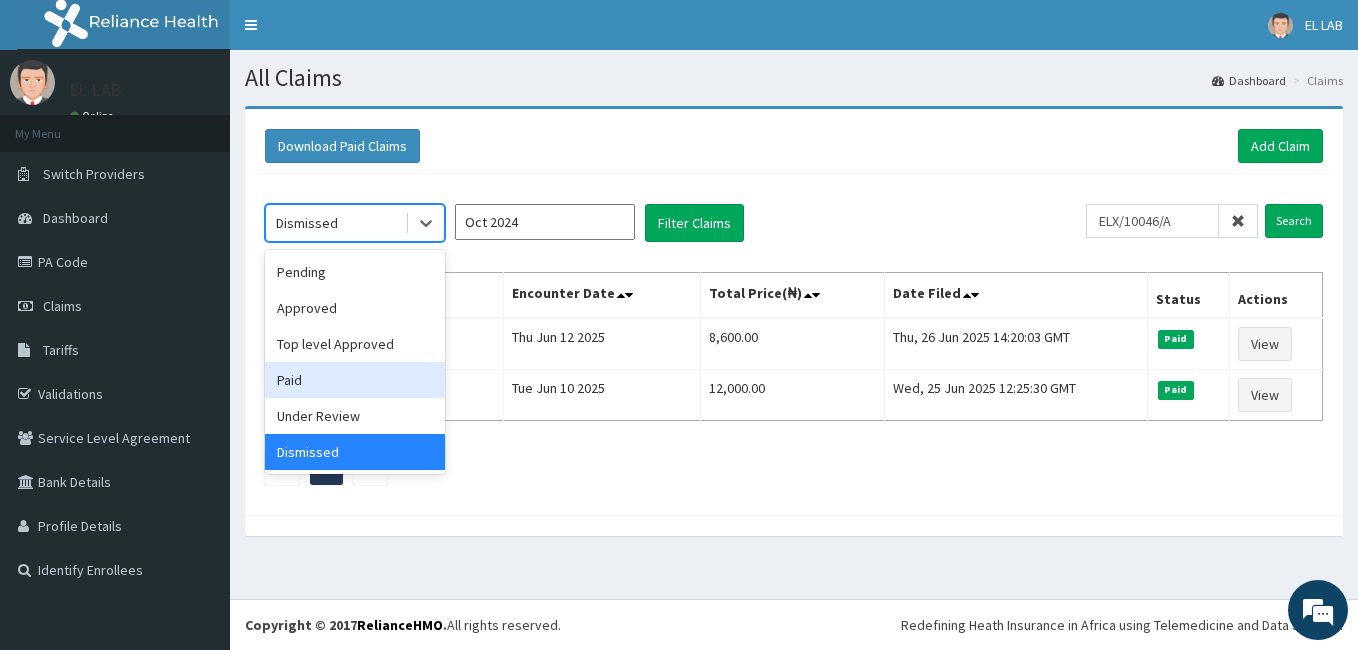click on "Paid" at bounding box center (355, 380) 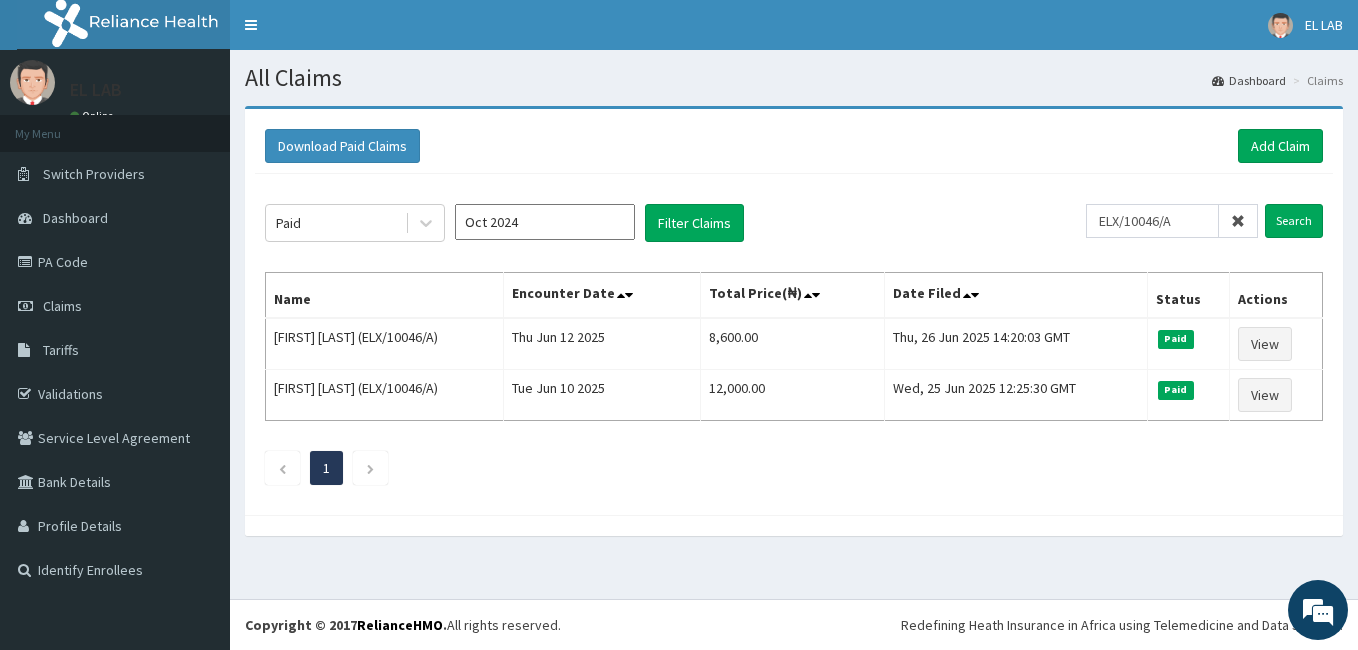 drag, startPoint x: 1242, startPoint y: 219, endPoint x: 1233, endPoint y: 225, distance: 10.816654 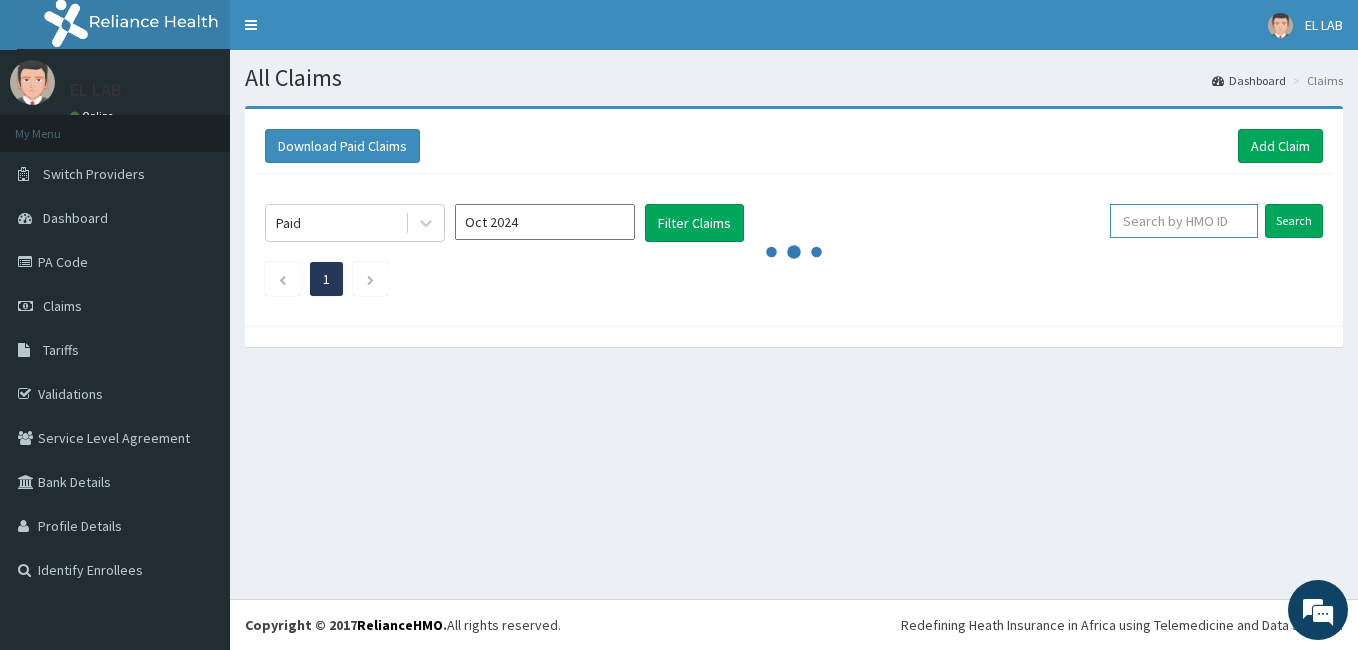 click at bounding box center (1184, 221) 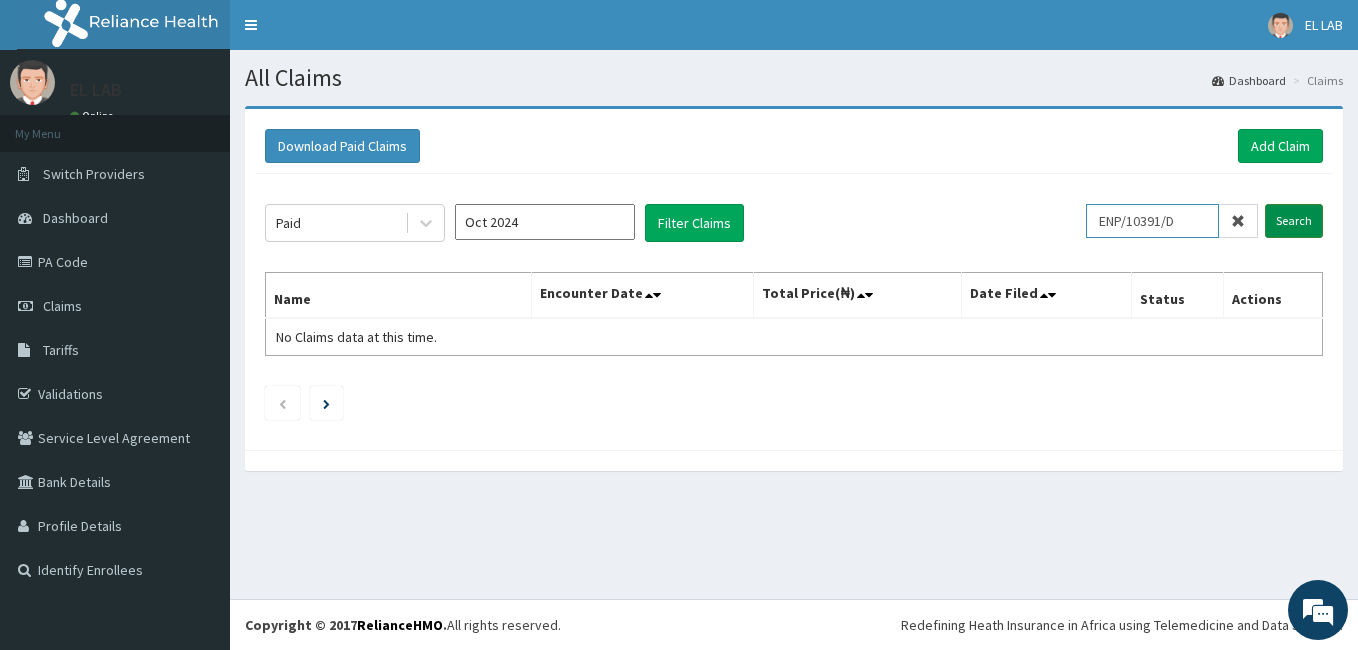 type on "ENP/10391/D" 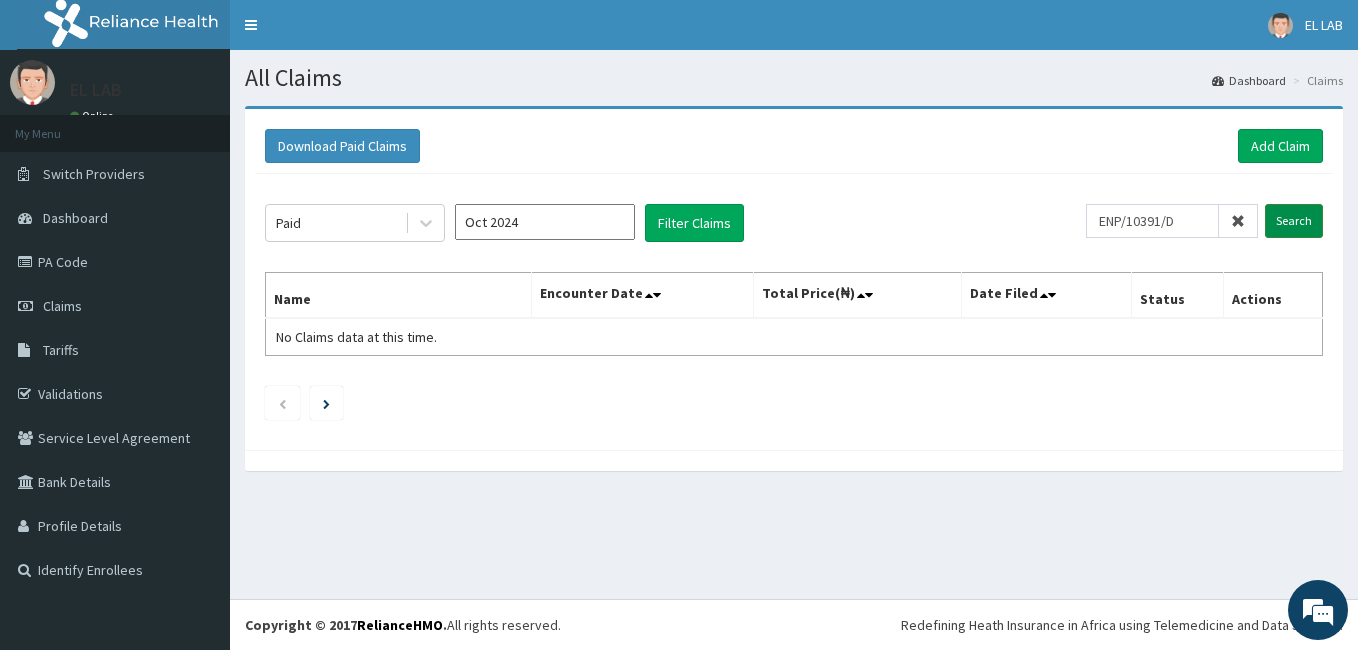 click on "Search" at bounding box center [1294, 221] 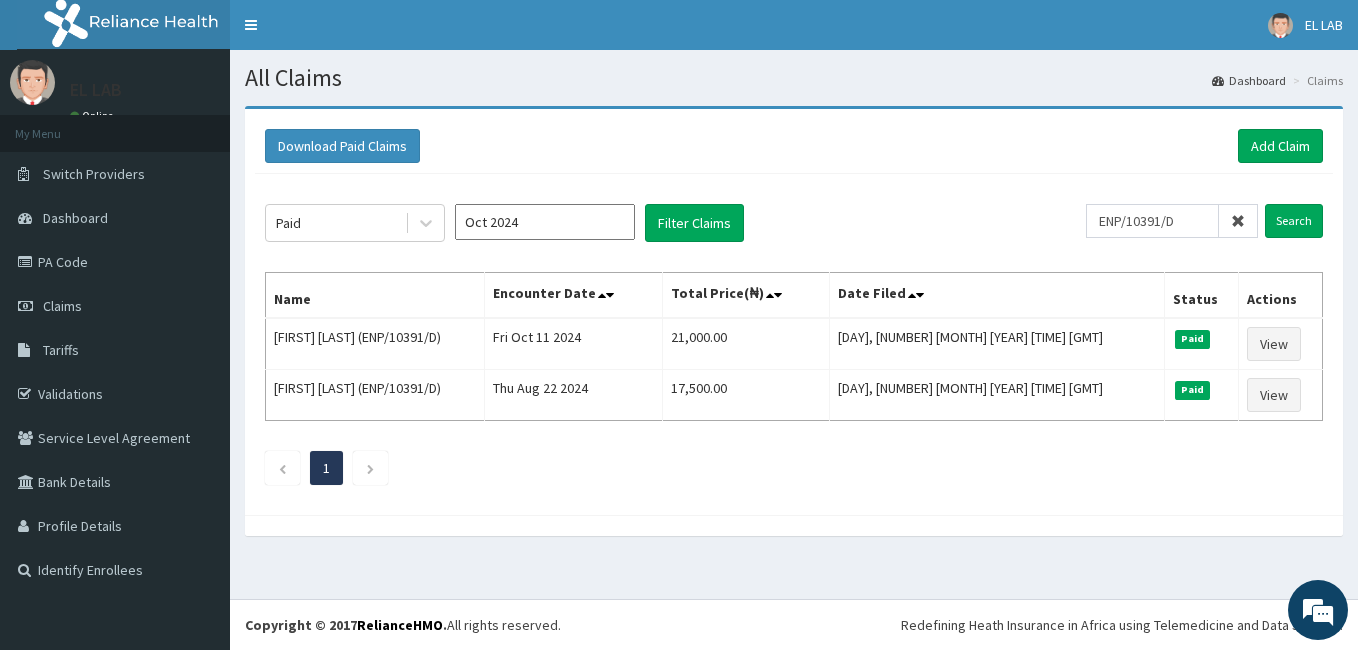 click on "Oct 2024" at bounding box center (545, 222) 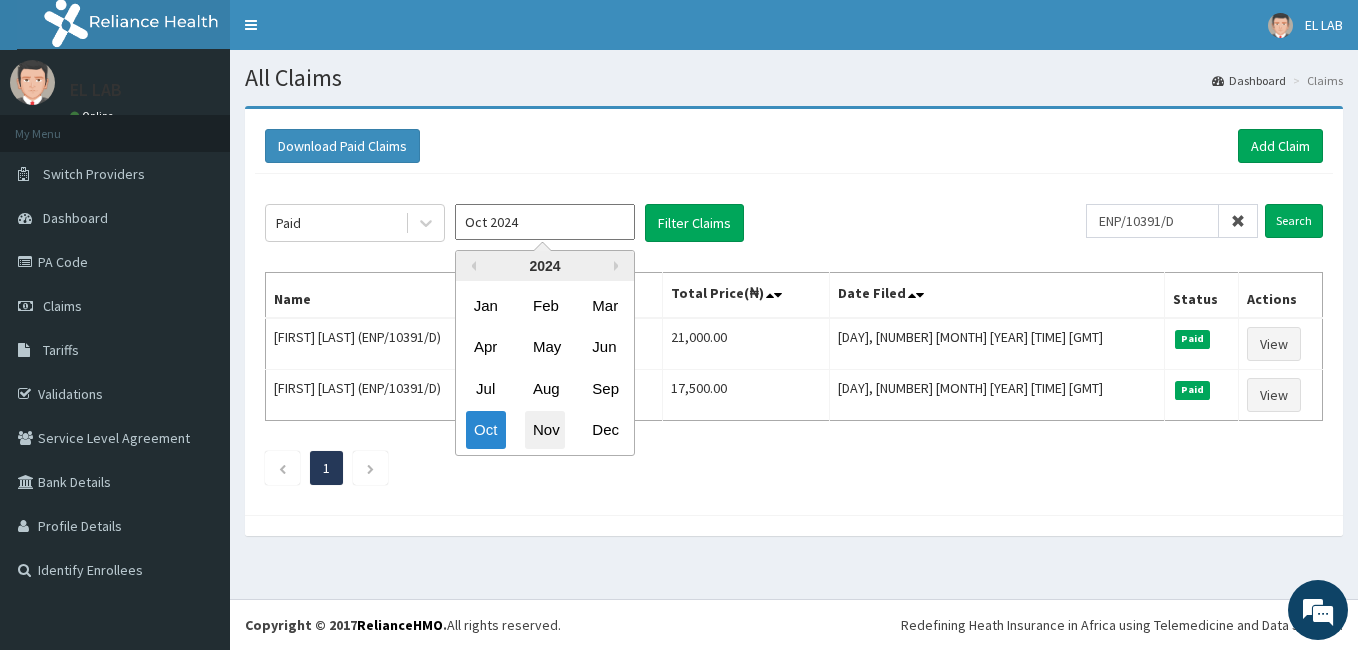 click on "Nov" at bounding box center [545, 430] 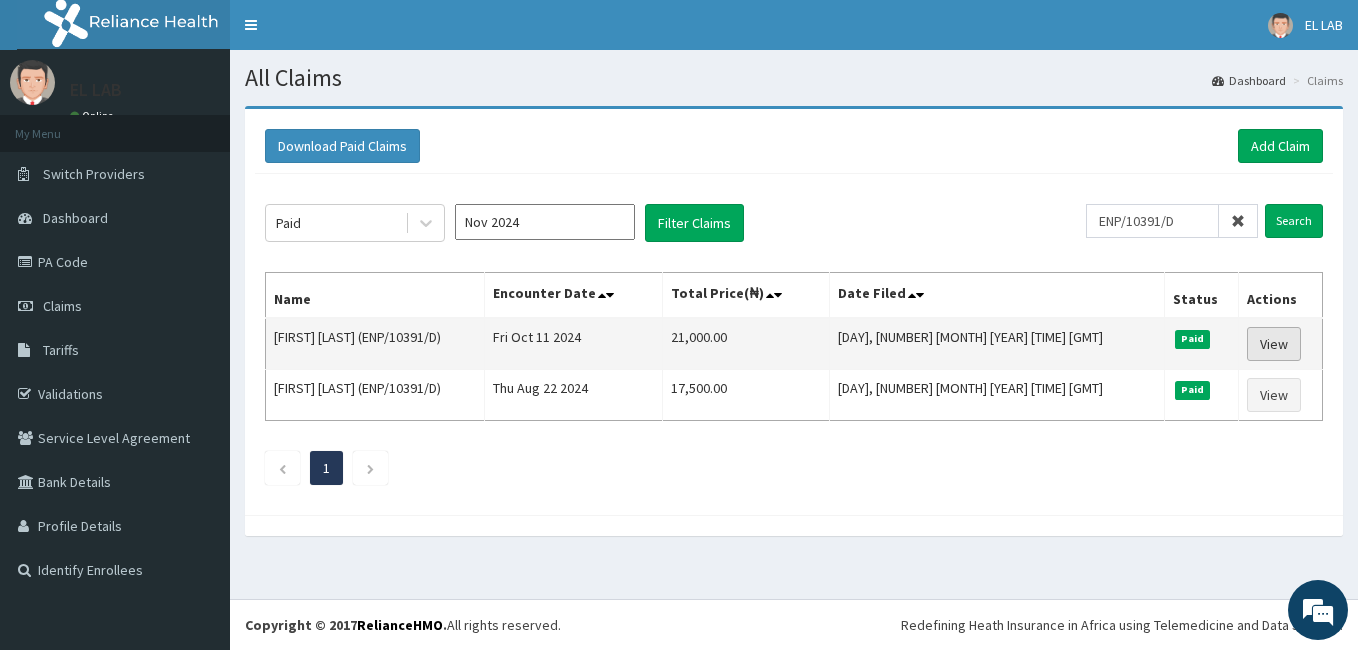 click on "View" at bounding box center (1274, 344) 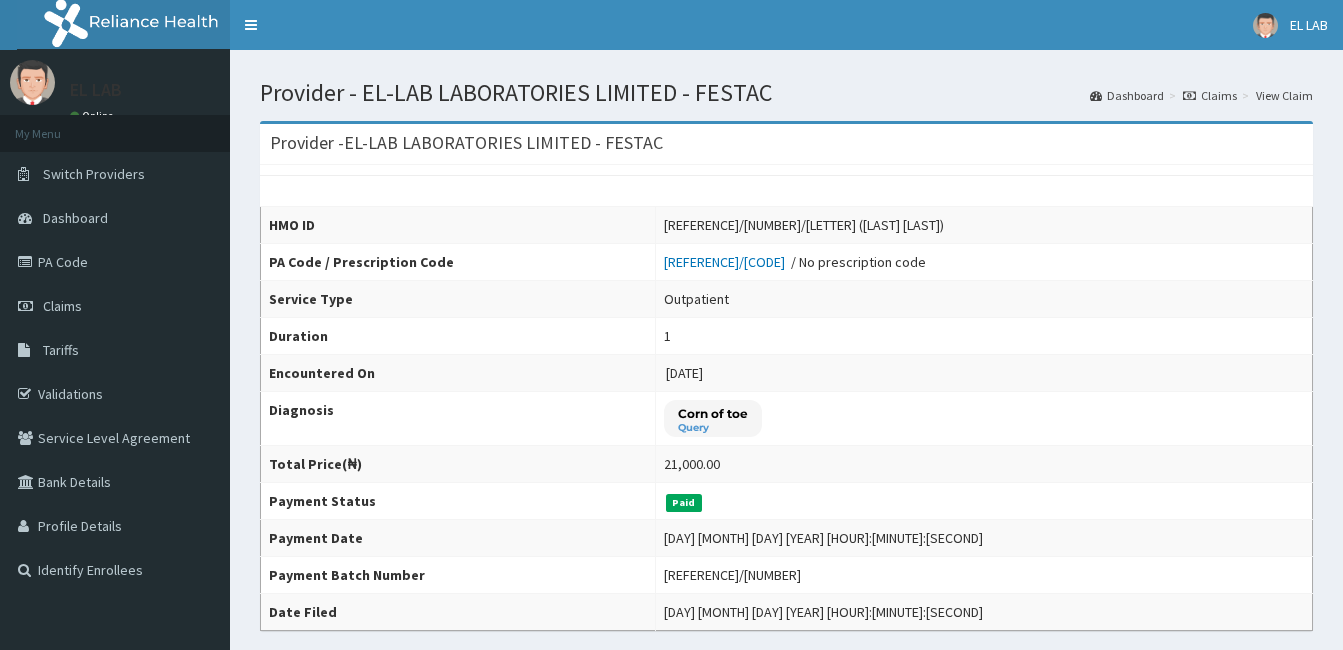 scroll, scrollTop: 0, scrollLeft: 0, axis: both 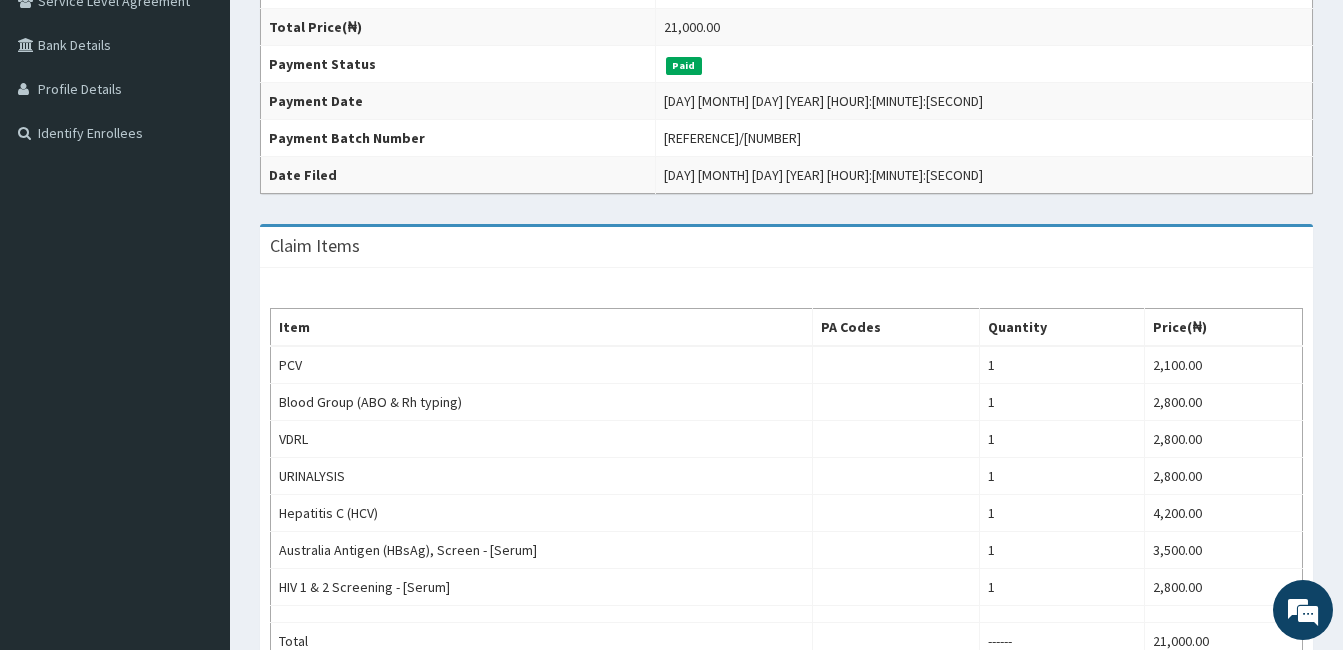 click on "Price(₦)" at bounding box center [1223, 328] 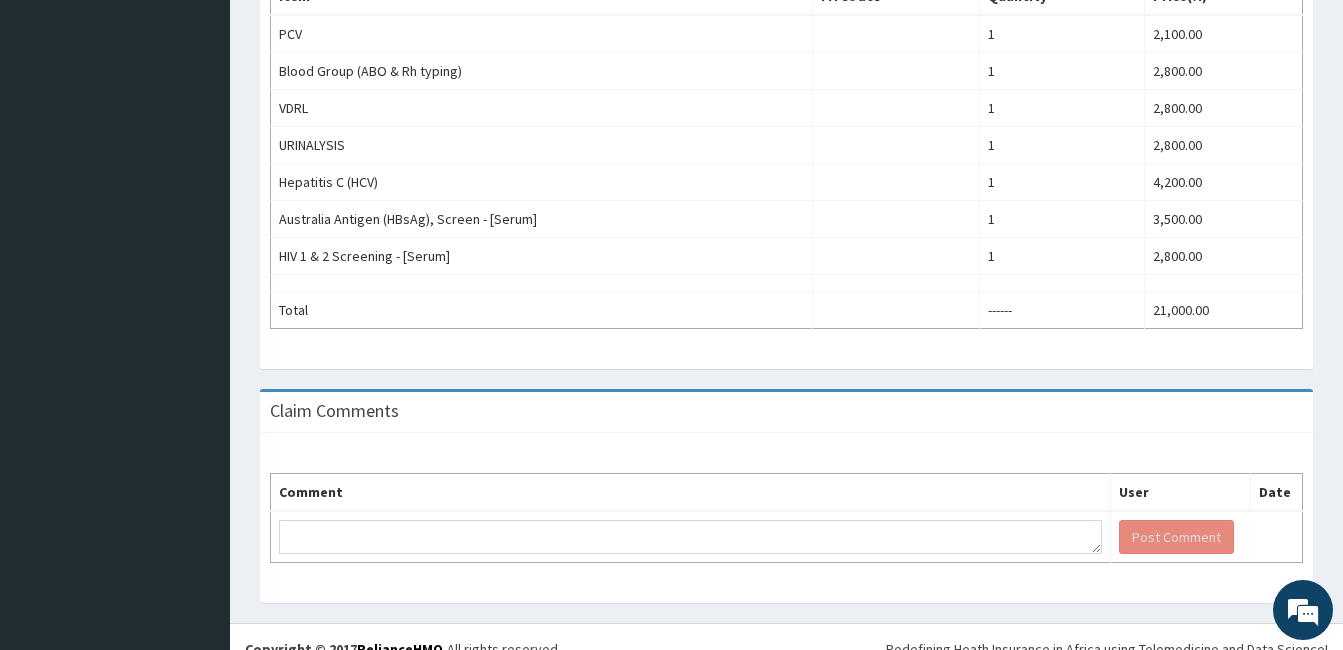 scroll, scrollTop: 769, scrollLeft: 0, axis: vertical 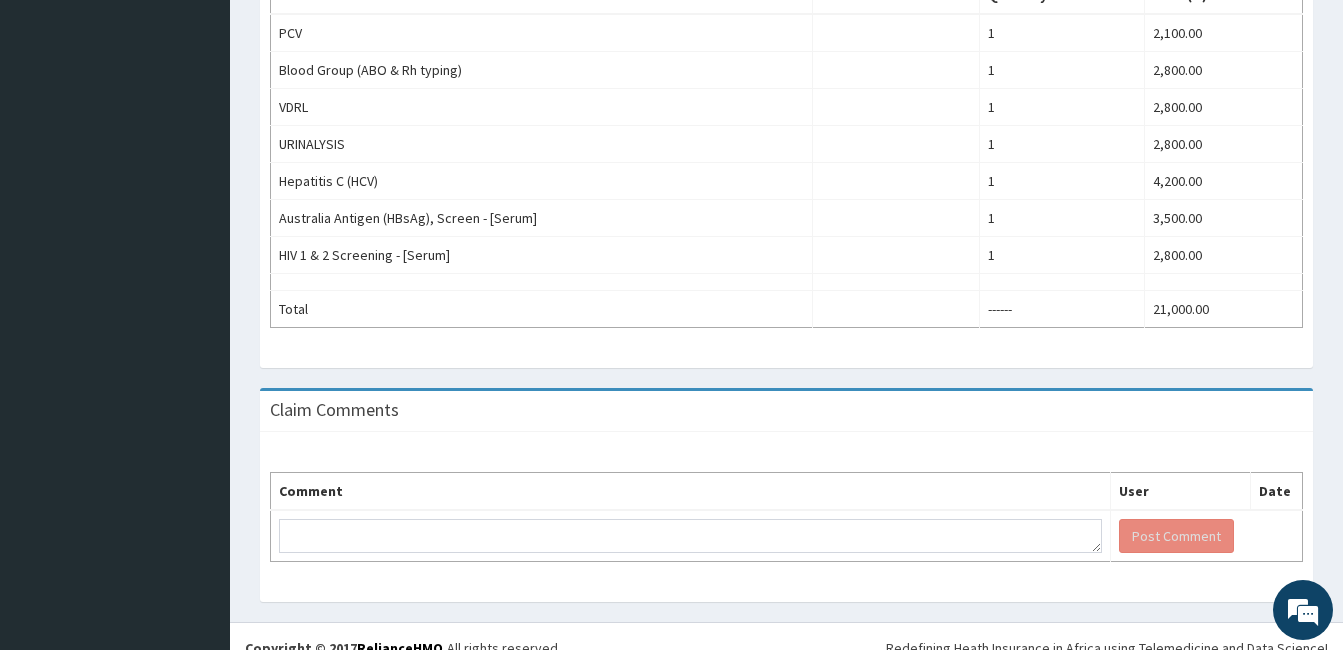 click on "Item PA Codes Quantity Price(₦) PCV 1 2,100.00 Blood Group (ABO & Rh typing) 1 2,800.00 VDRL 1 2,800.00 URINALYSIS 1 2,800.00 Hepatitis C (HCV) 1 4,200.00 Australia Antigen (HBsAg), Screen - [Serum] 1 3,500.00 HIV 1 & 2 Screening - [Serum] 1 2,800.00 Total ------ 21,000.00" at bounding box center [786, 152] 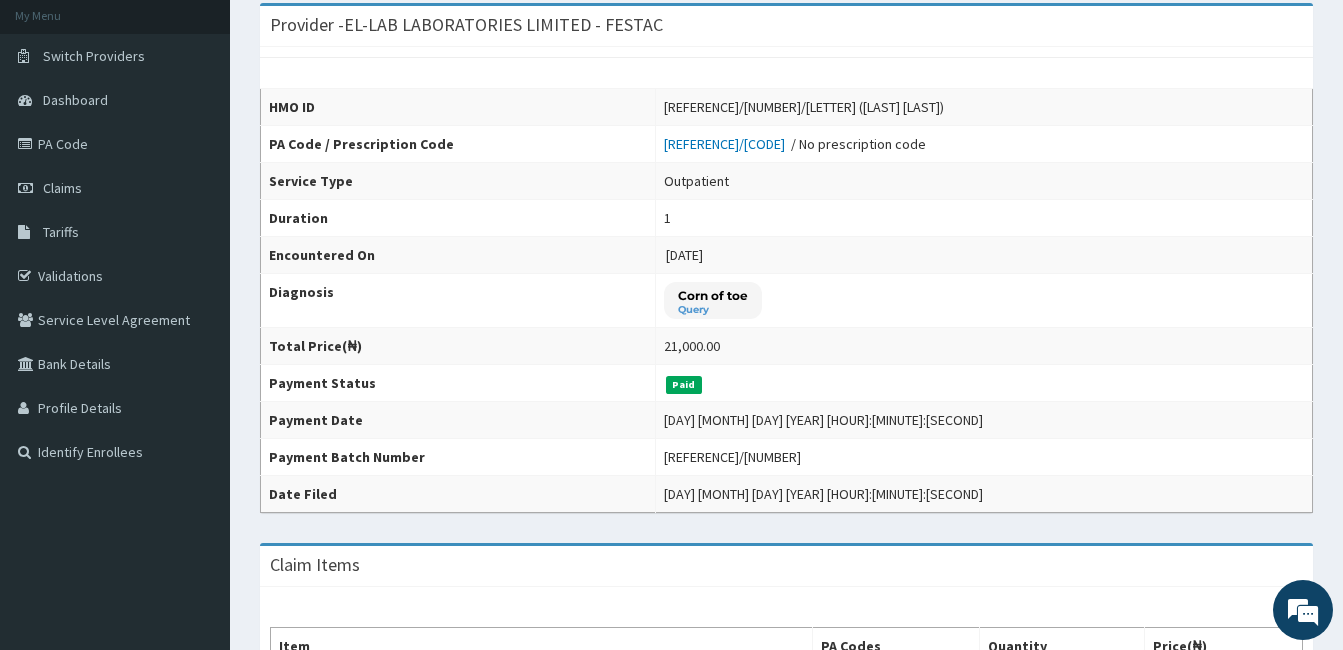 scroll, scrollTop: 0, scrollLeft: 0, axis: both 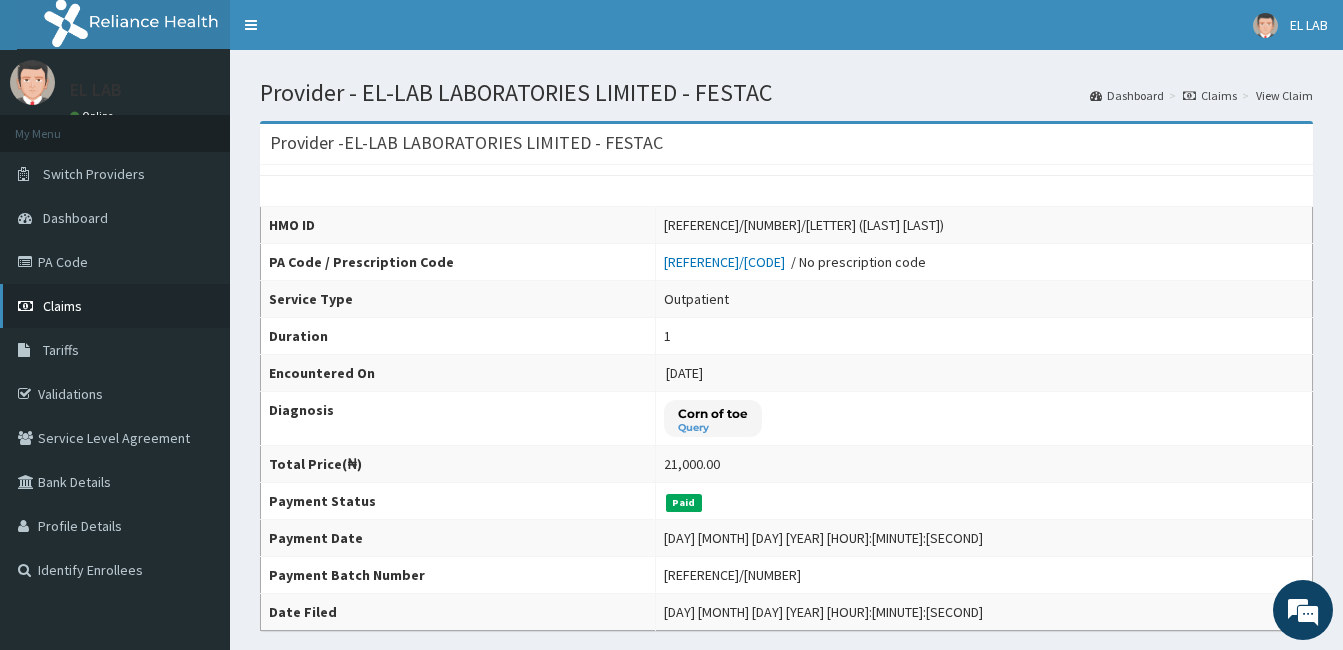 click on "Claims" at bounding box center (115, 306) 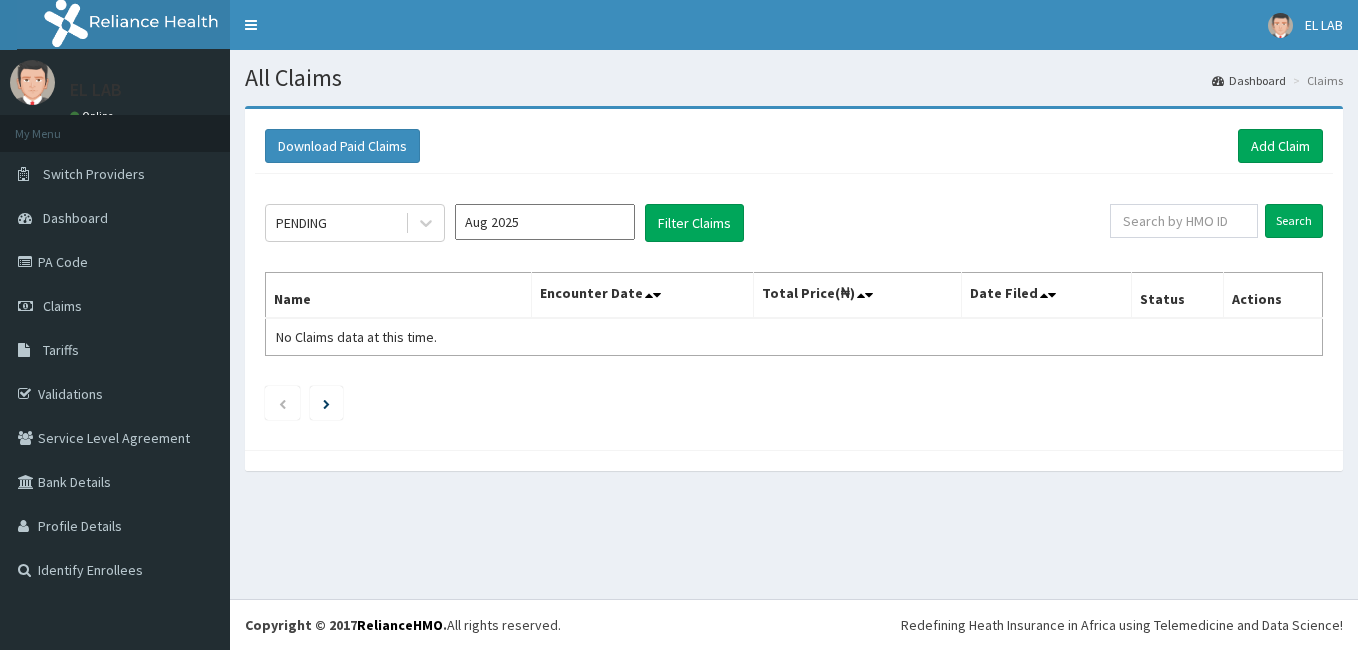 scroll, scrollTop: 0, scrollLeft: 0, axis: both 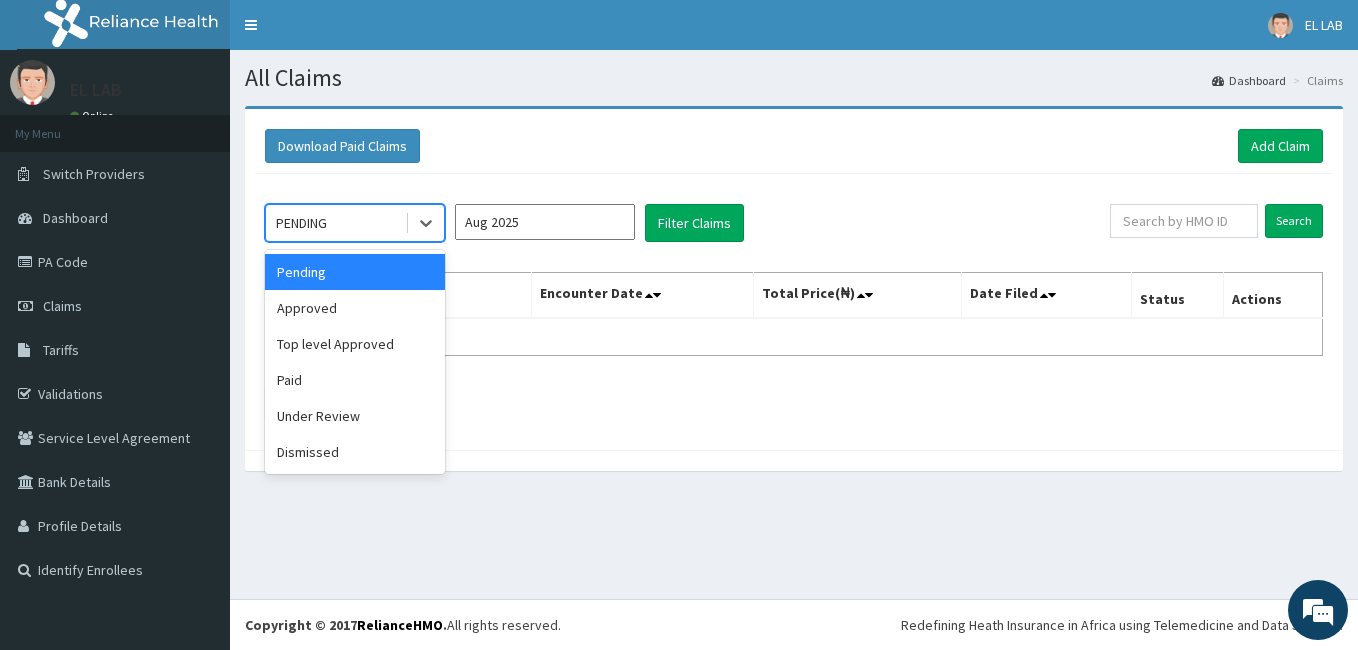 click on "PENDING" at bounding box center [335, 223] 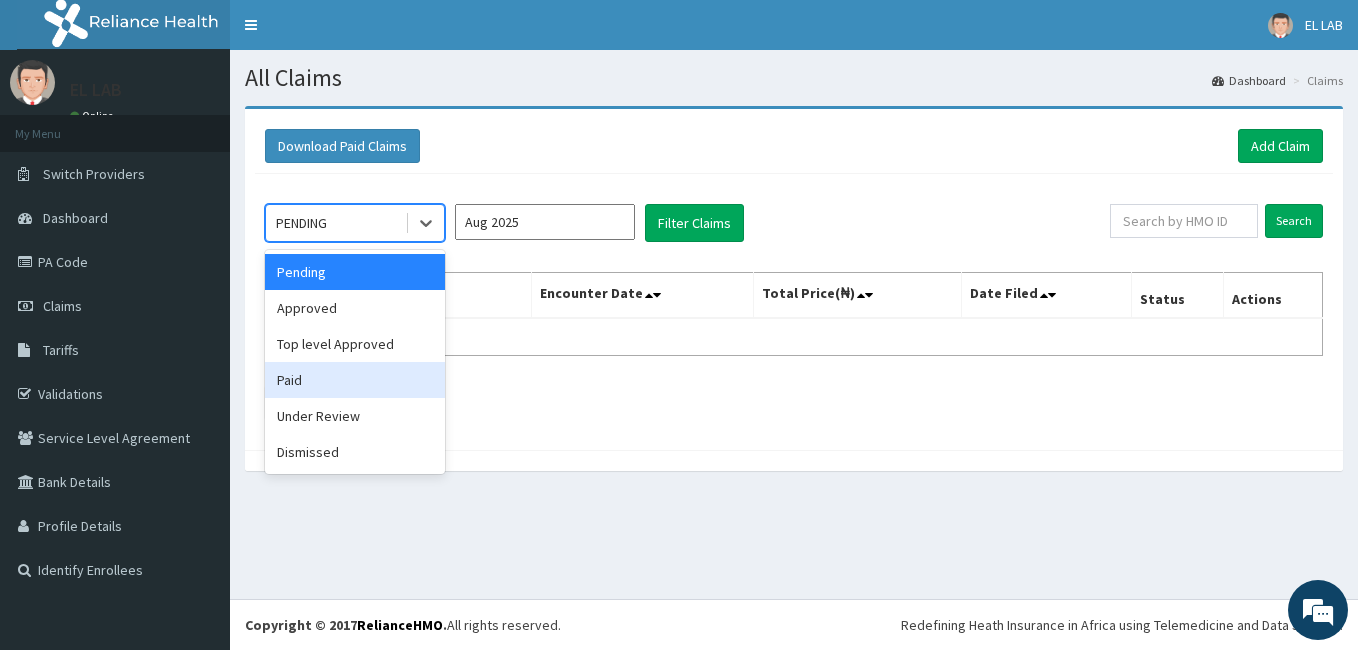 click on "Paid" at bounding box center (355, 380) 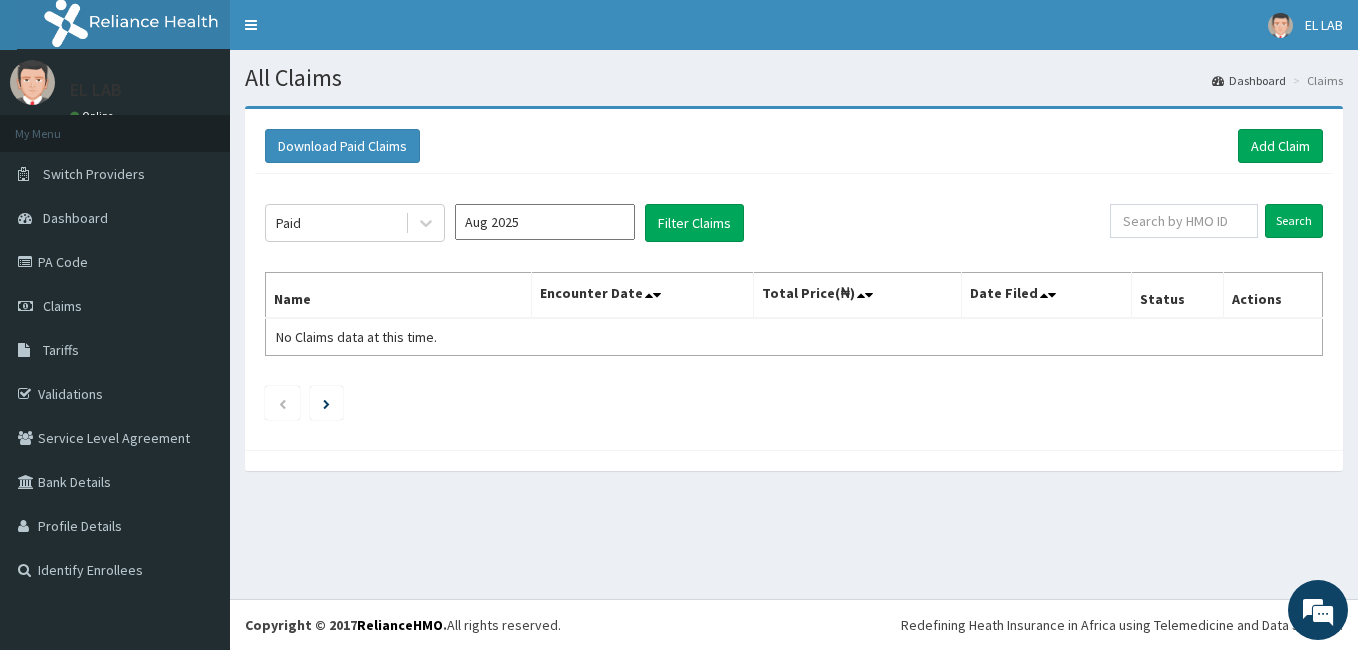click on "Paid Aug 2025 Filter Claims Search Name Encounter Date Total Price(₦) Date Filed Status Actions No Claims data at this time." 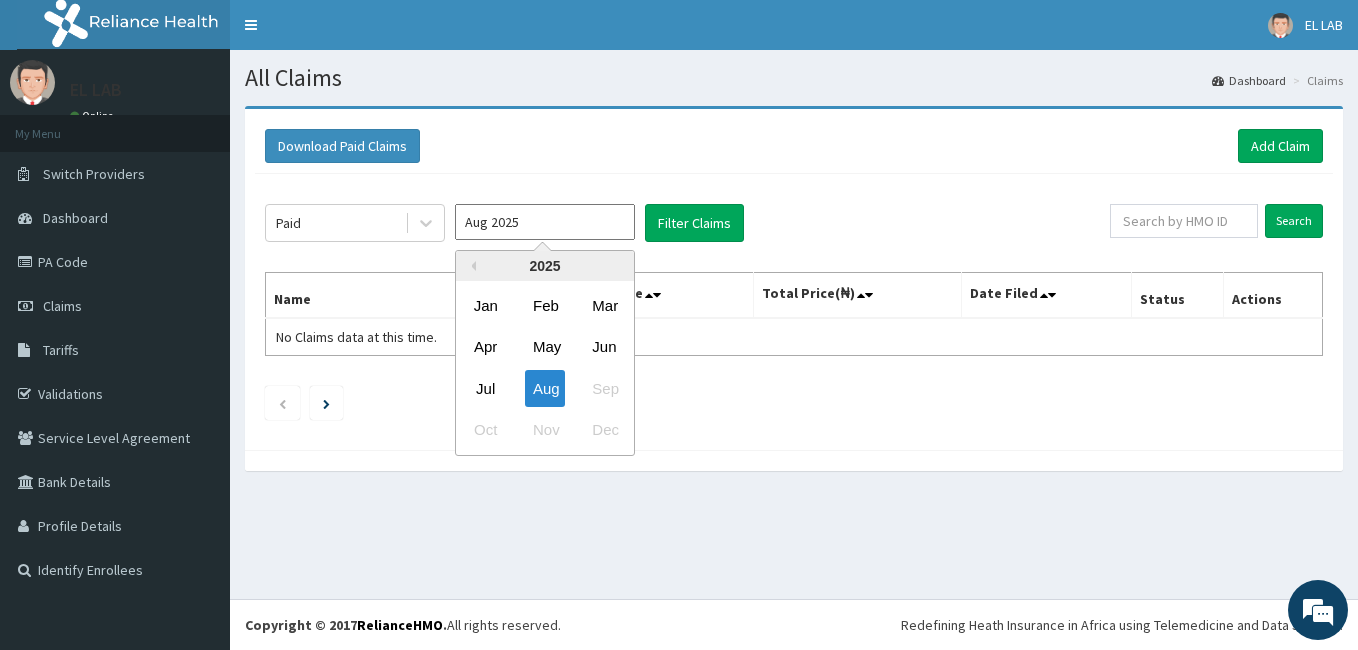 click on "Aug 2025" at bounding box center [545, 222] 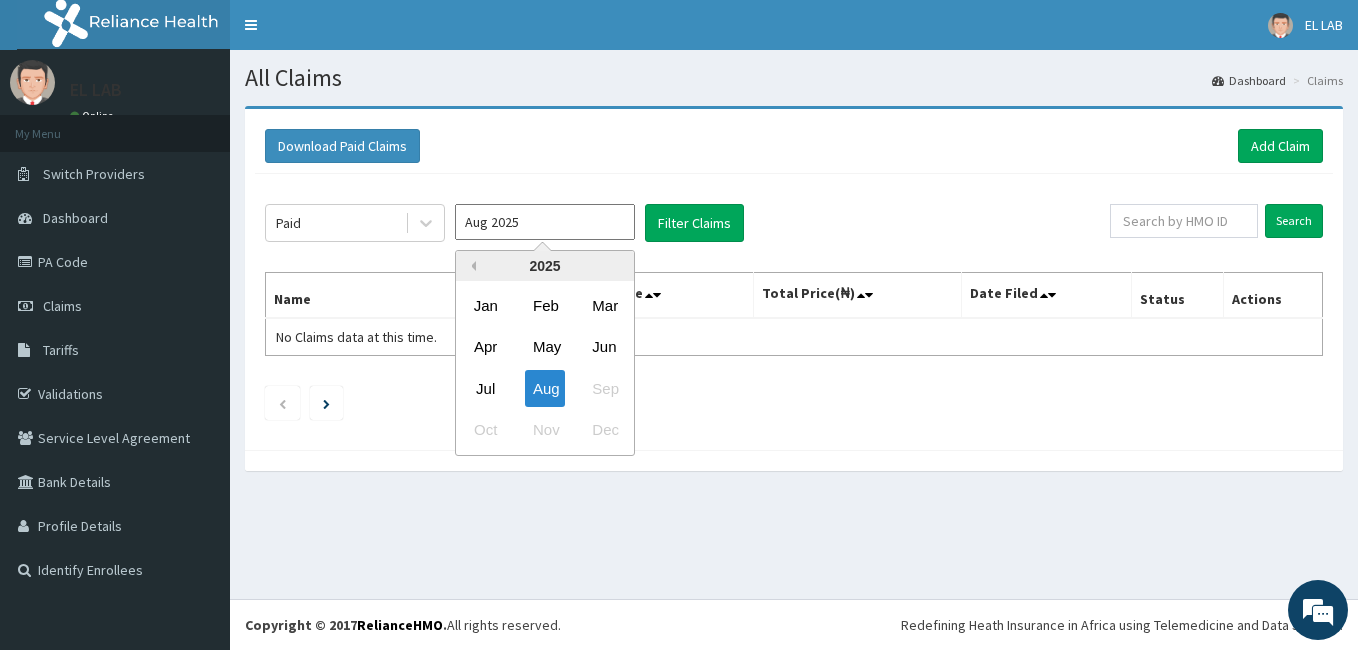 scroll, scrollTop: 0, scrollLeft: 0, axis: both 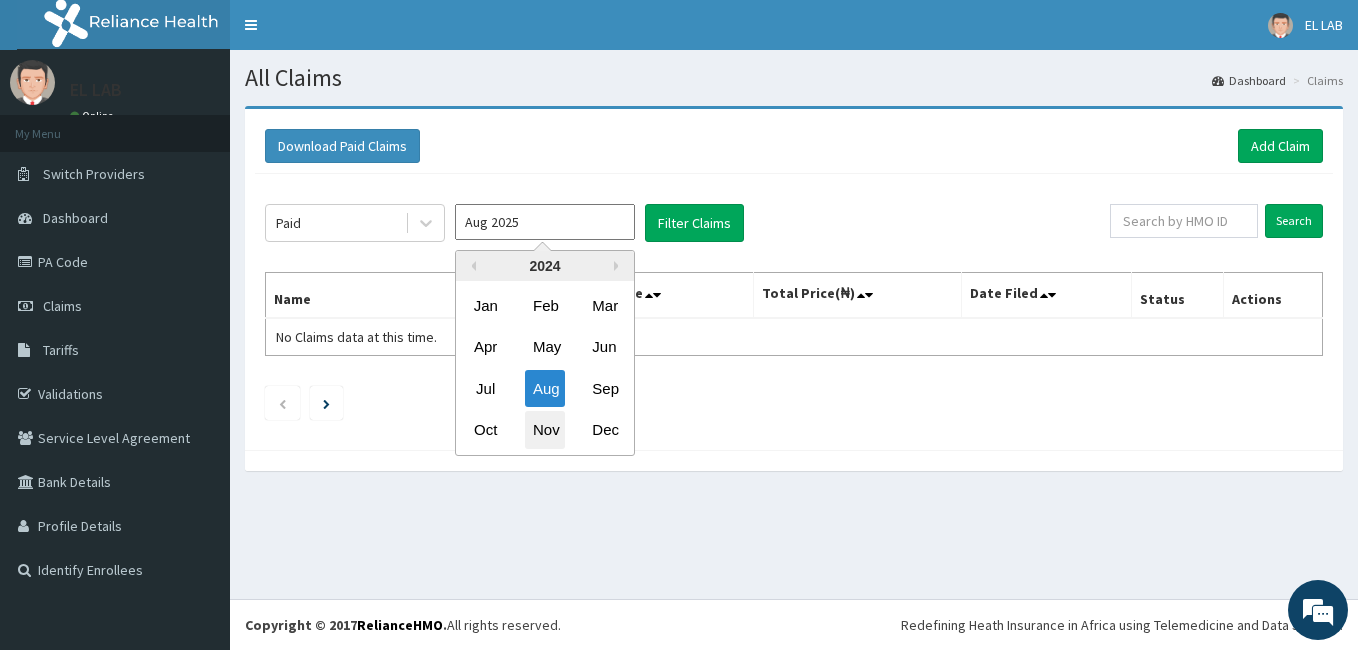 click on "Nov" at bounding box center (545, 430) 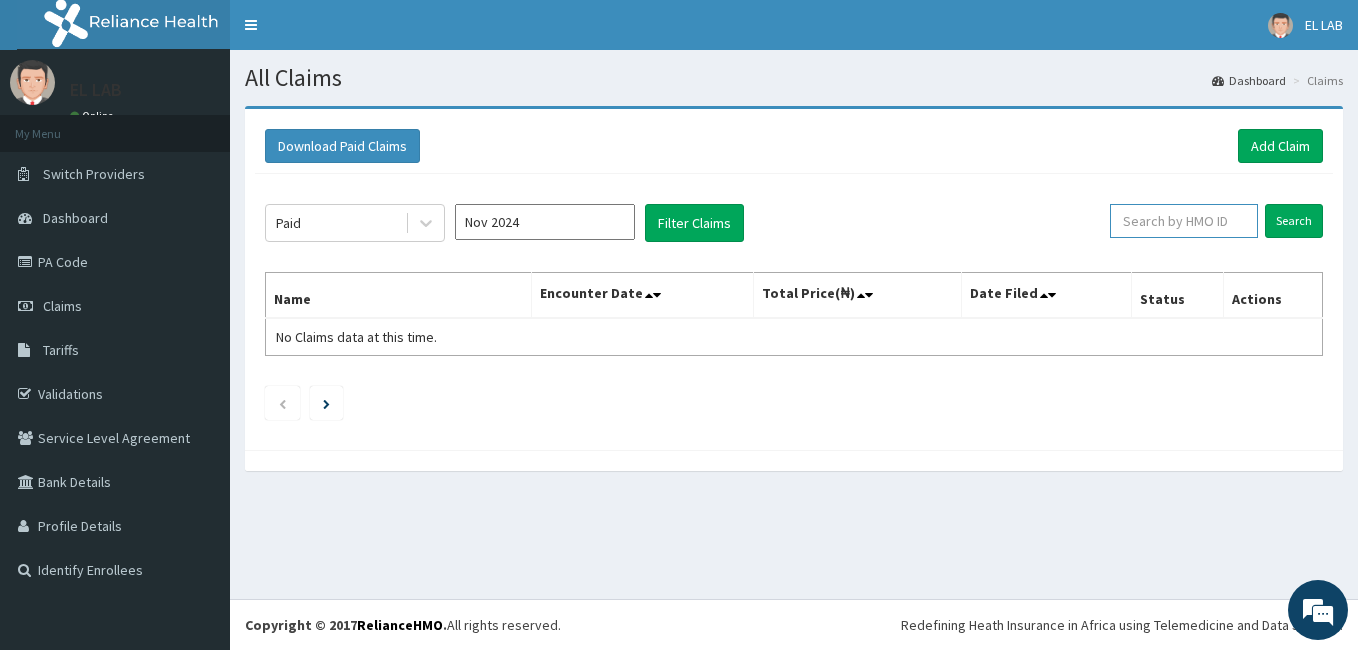 click at bounding box center [1184, 221] 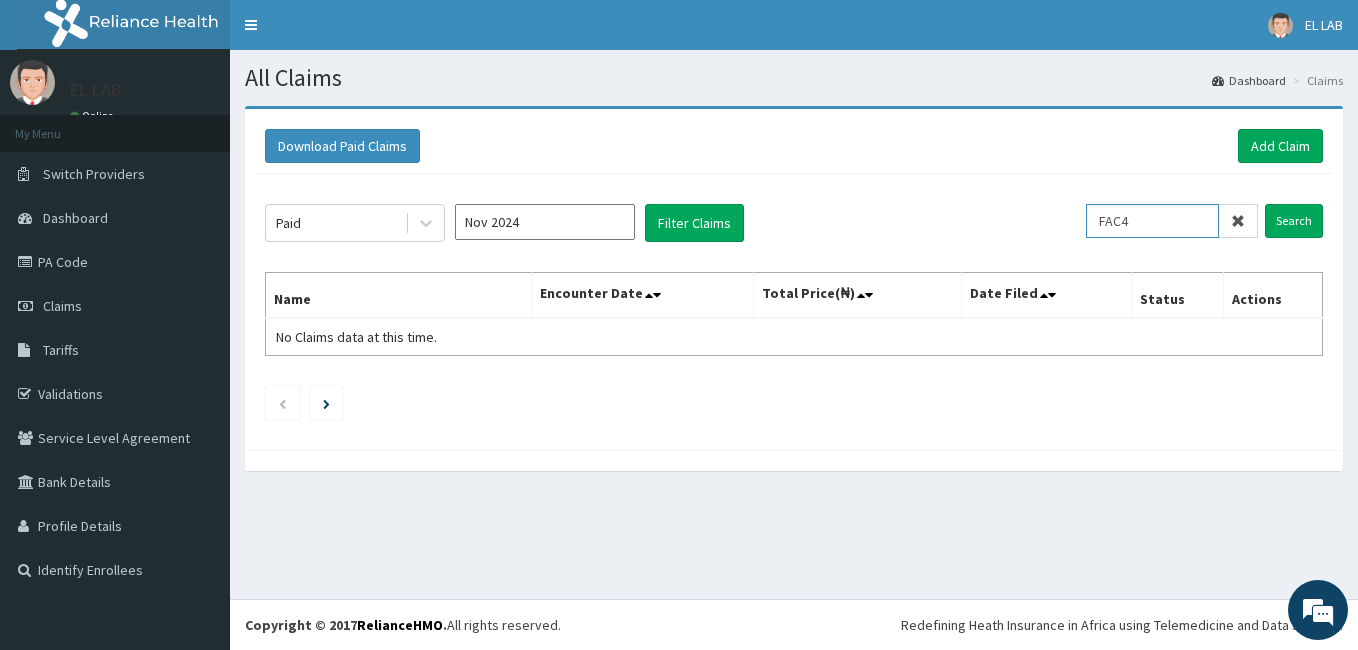 click on "FAC4" at bounding box center (1152, 221) 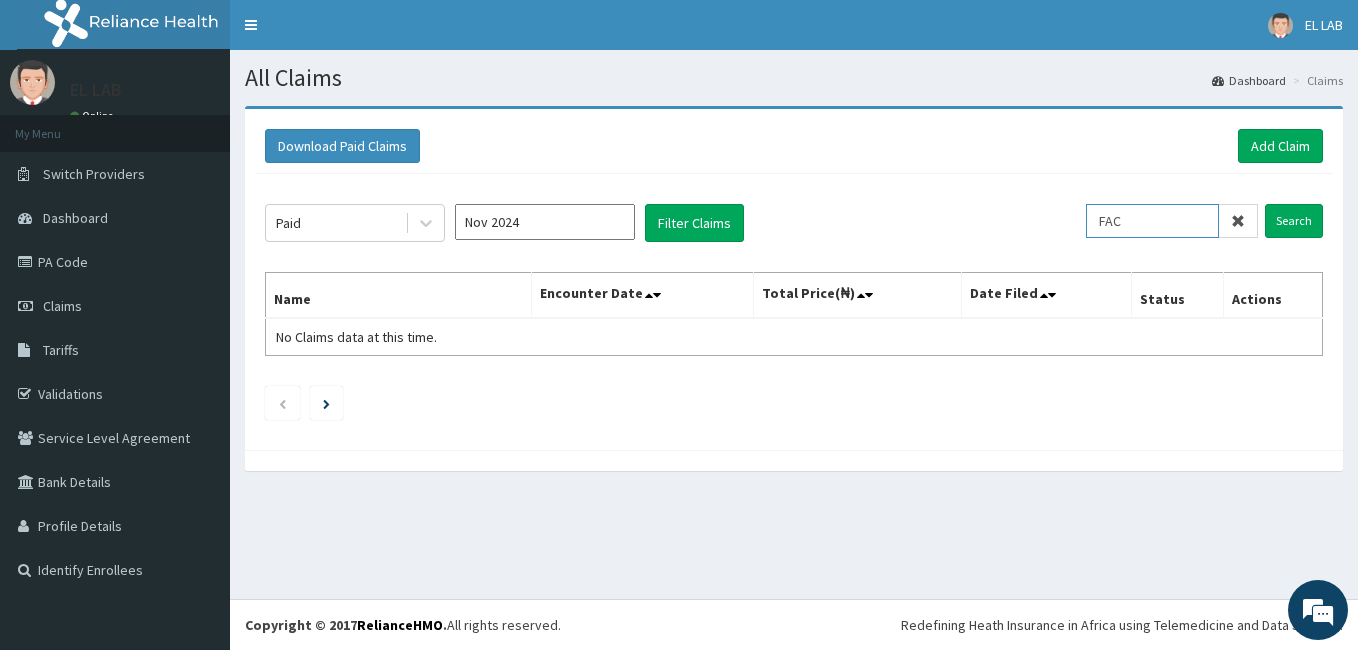 click on "FAC" at bounding box center (1152, 221) 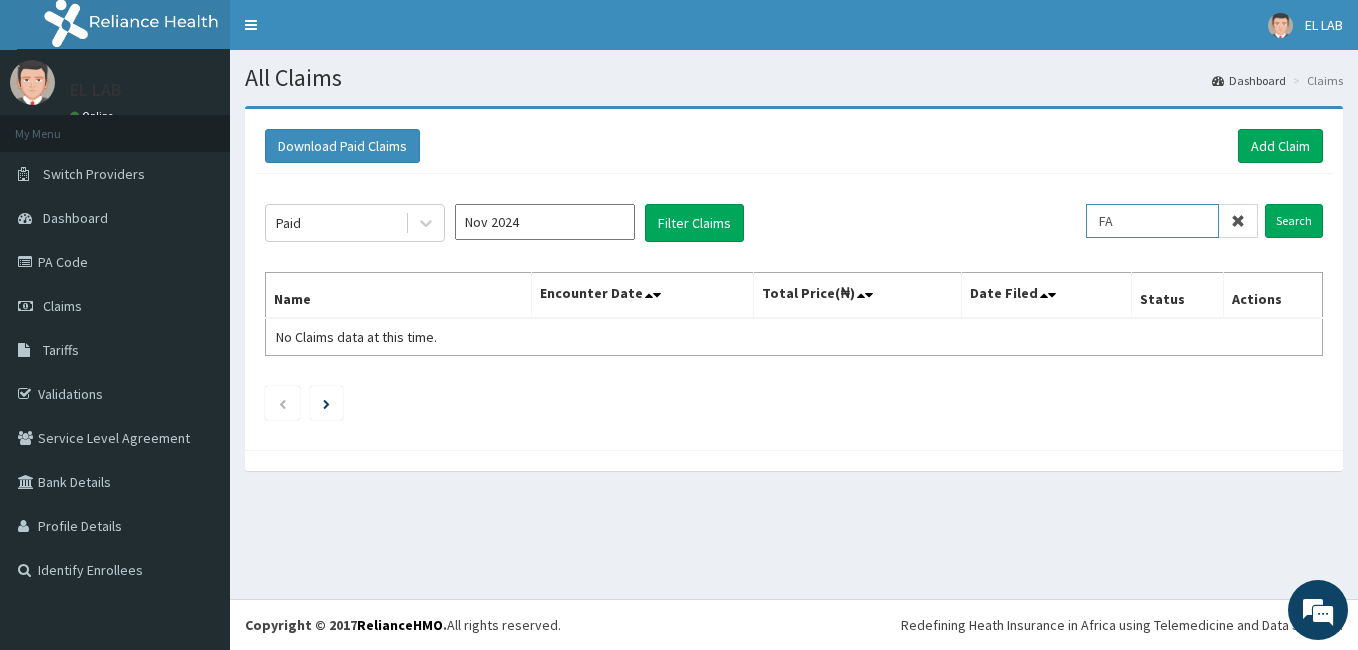 click on "FA" at bounding box center (1152, 221) 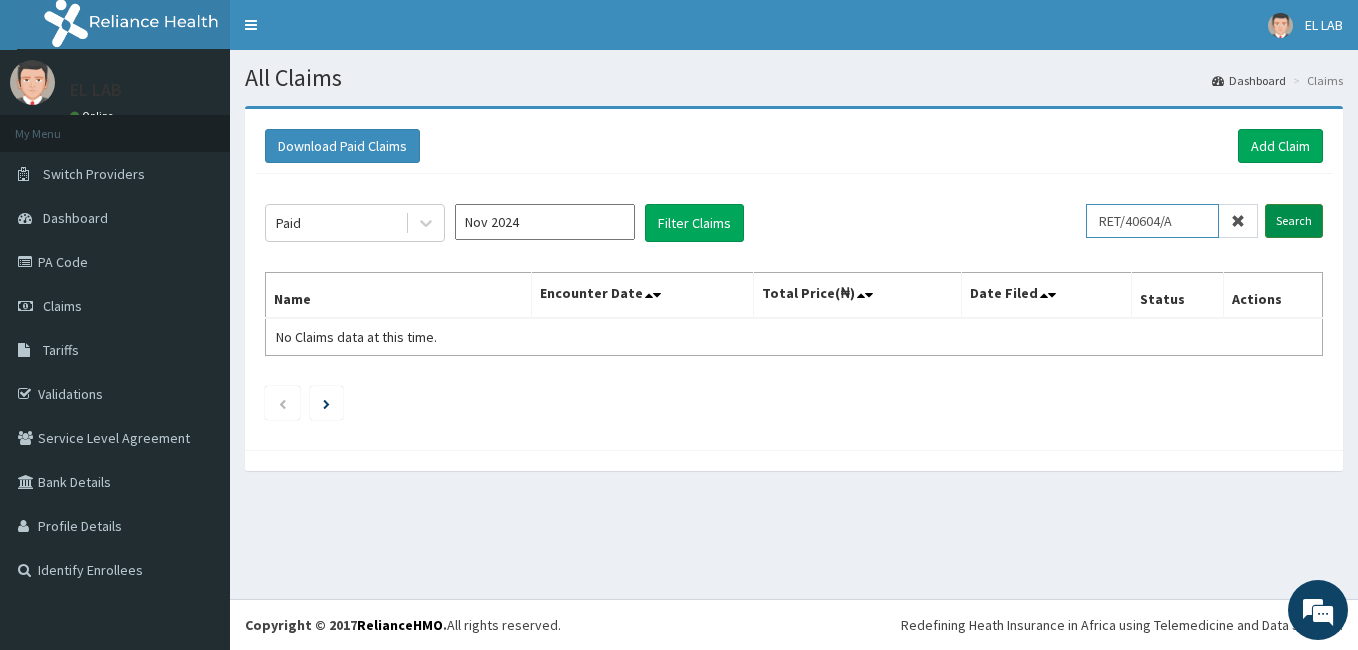 type on "RET/40604/A" 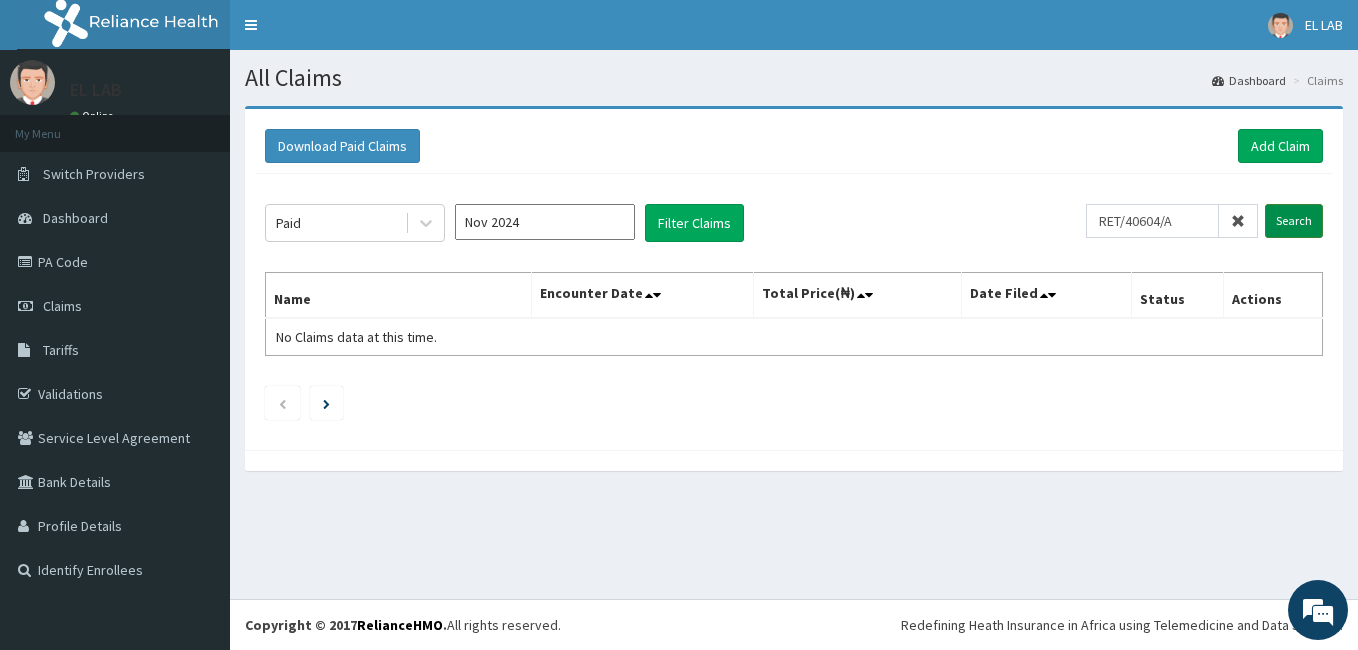 click on "Search" at bounding box center (1294, 221) 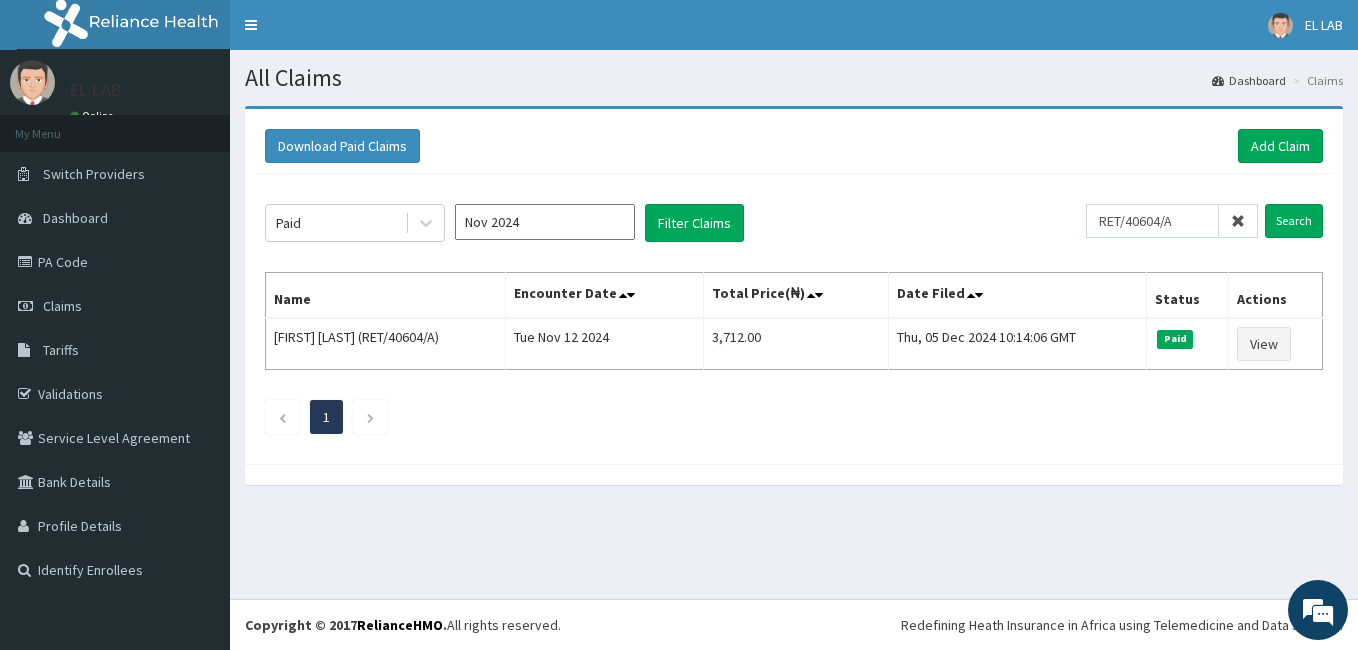 click at bounding box center [1238, 221] 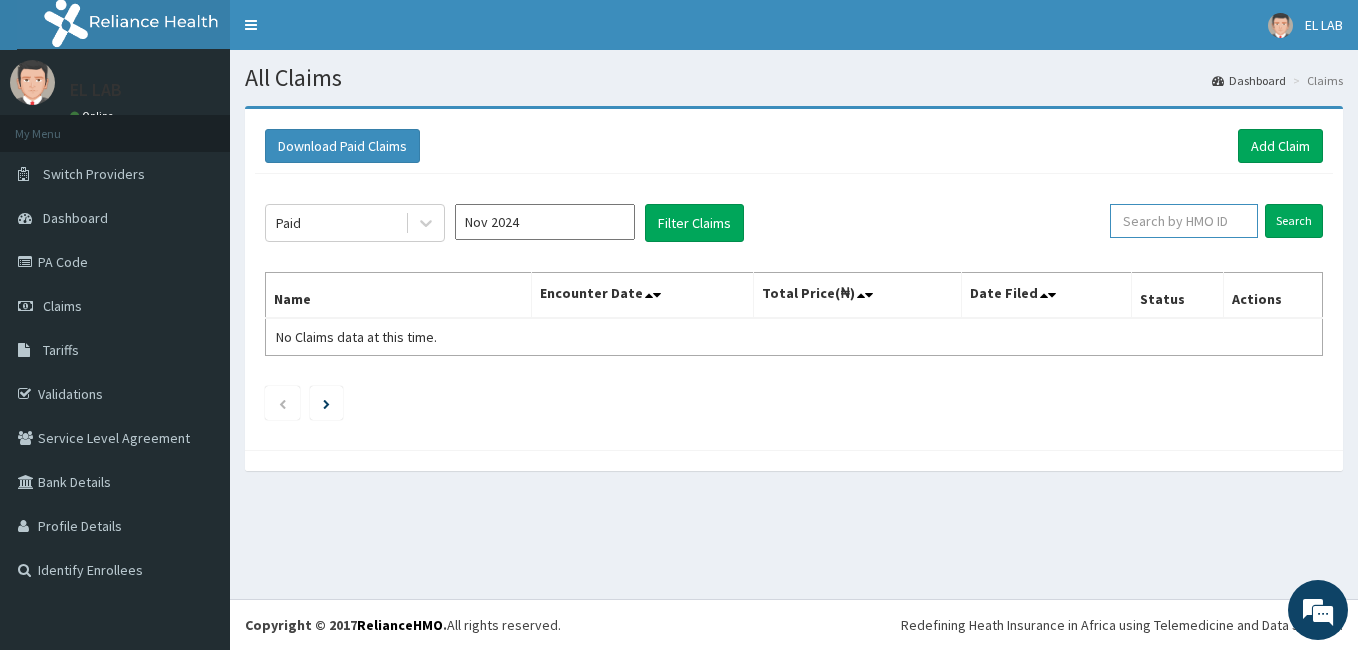 click at bounding box center (1184, 221) 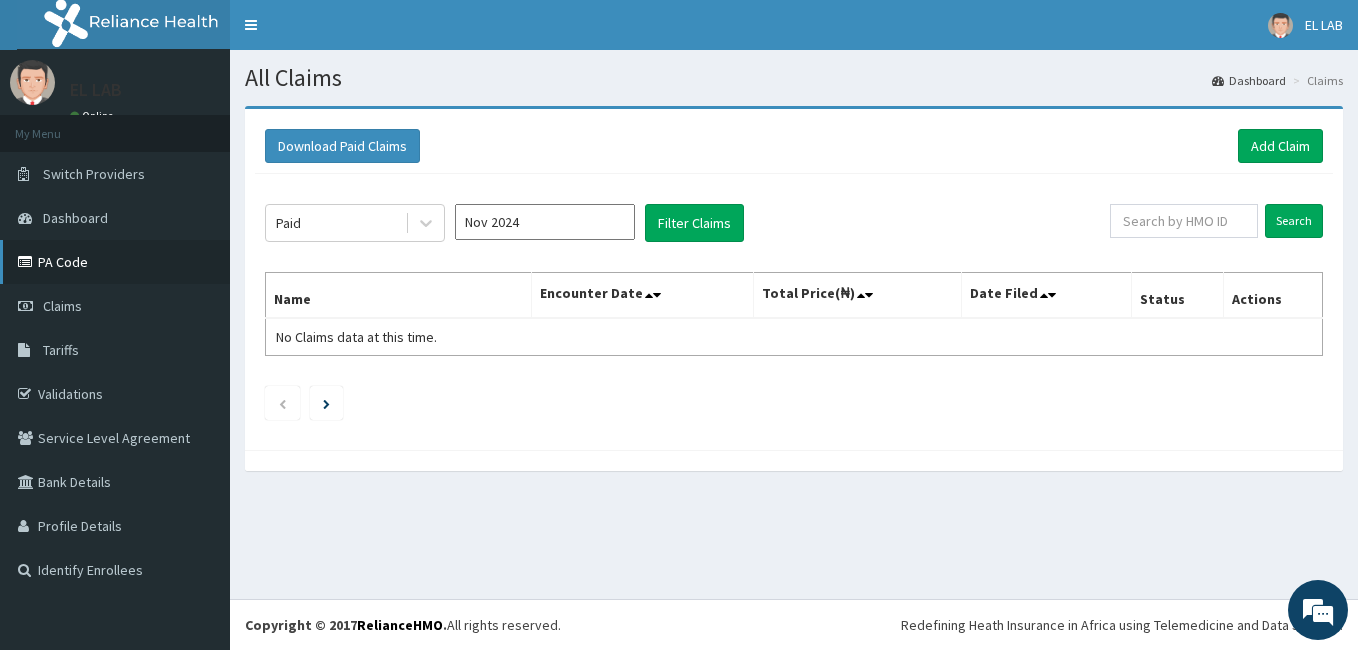 click on "PA Code" at bounding box center (115, 262) 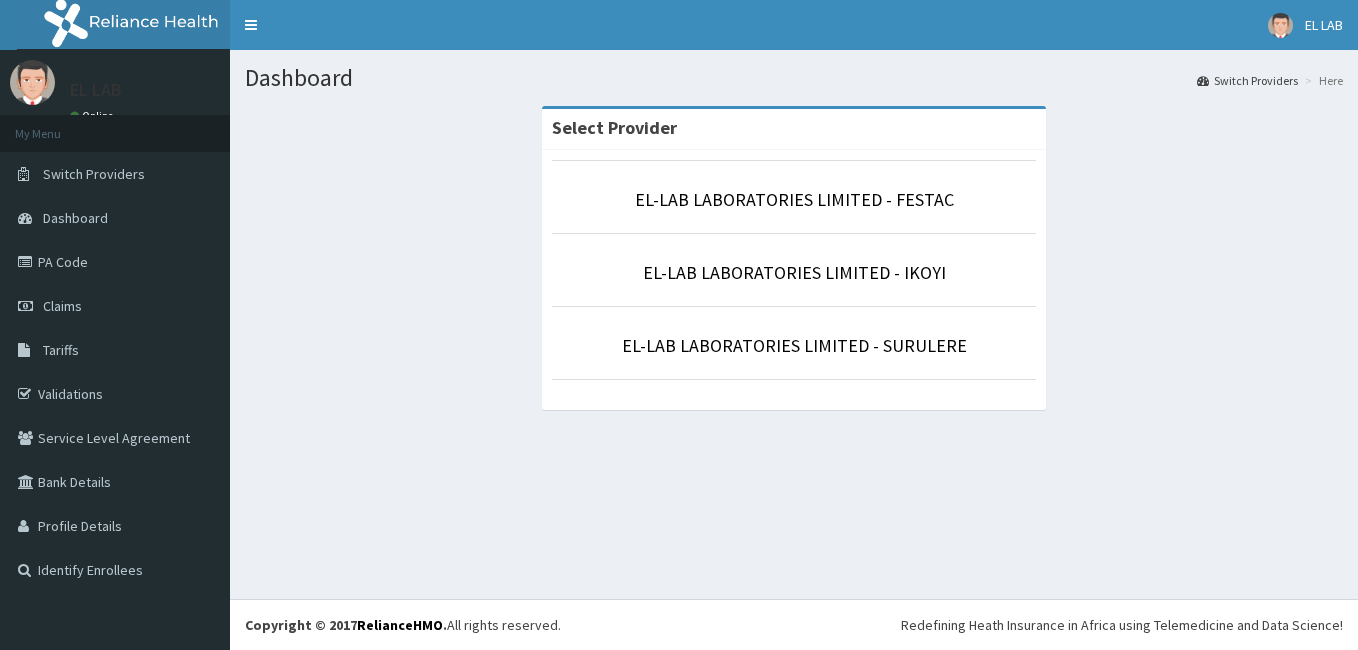 scroll, scrollTop: 0, scrollLeft: 0, axis: both 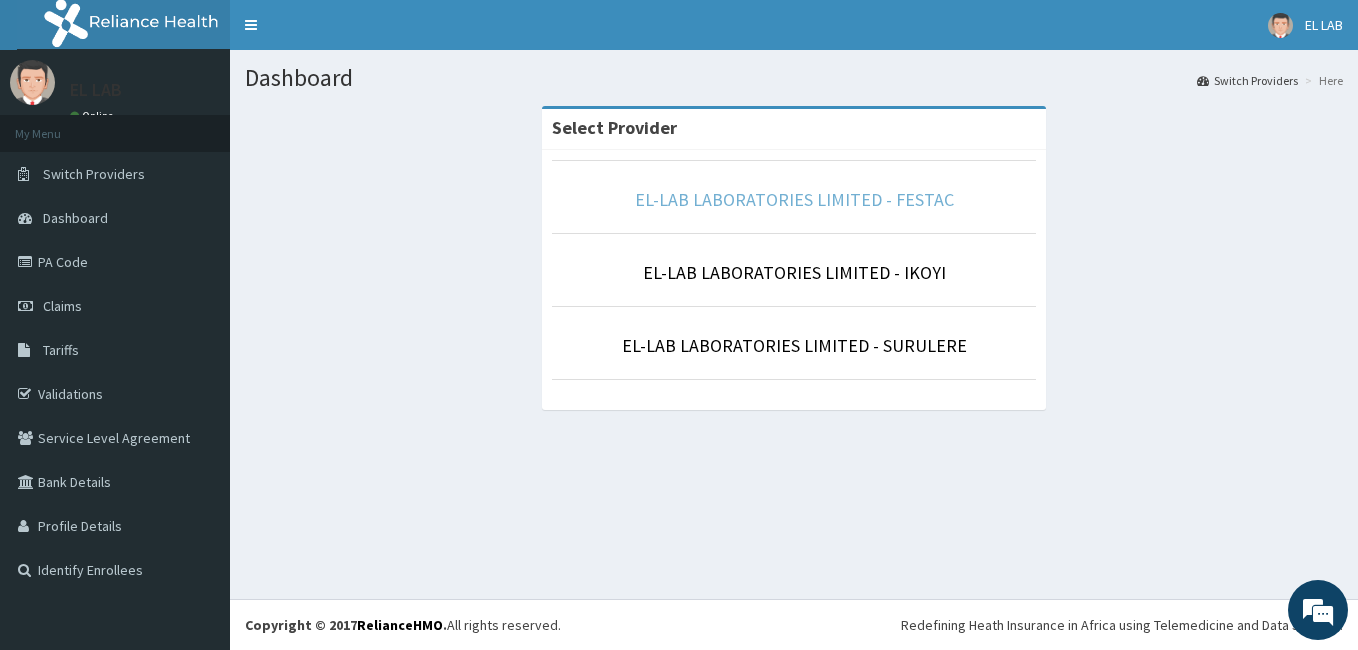 click on "EL-LAB LABORATORIES LIMITED - FESTAC" at bounding box center (794, 199) 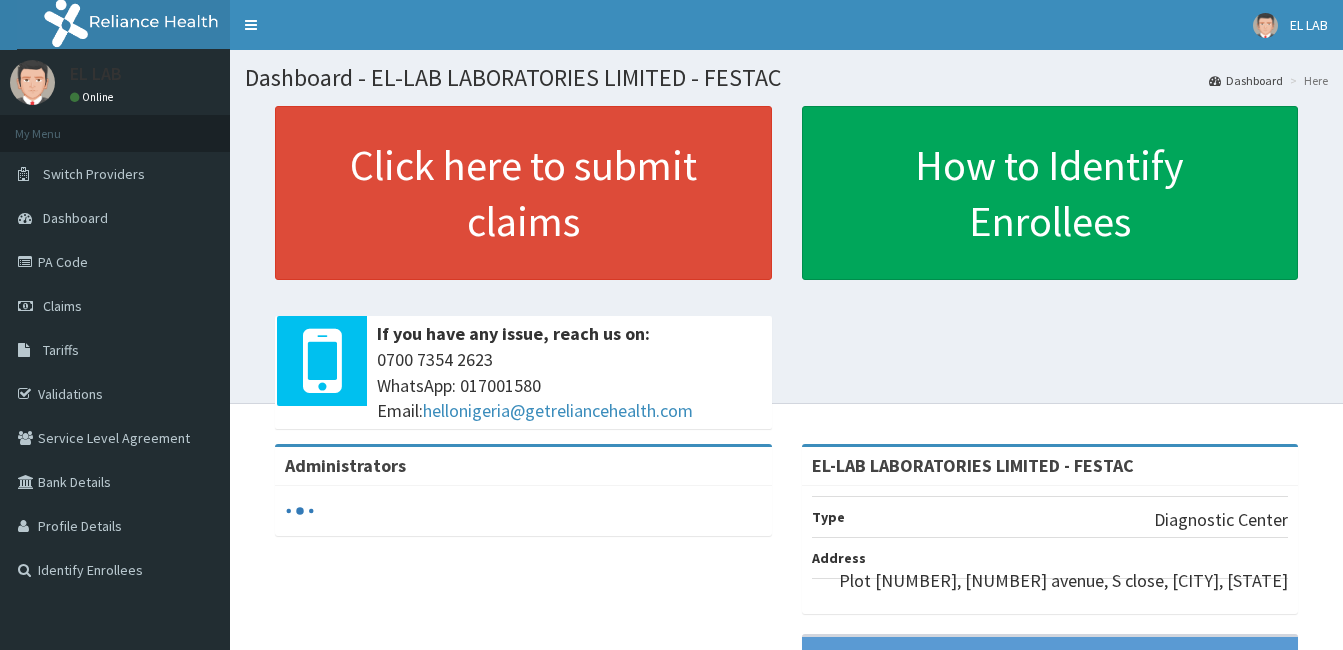 scroll, scrollTop: 0, scrollLeft: 0, axis: both 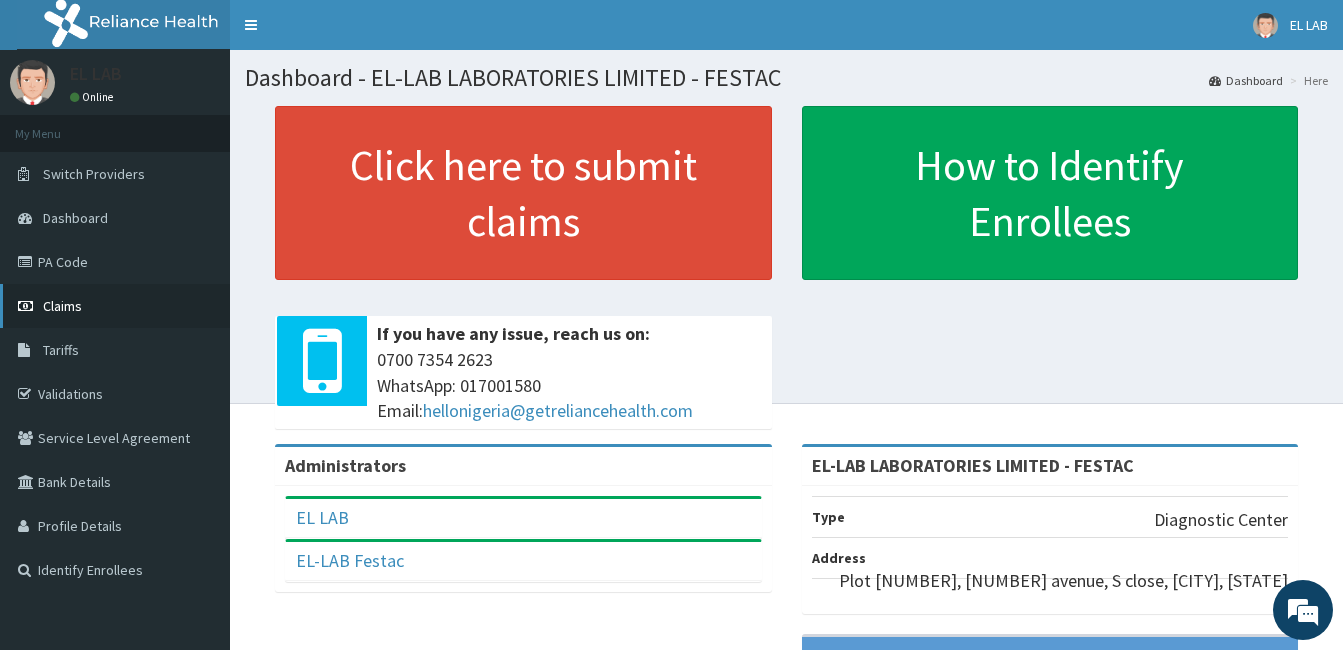 click on "Claims" at bounding box center [115, 306] 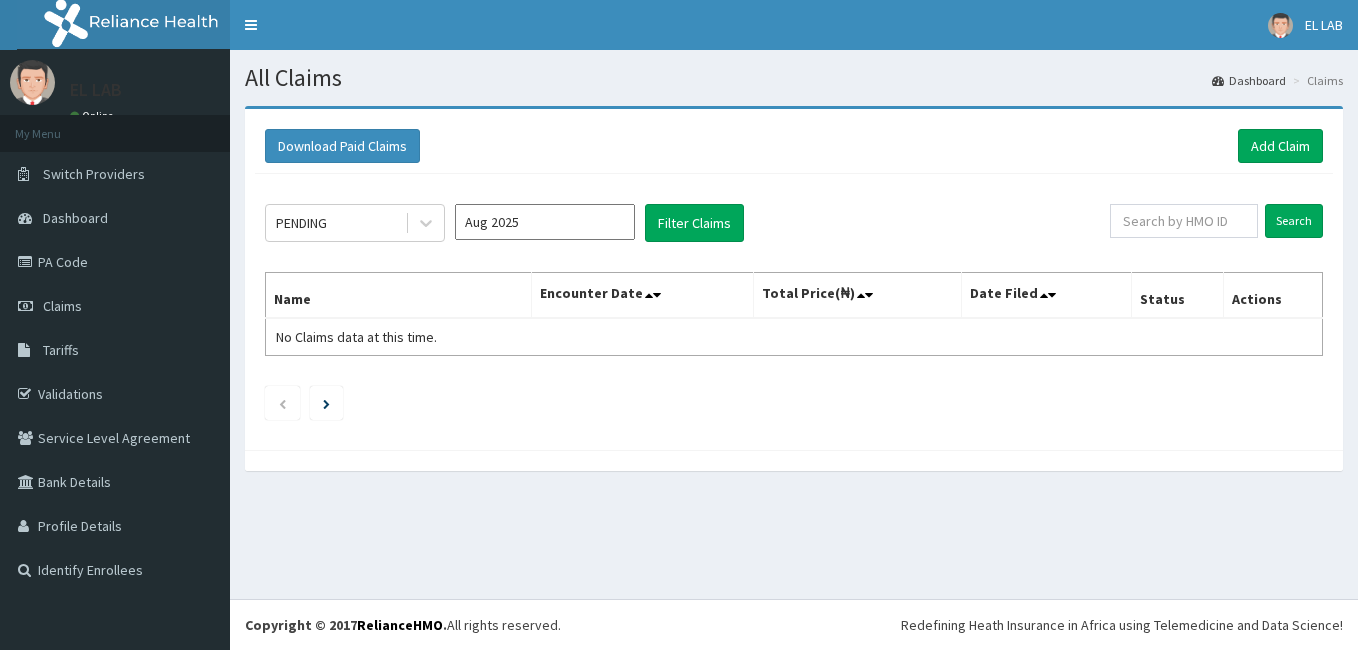 scroll, scrollTop: 0, scrollLeft: 0, axis: both 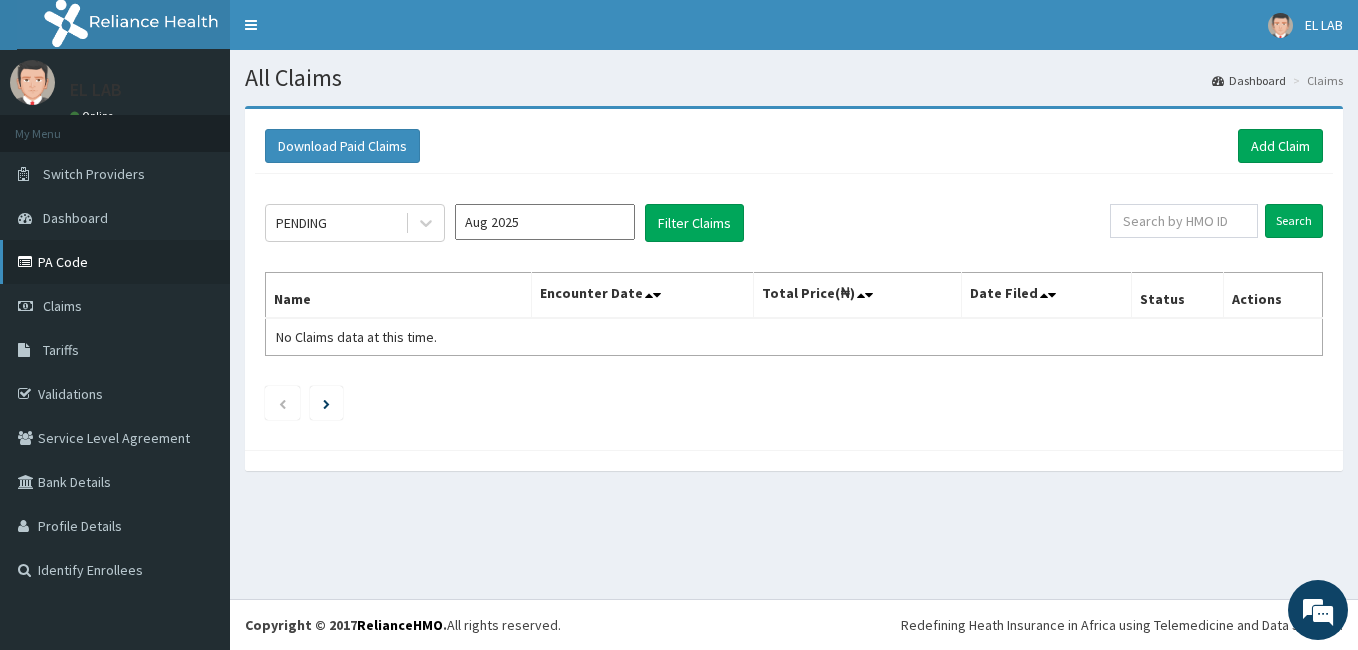 click on "PA Code" at bounding box center (115, 262) 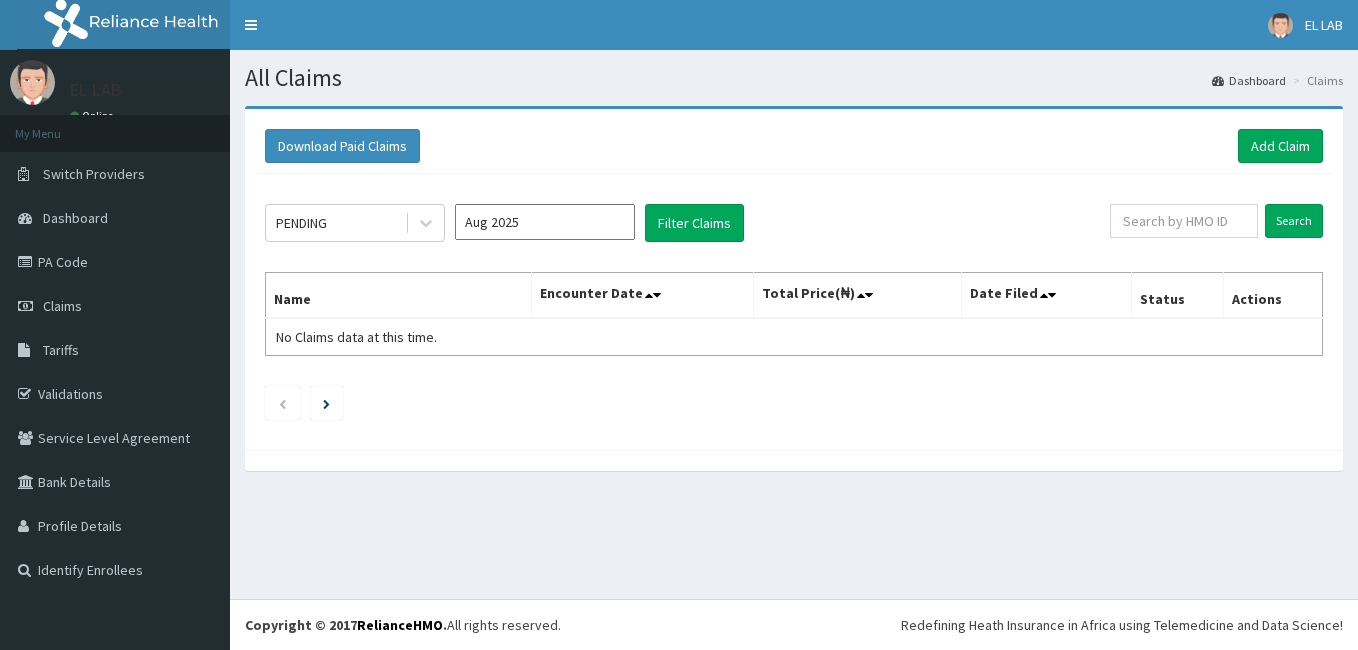scroll, scrollTop: 0, scrollLeft: 0, axis: both 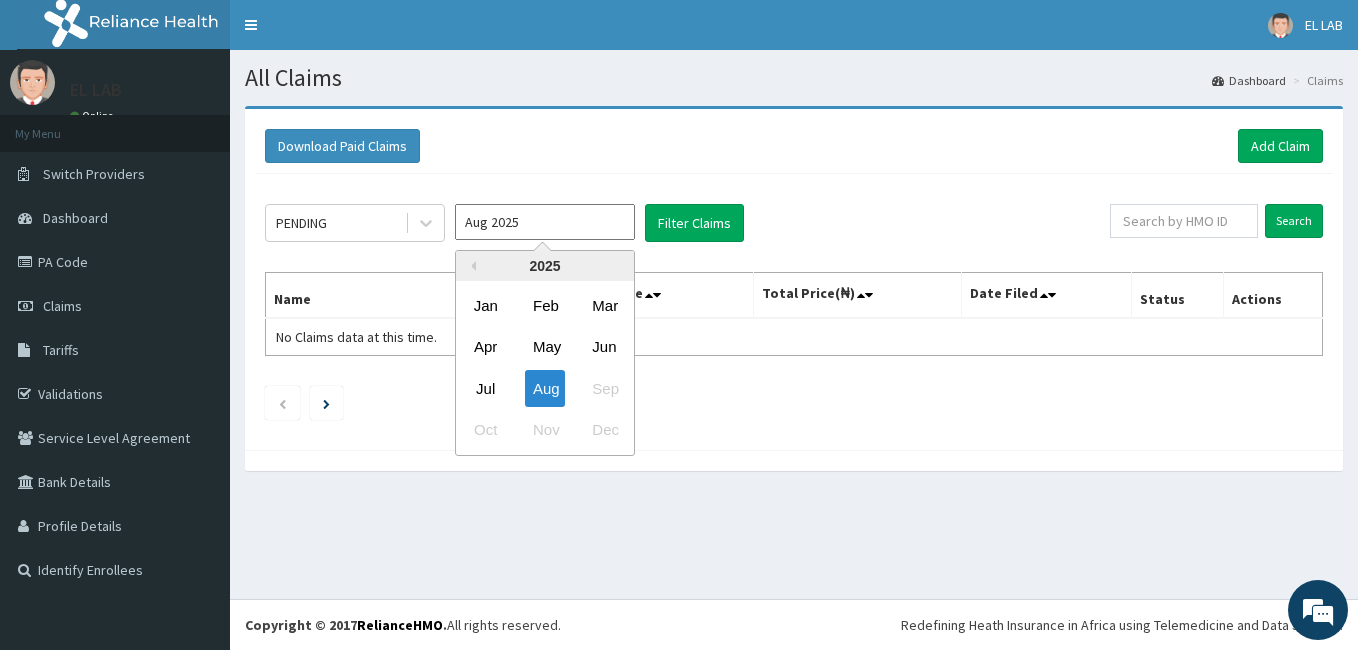 click on "Aug 2025" at bounding box center (545, 222) 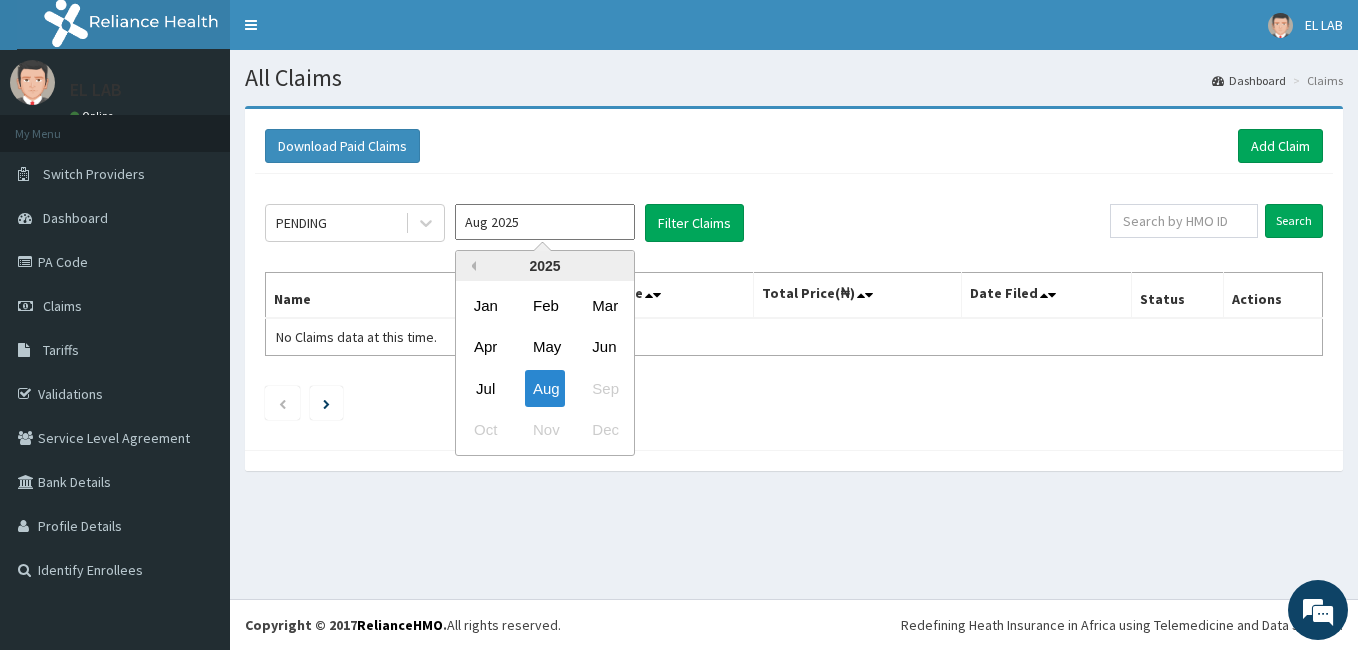 click on "Previous Year" at bounding box center (471, 266) 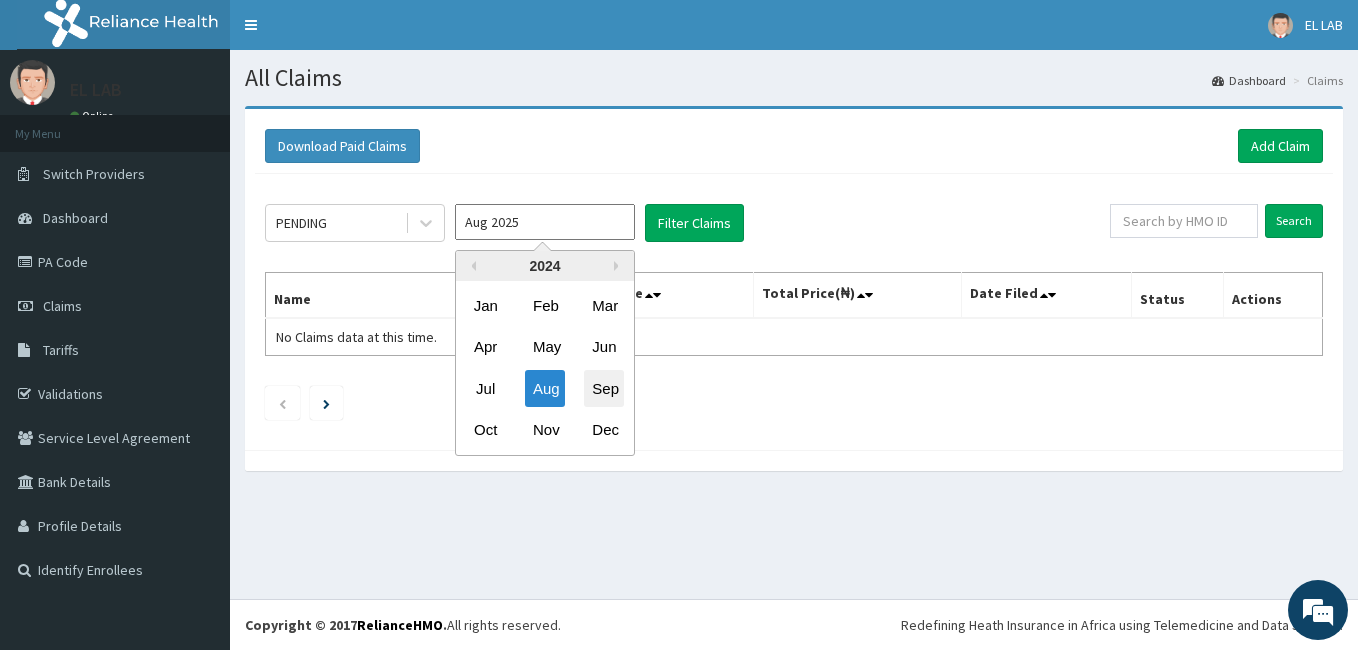 click on "Sep" at bounding box center [604, 388] 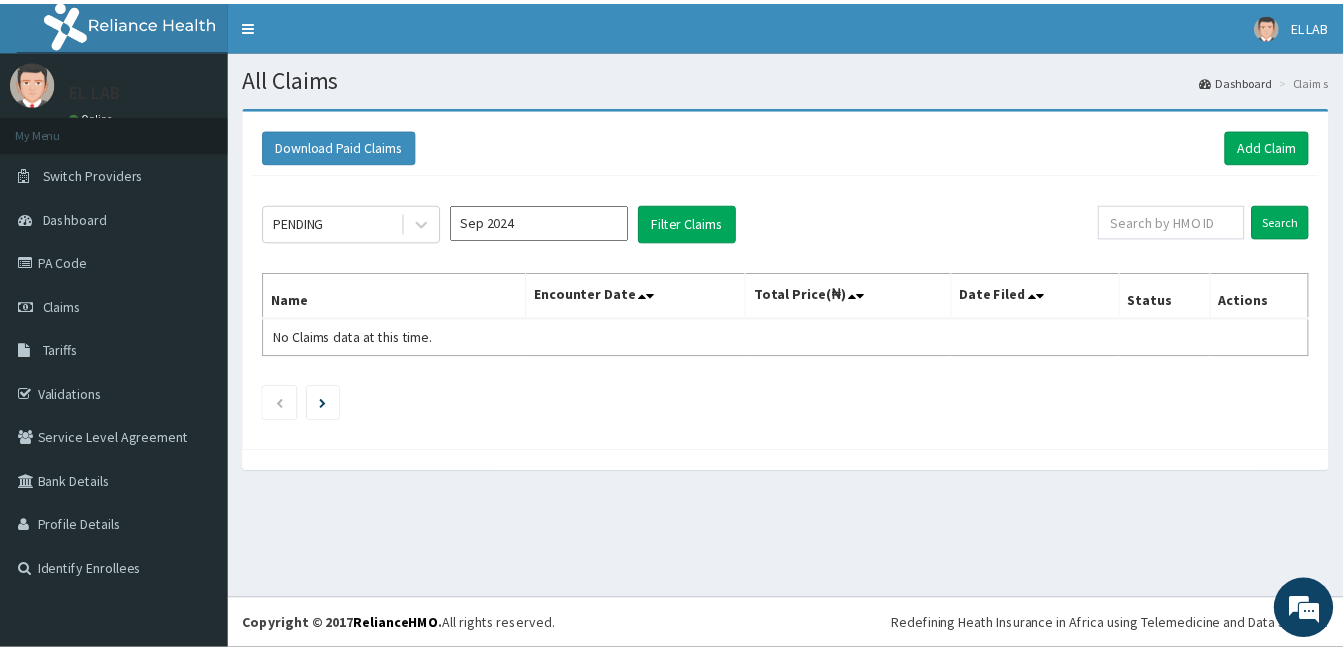 scroll, scrollTop: 0, scrollLeft: 0, axis: both 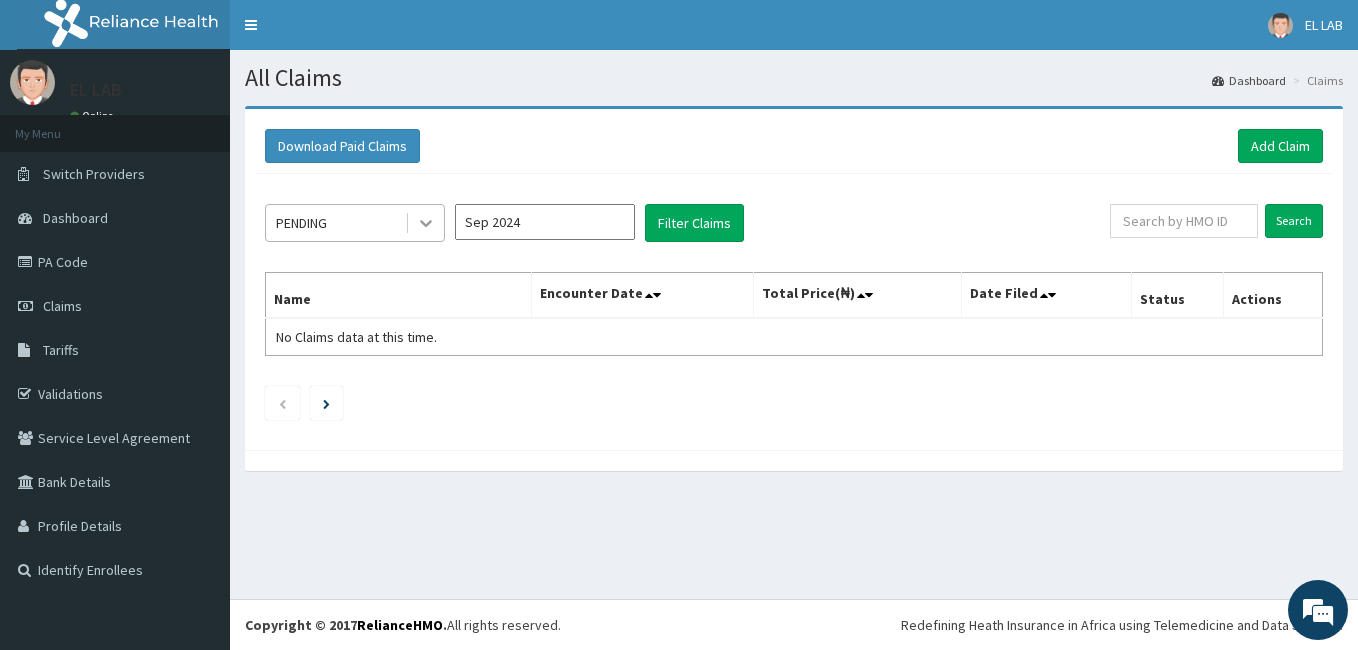click 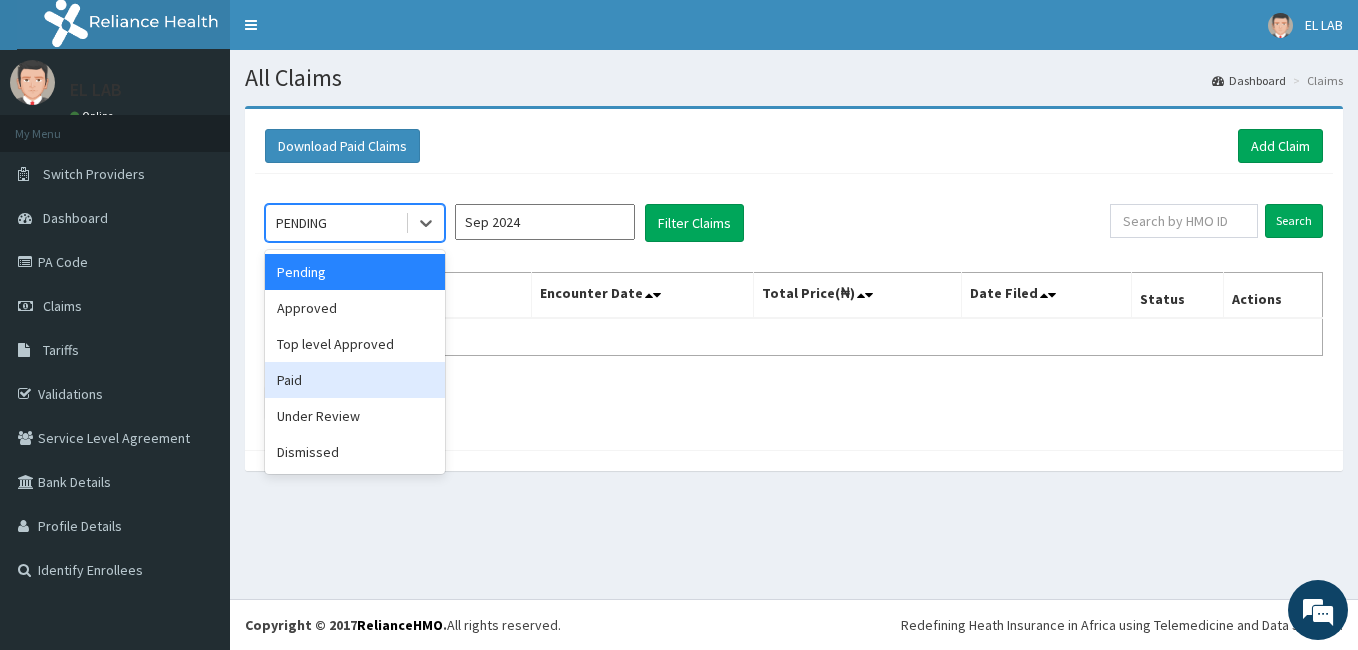 click on "Paid" at bounding box center (355, 380) 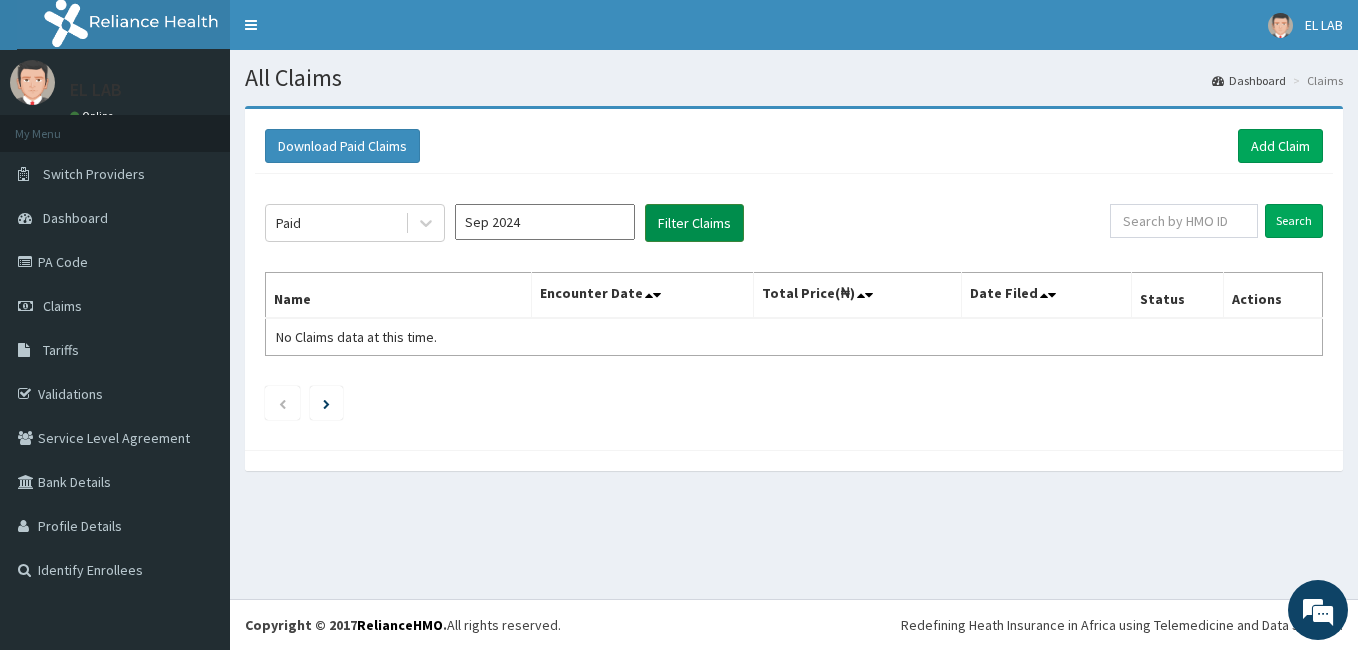 click on "Filter Claims" at bounding box center [694, 223] 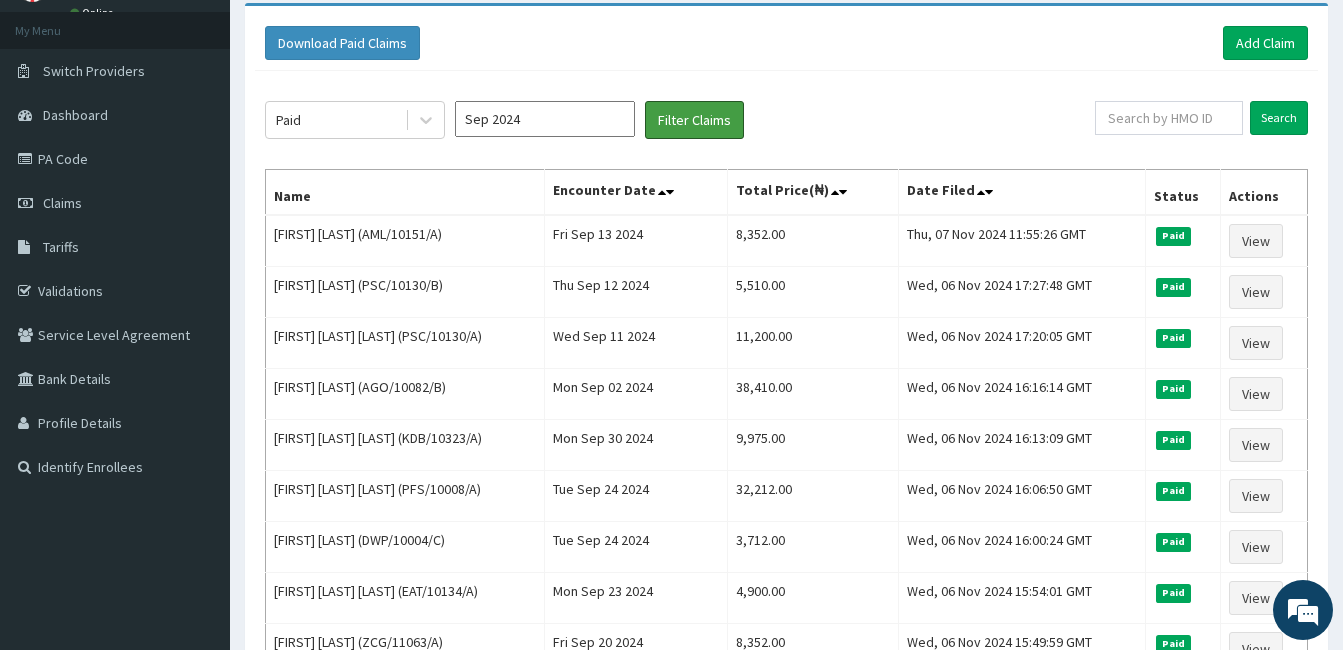 scroll, scrollTop: 0, scrollLeft: 0, axis: both 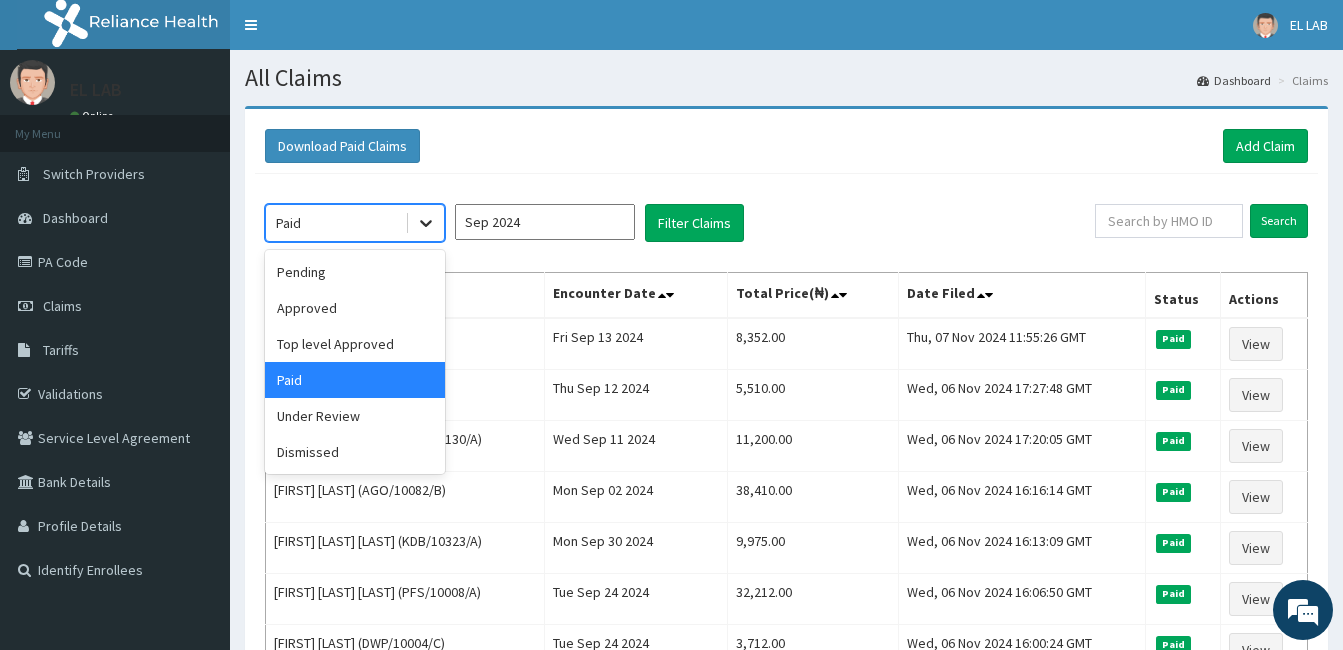 click 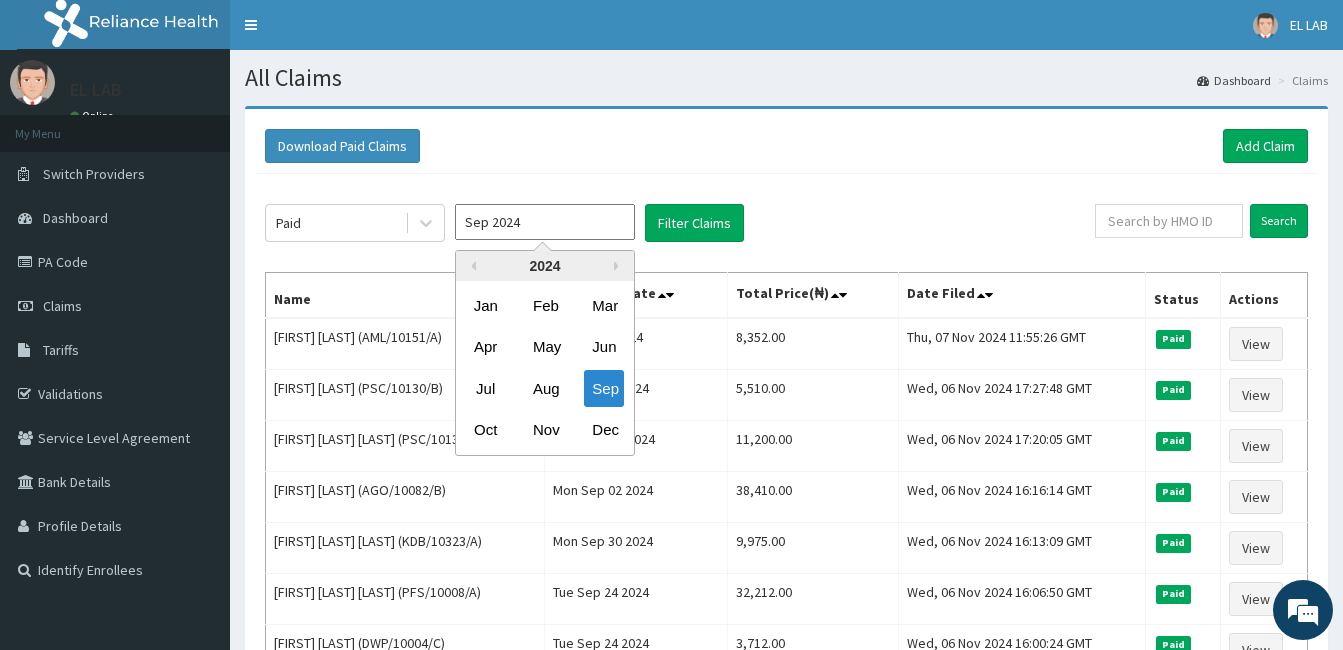 click on "Sep 2024" at bounding box center (545, 222) 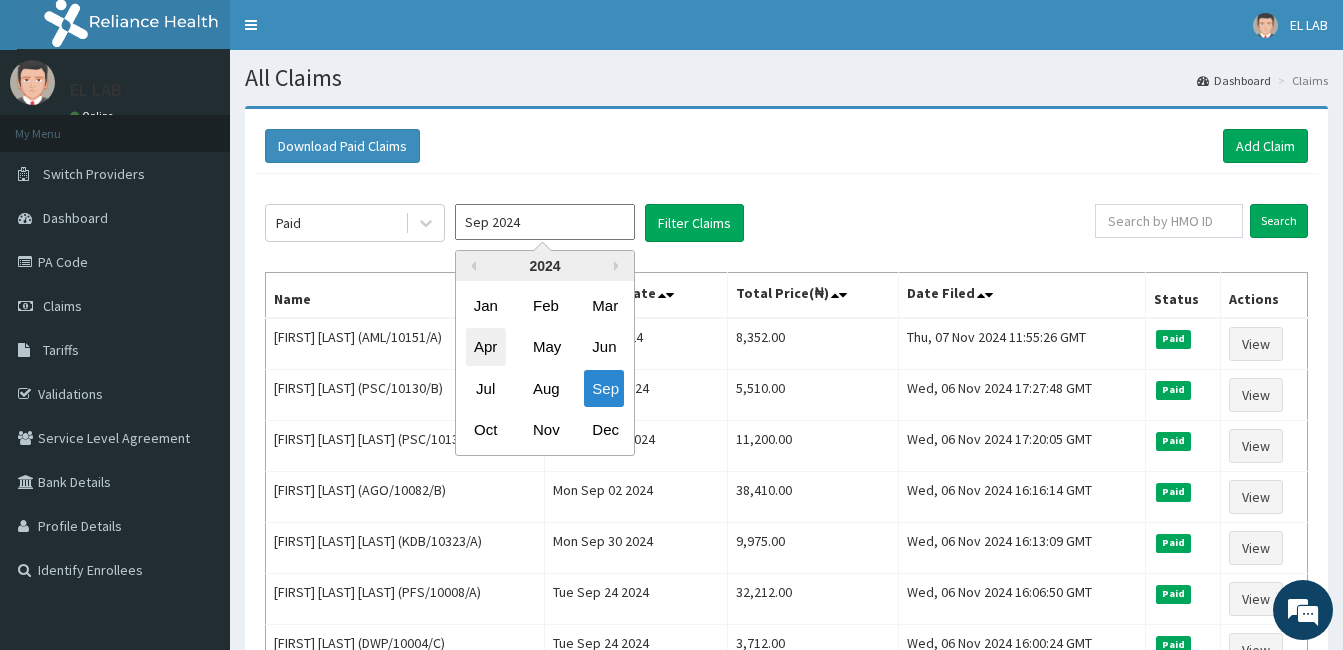 drag, startPoint x: 531, startPoint y: 229, endPoint x: 483, endPoint y: 346, distance: 126.46343 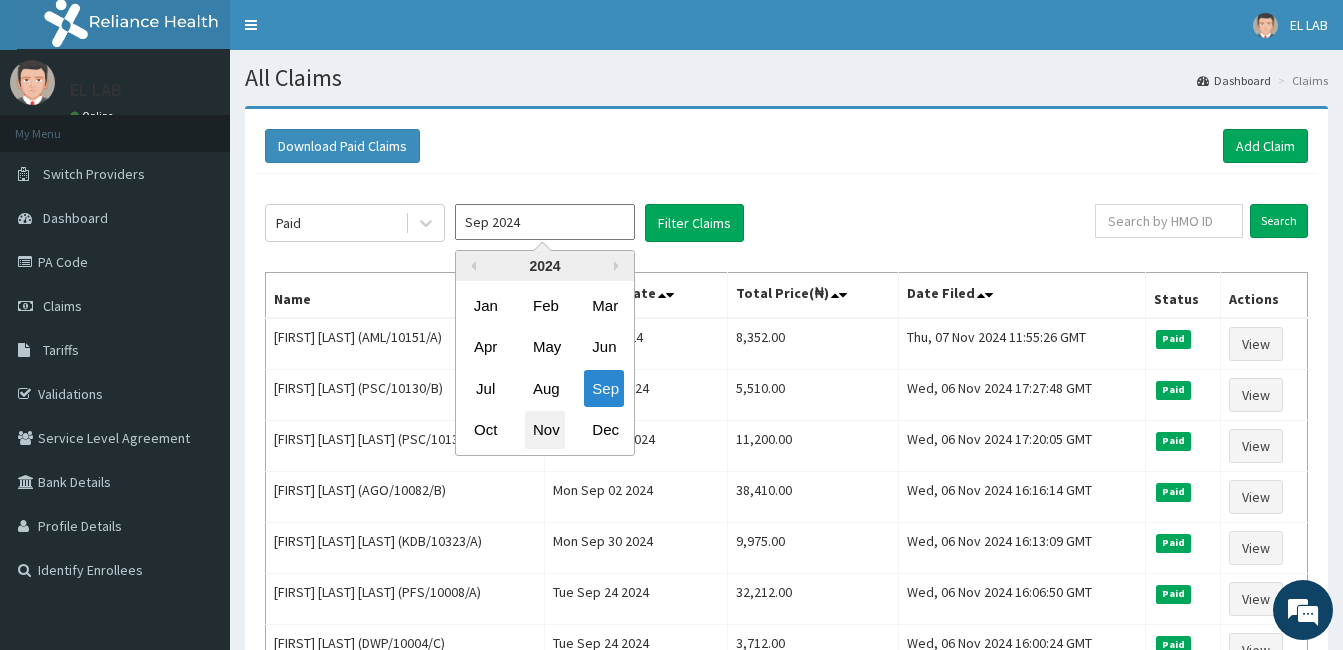 click on "Nov" at bounding box center (545, 430) 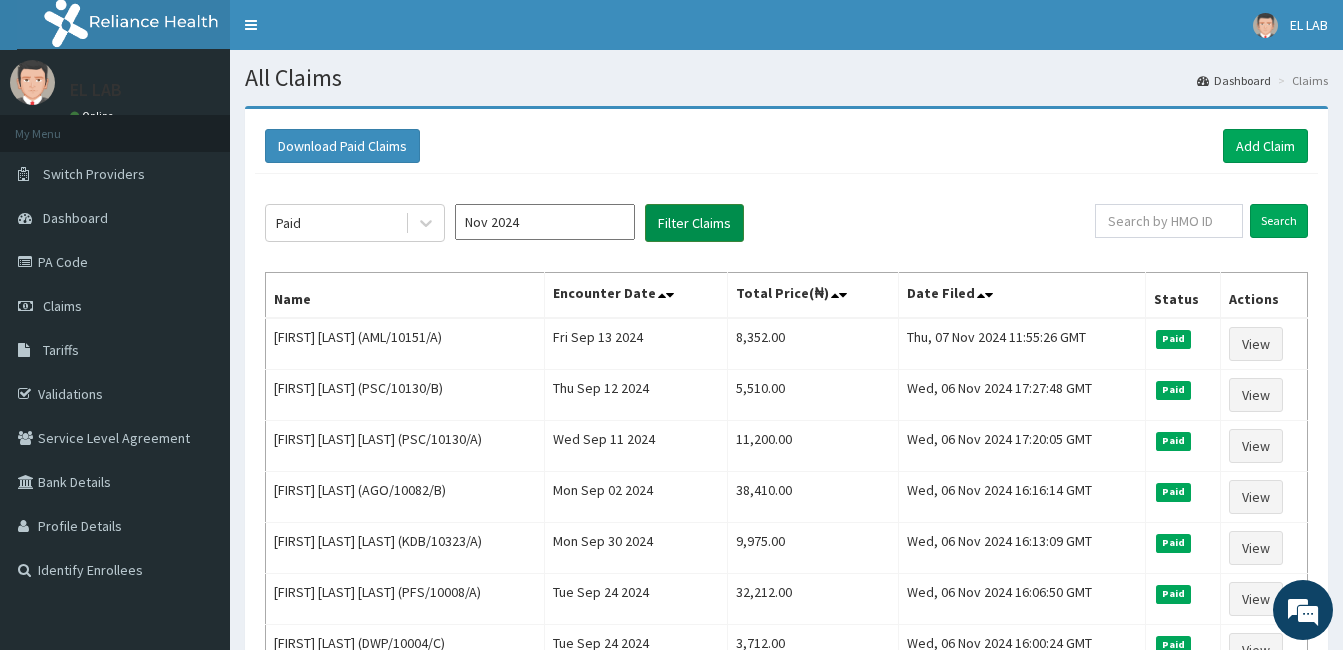 click on "Filter Claims" at bounding box center (694, 223) 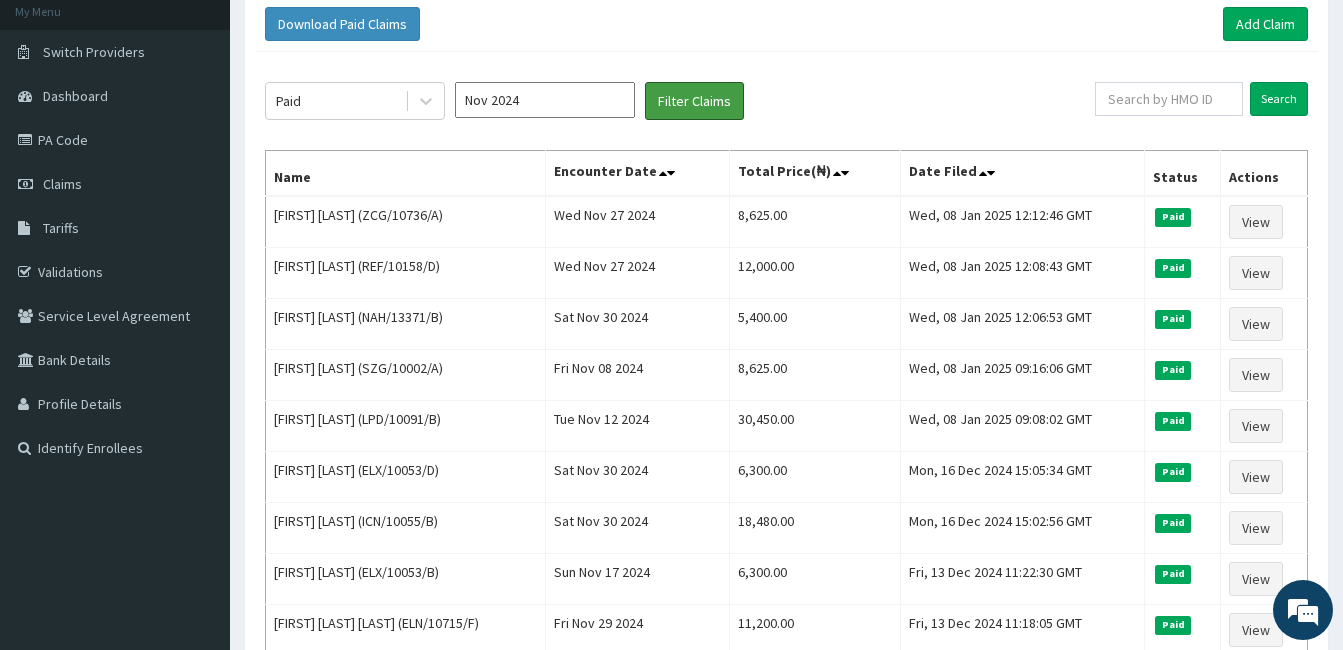 scroll, scrollTop: 0, scrollLeft: 0, axis: both 